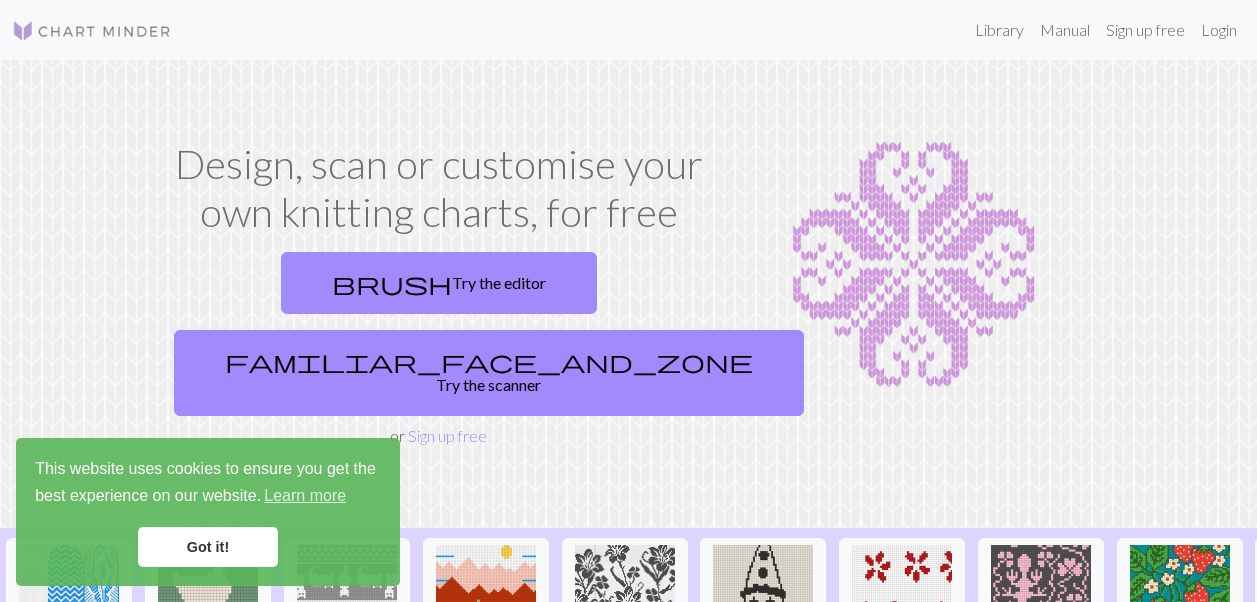 scroll, scrollTop: 0, scrollLeft: 0, axis: both 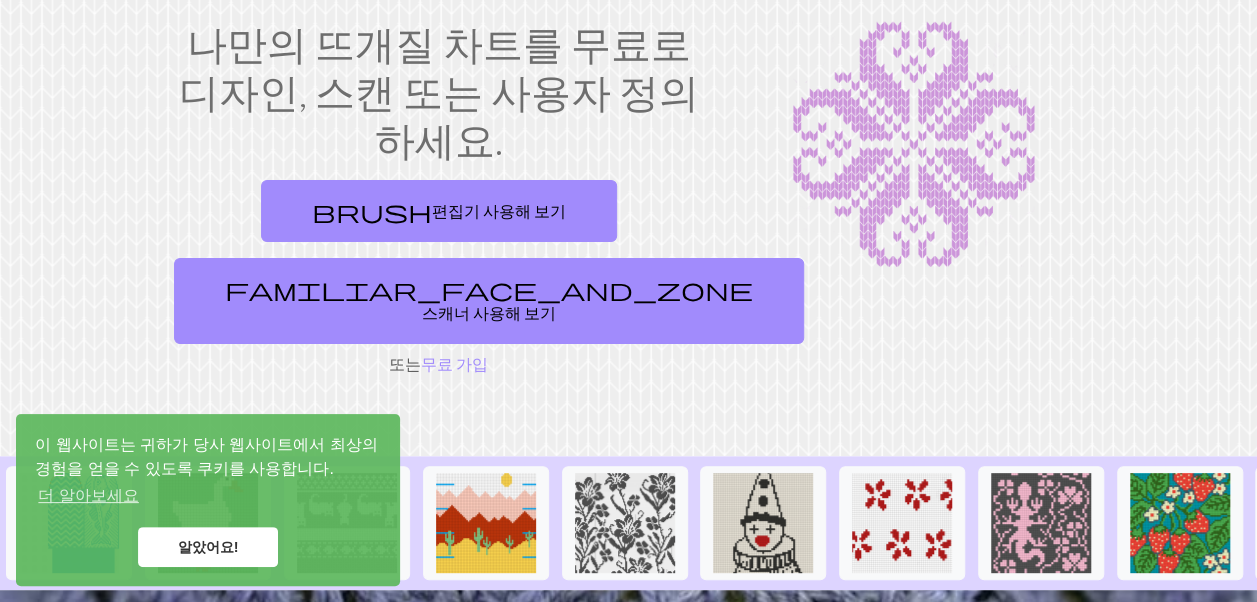 click on "알았어요!" at bounding box center (208, 547) 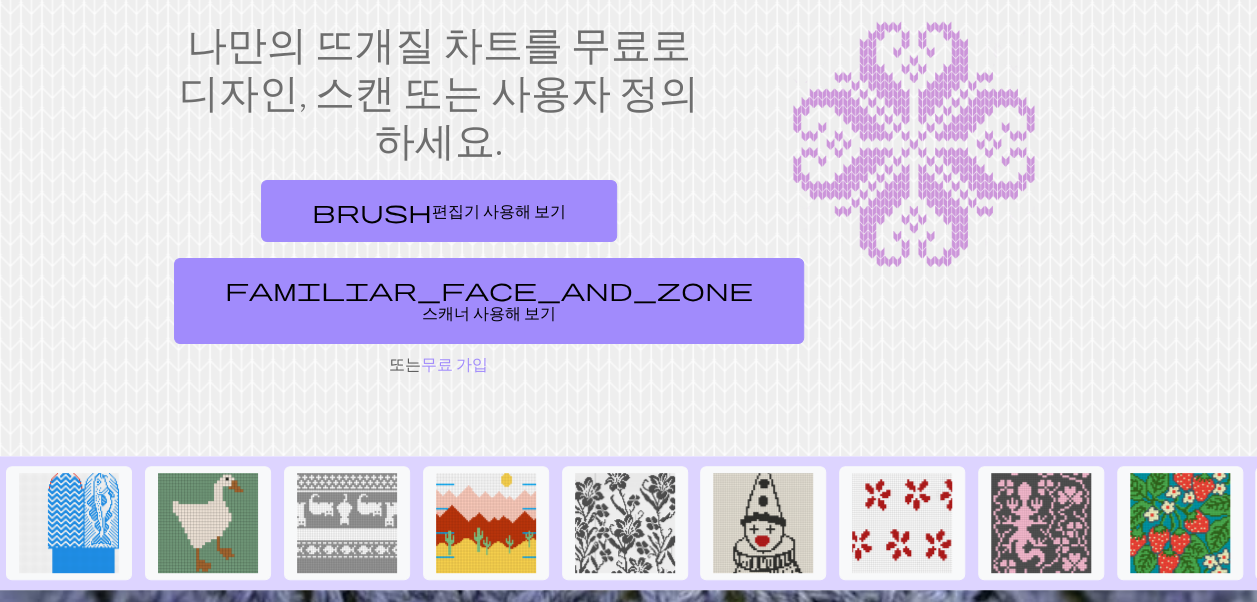 drag, startPoint x: 1256, startPoint y: 84, endPoint x: 1262, endPoint y: 105, distance: 21.84033 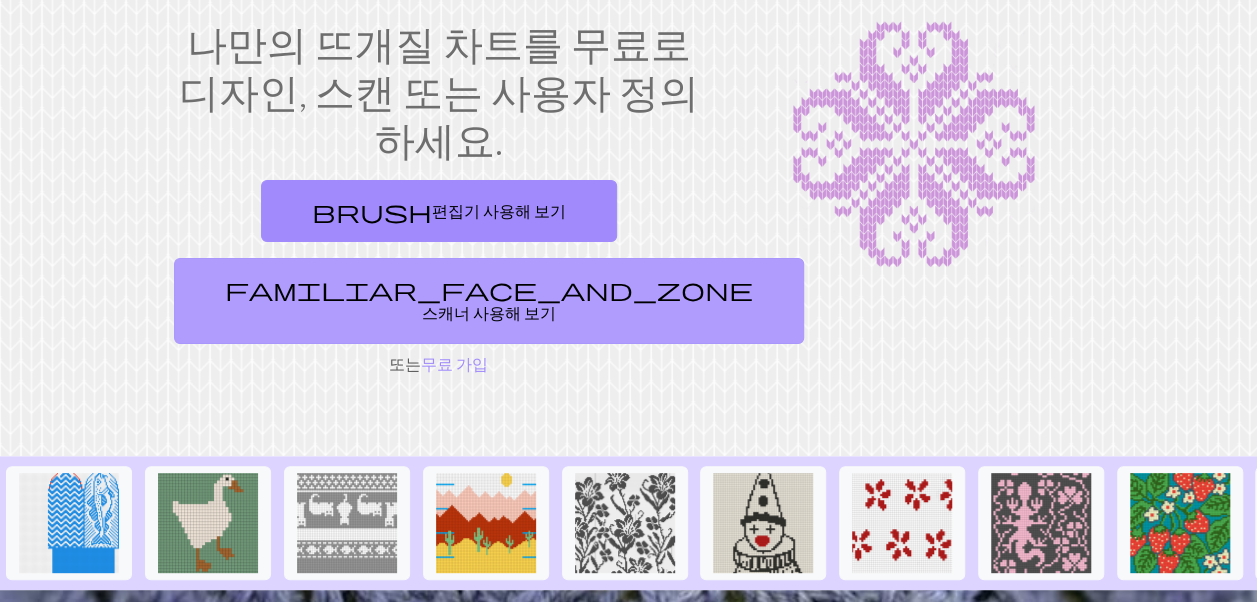click on "familiar_face_and_zone" at bounding box center (489, 289) 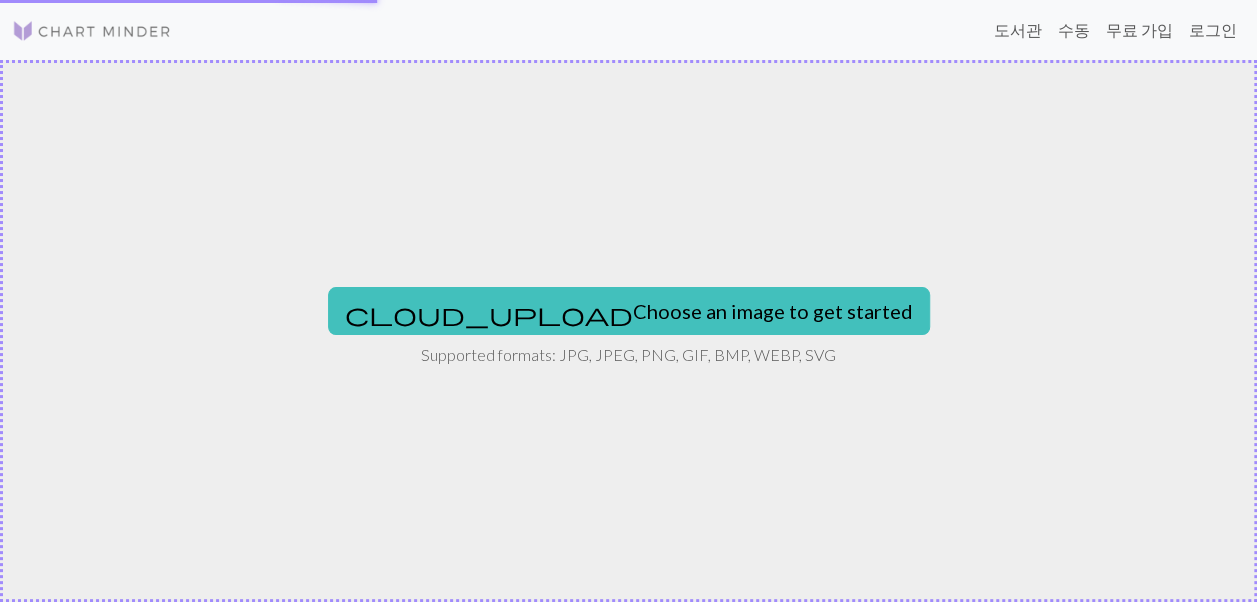 scroll, scrollTop: 0, scrollLeft: 0, axis: both 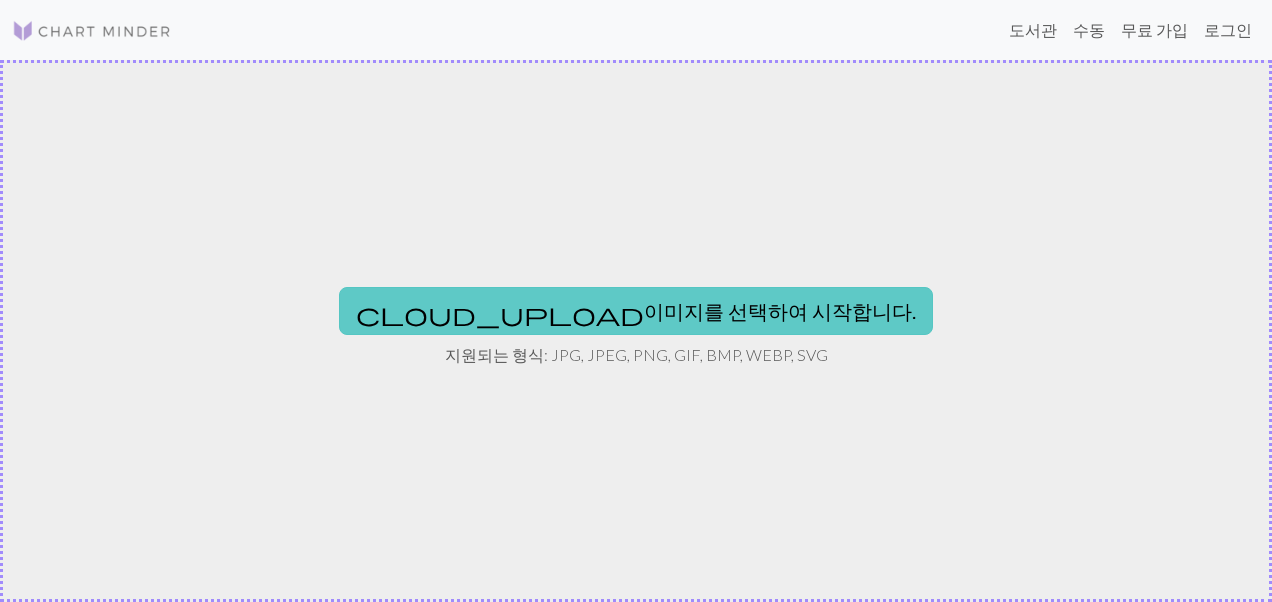 click on "cloud_upload  이미지를 선택하여 시작합니다." at bounding box center (636, 311) 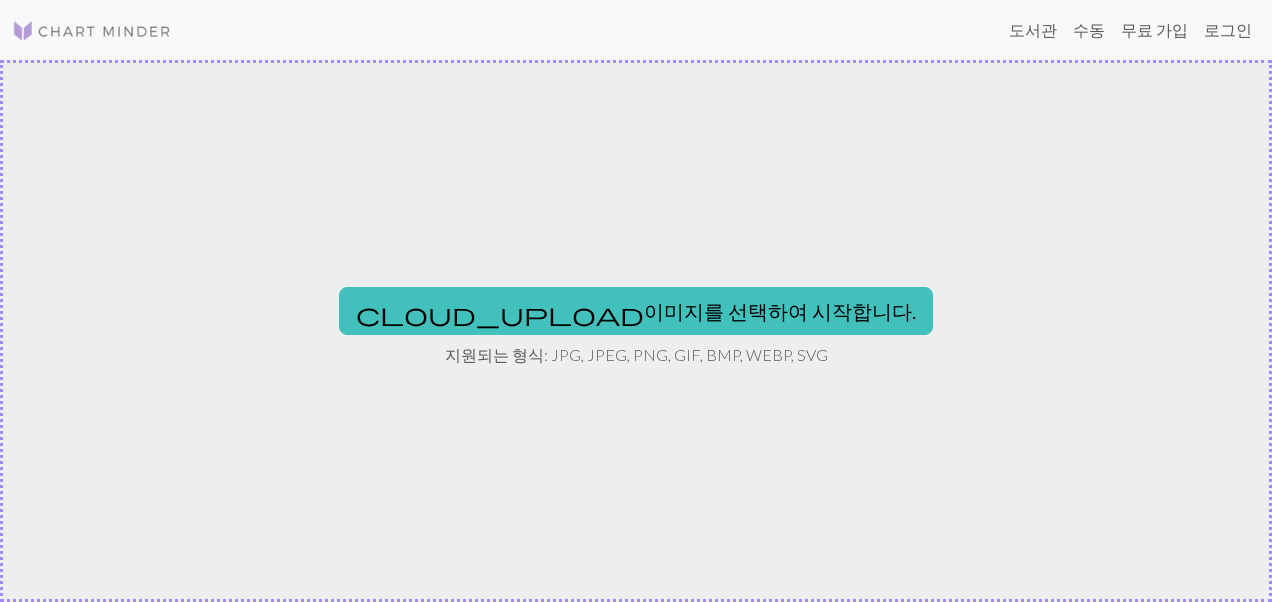 type 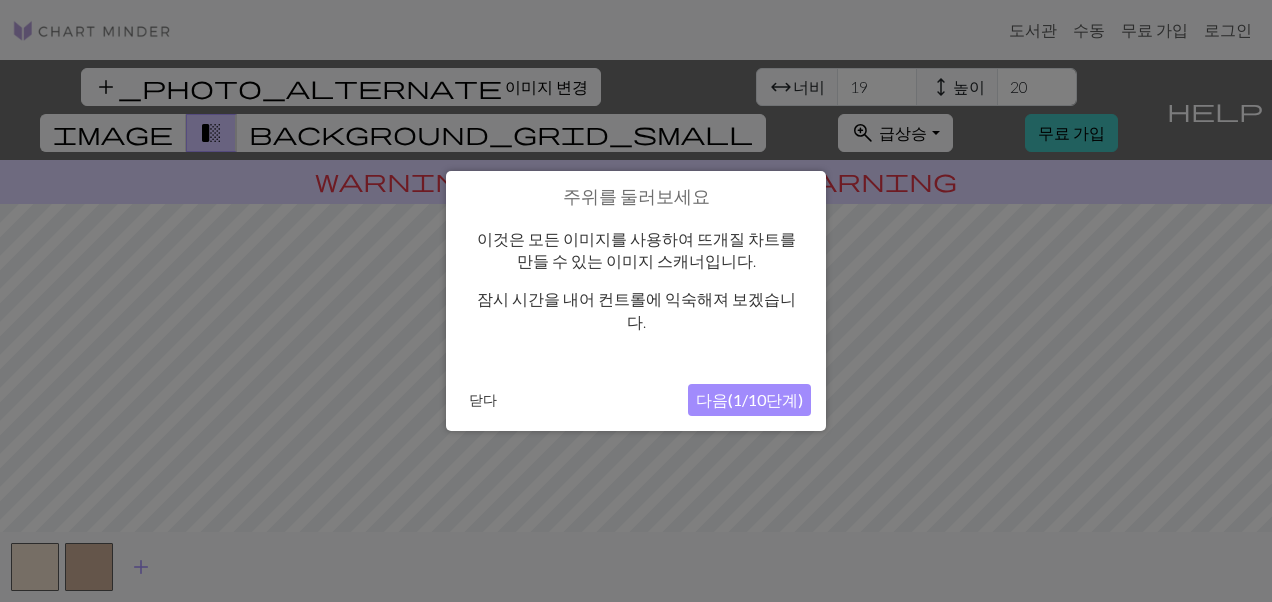 click on "다음(1/10단계)" at bounding box center (749, 400) 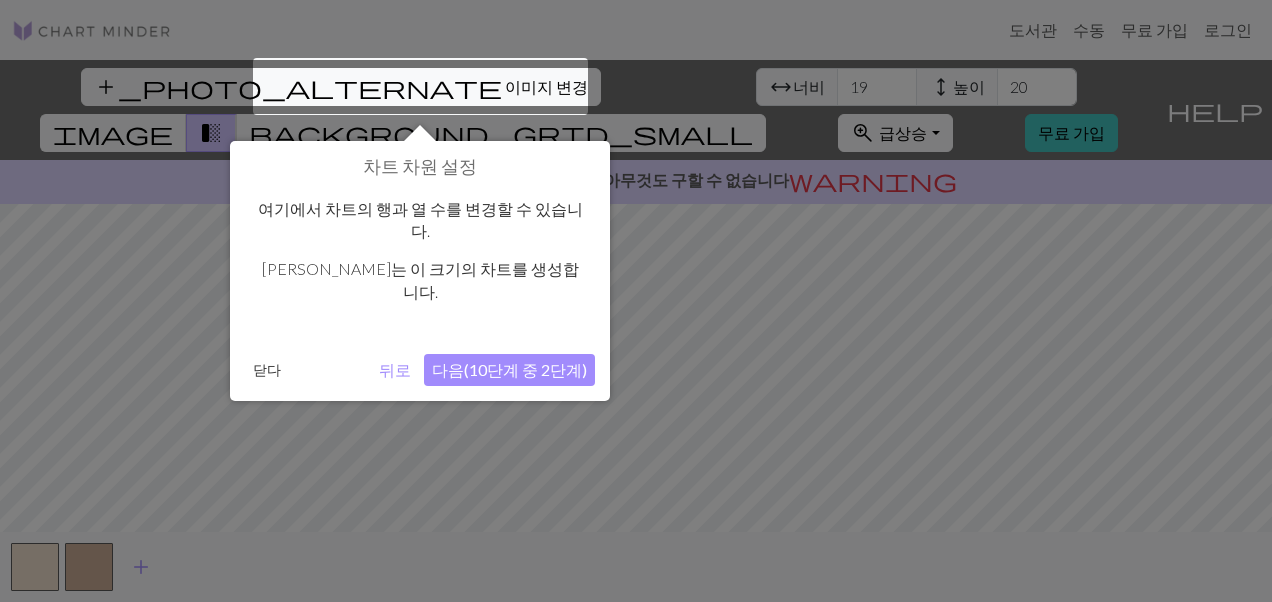 click on "다음(10단계 중 2단계)" at bounding box center (509, 370) 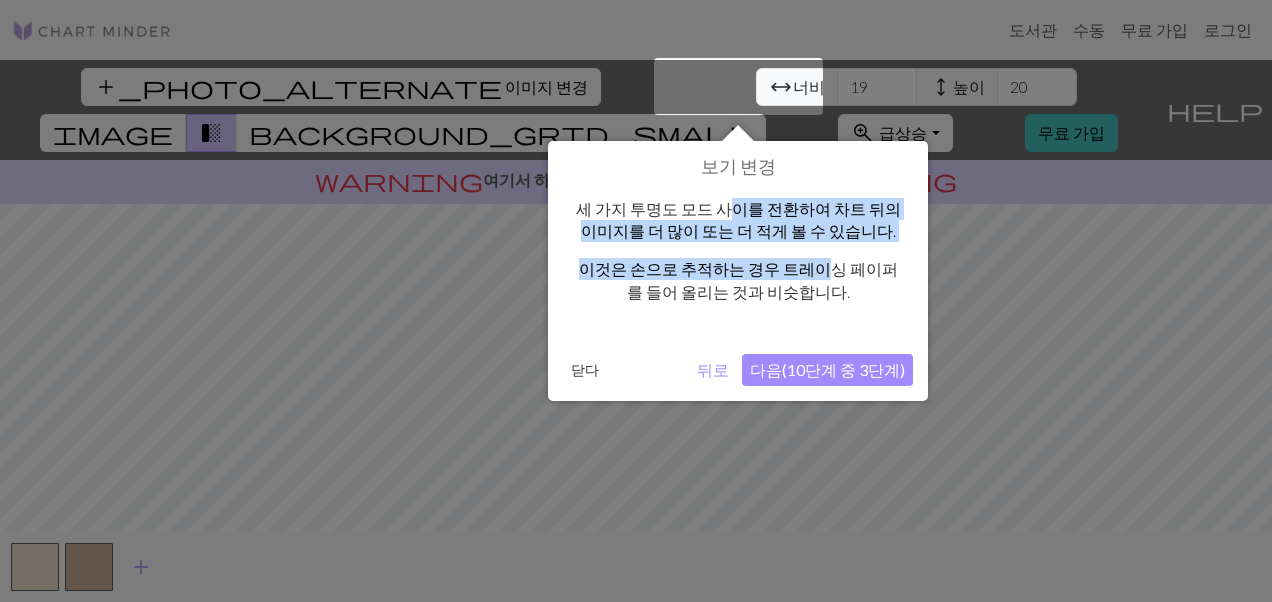 drag, startPoint x: 730, startPoint y: 209, endPoint x: 816, endPoint y: 257, distance: 98.48858 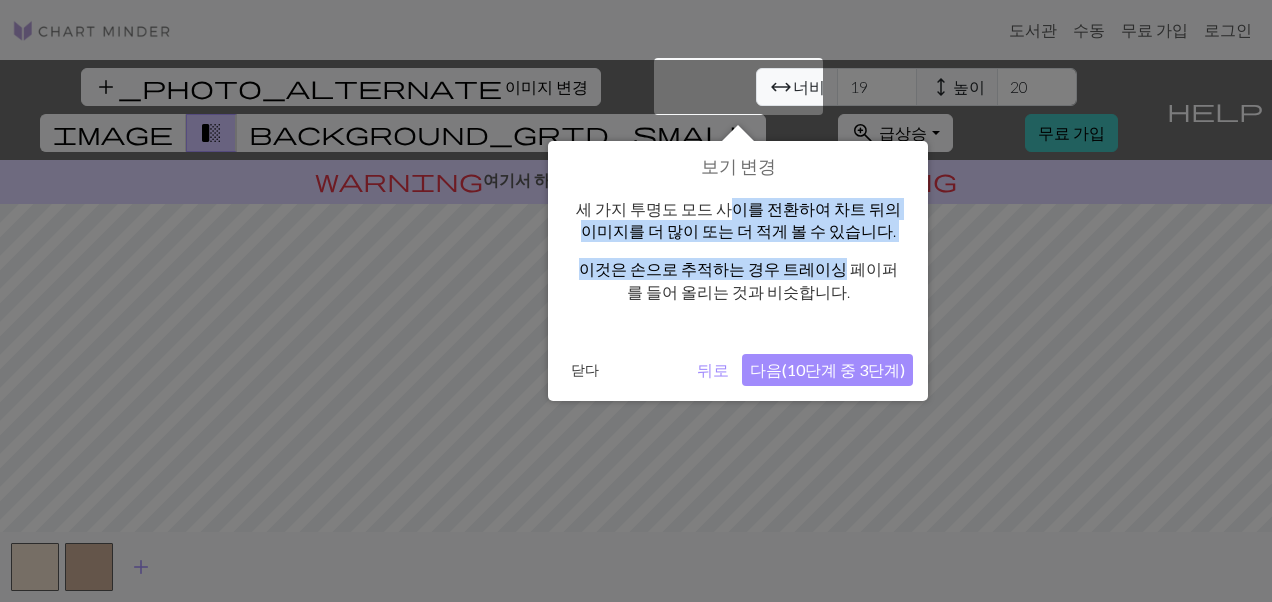 click on "세 가지 투명도 모드 사이를 전환하여 차트 뒤의 이미지를 더 많이 또는 더 적게 볼 수 있습니다. 이것은 손으로 추적하는 경우 트레이싱 페이퍼를 들어 올리는 것과 비슷합니다." at bounding box center (738, 259) 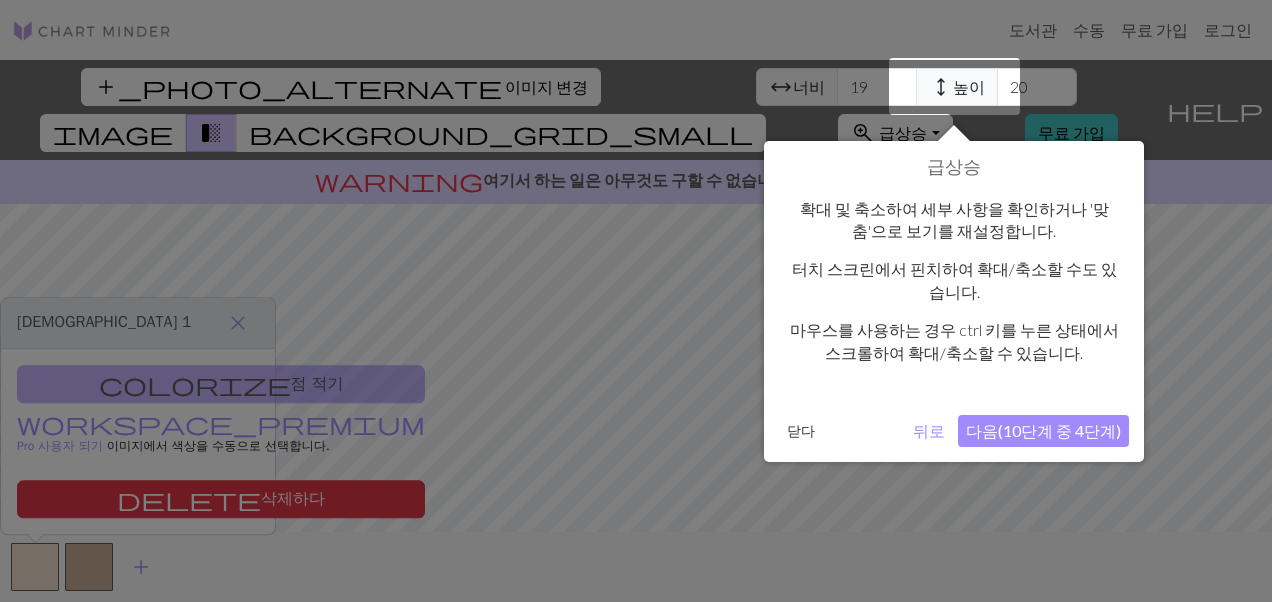 click on "다음(10단계 중 4단계)" at bounding box center (1043, 431) 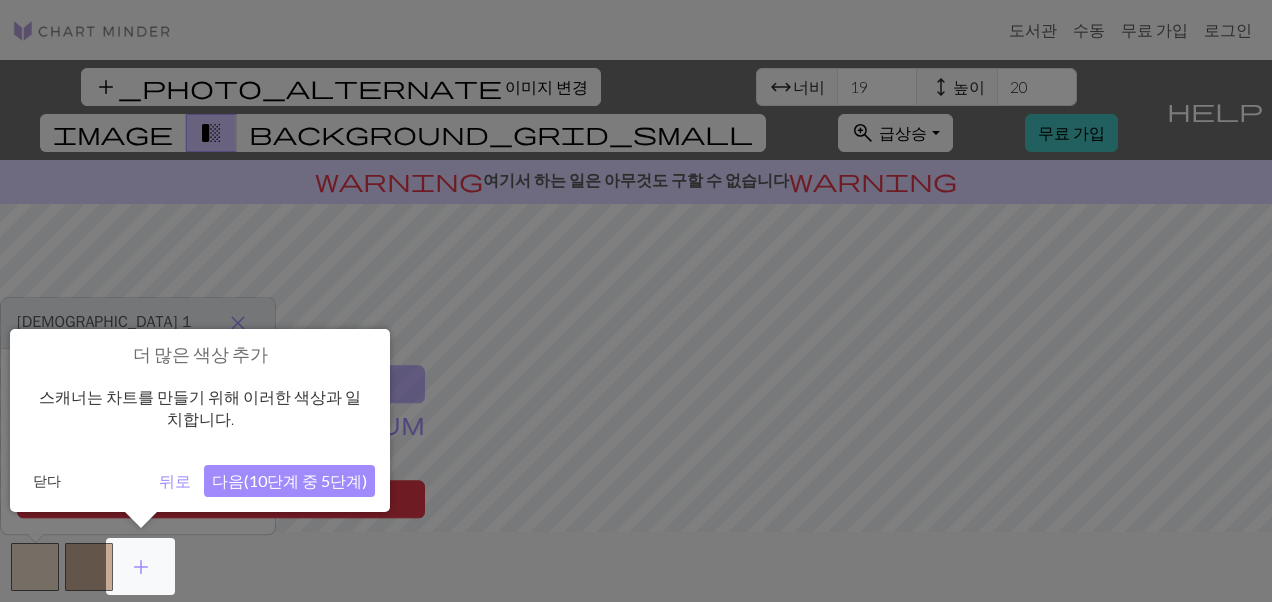 click on "다음(10단계 중 5단계)" at bounding box center (289, 481) 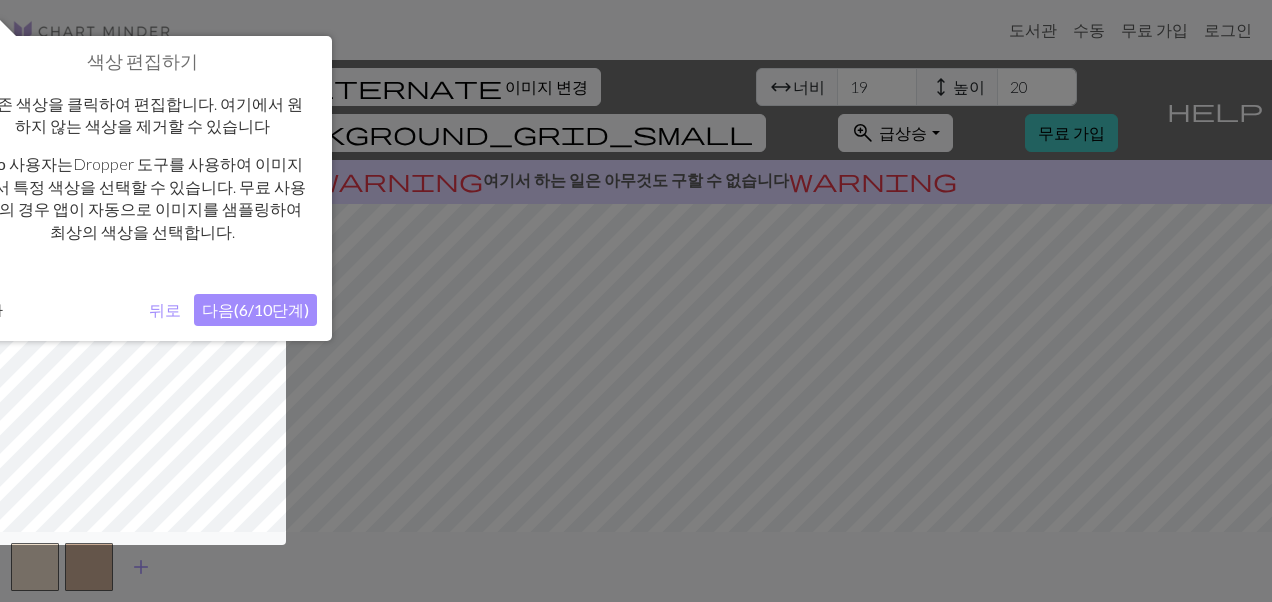 click on "다음(6/10단계)" at bounding box center (255, 310) 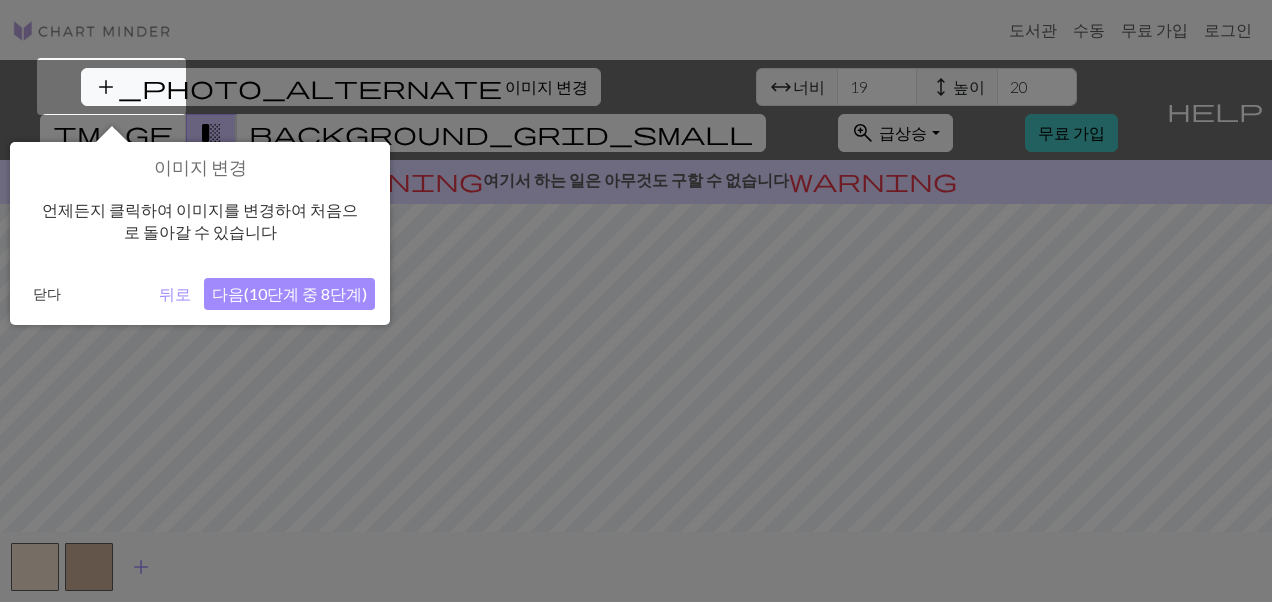 click on "다음(10단계 중 8단계)" at bounding box center (289, 294) 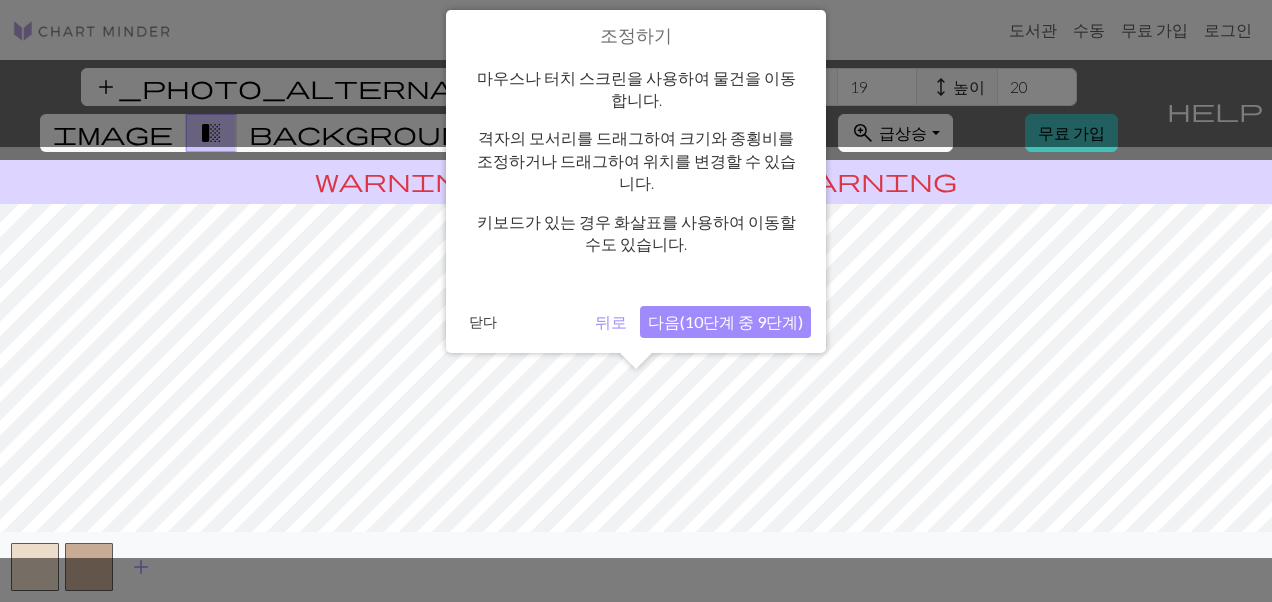 click on "다음(10단계 중 9단계)" at bounding box center [725, 322] 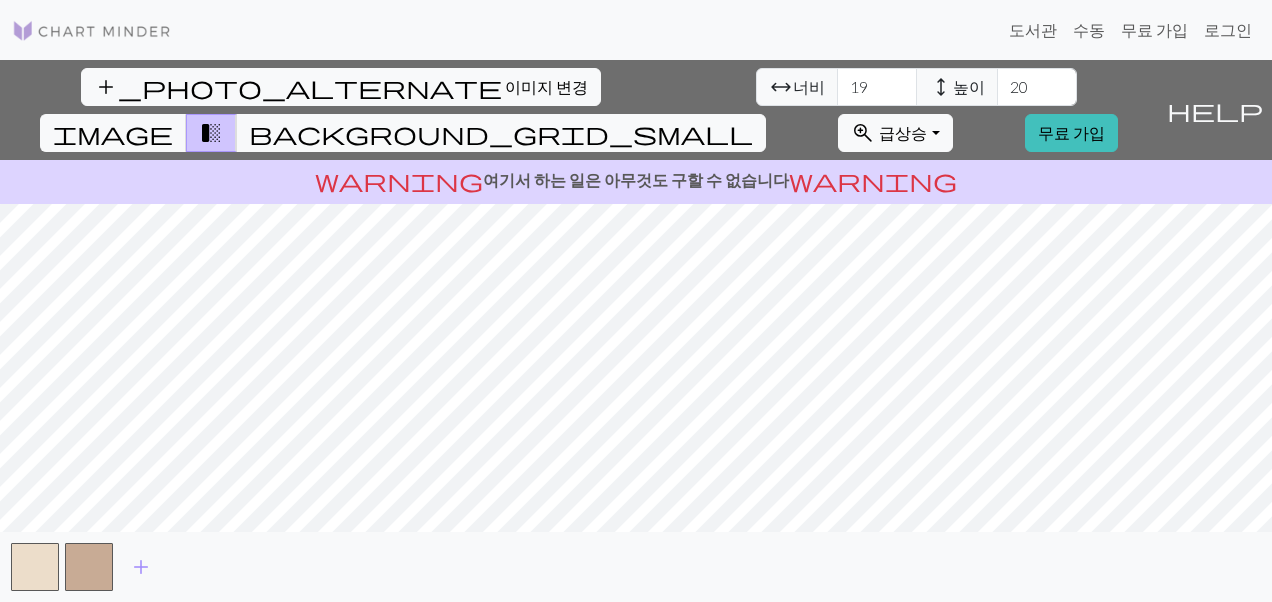 click on "add_photo_alternate   이미지 변경 arrow_range   너비 19 height   높이 20 image transition_fade background_grid_small zoom_in 급상승 Zoom Fit all Fit width Fit height 50% 100% 150% 200% 무료 가입 help 주변을 보여주세요 warning  여기서 하는 일은 아무것도 구할 수 없습니다  warning add" at bounding box center [636, 331] 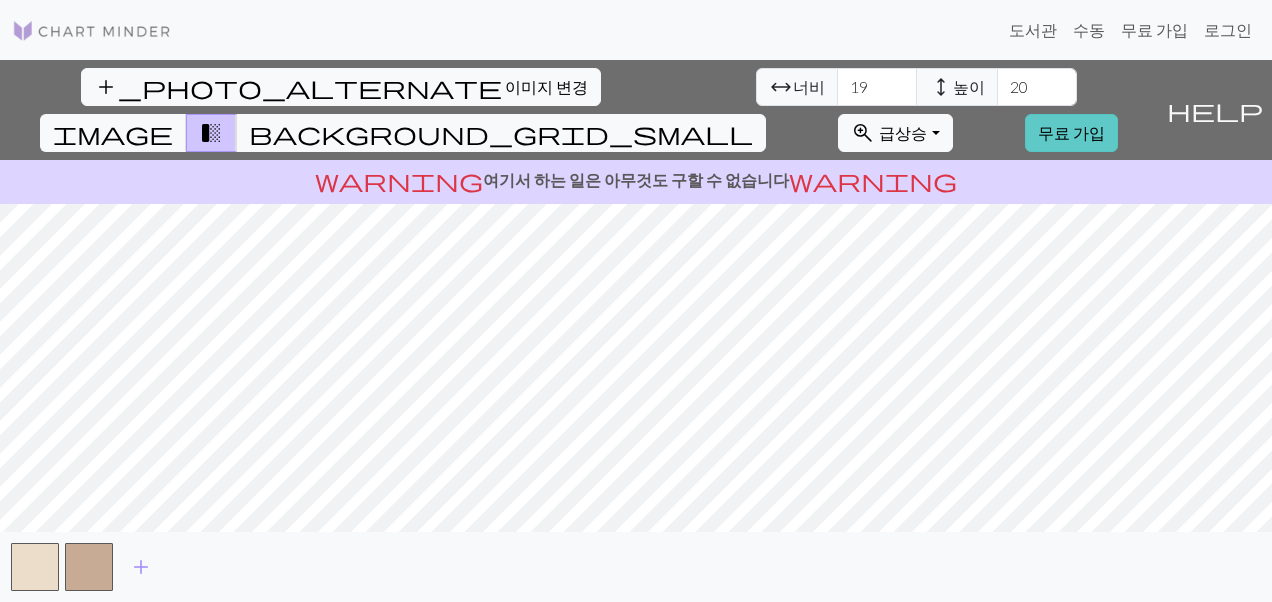 click on "무료 가입" at bounding box center (1071, 133) 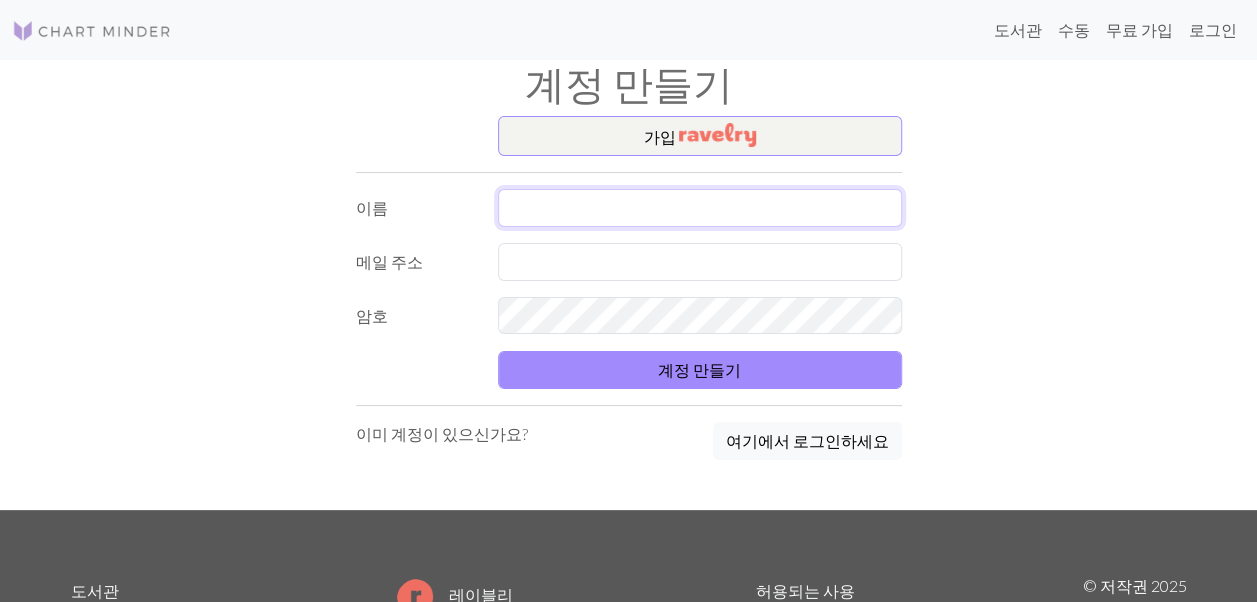 click at bounding box center [700, 208] 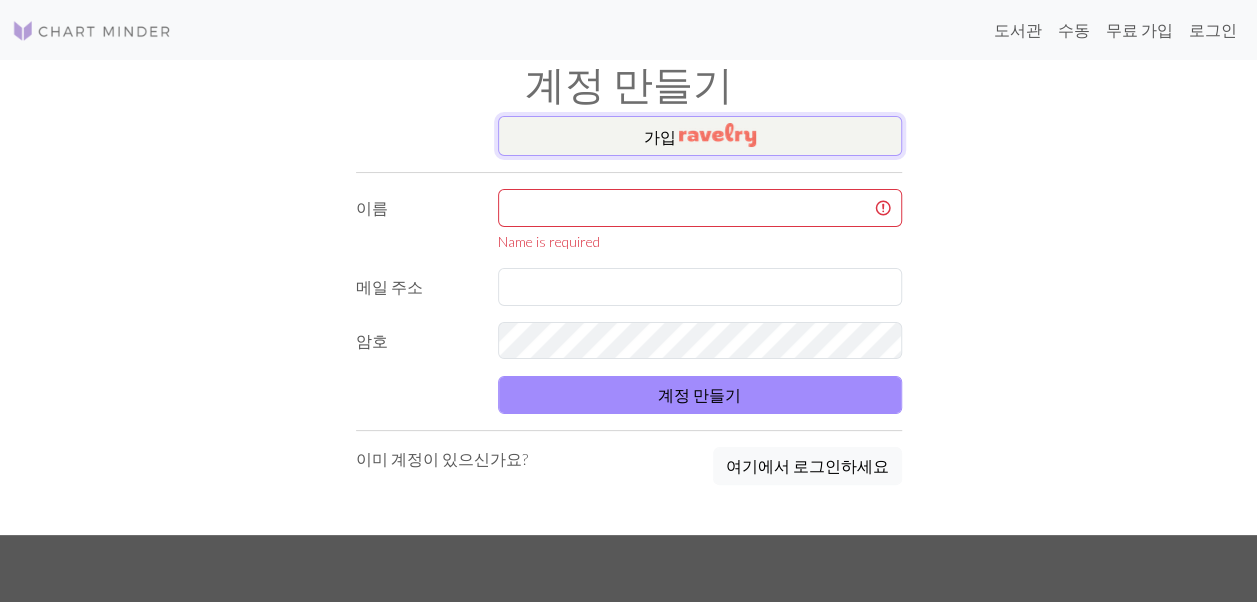 click at bounding box center (717, 135) 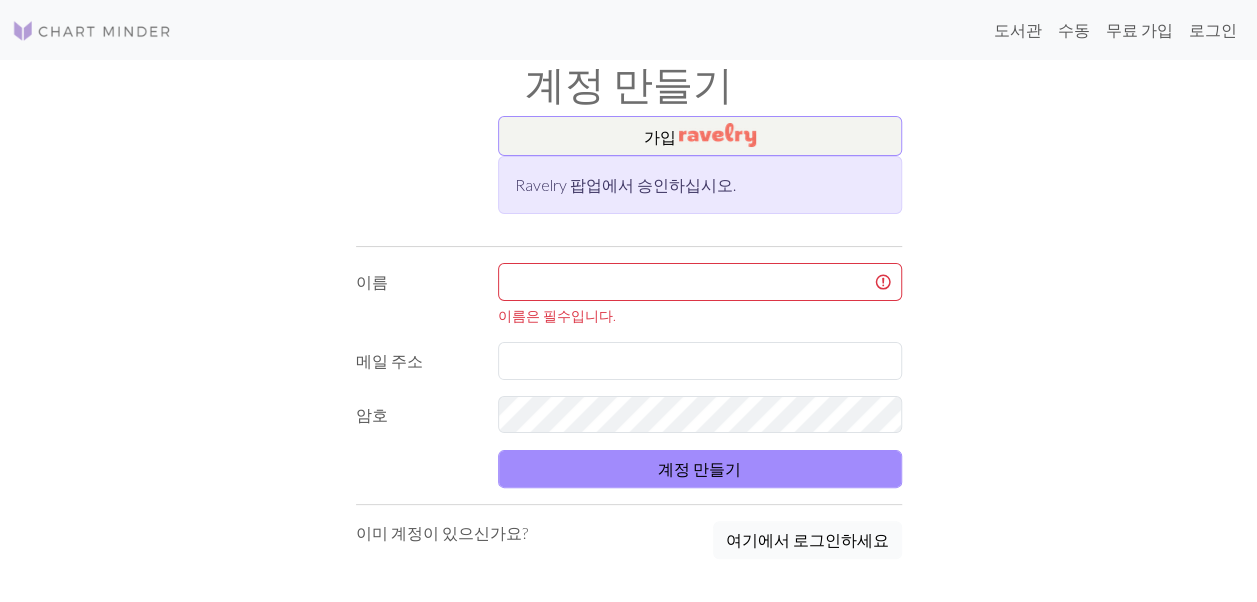 click on "여기에서 로그인하세요" at bounding box center [807, 540] 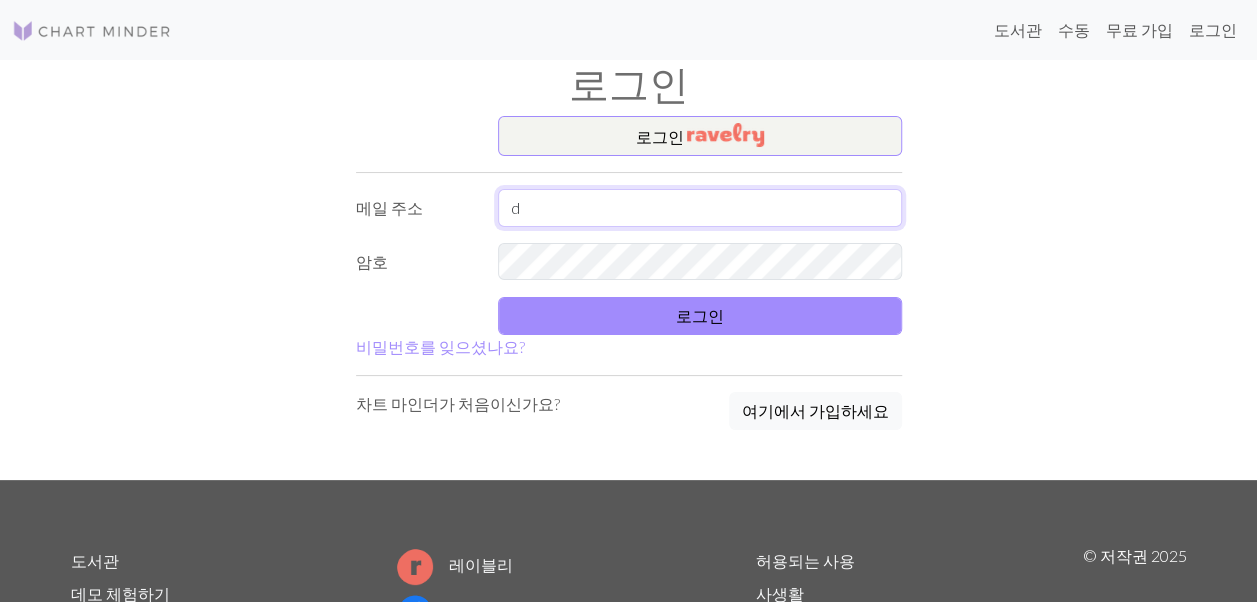 click on "d" at bounding box center [700, 208] 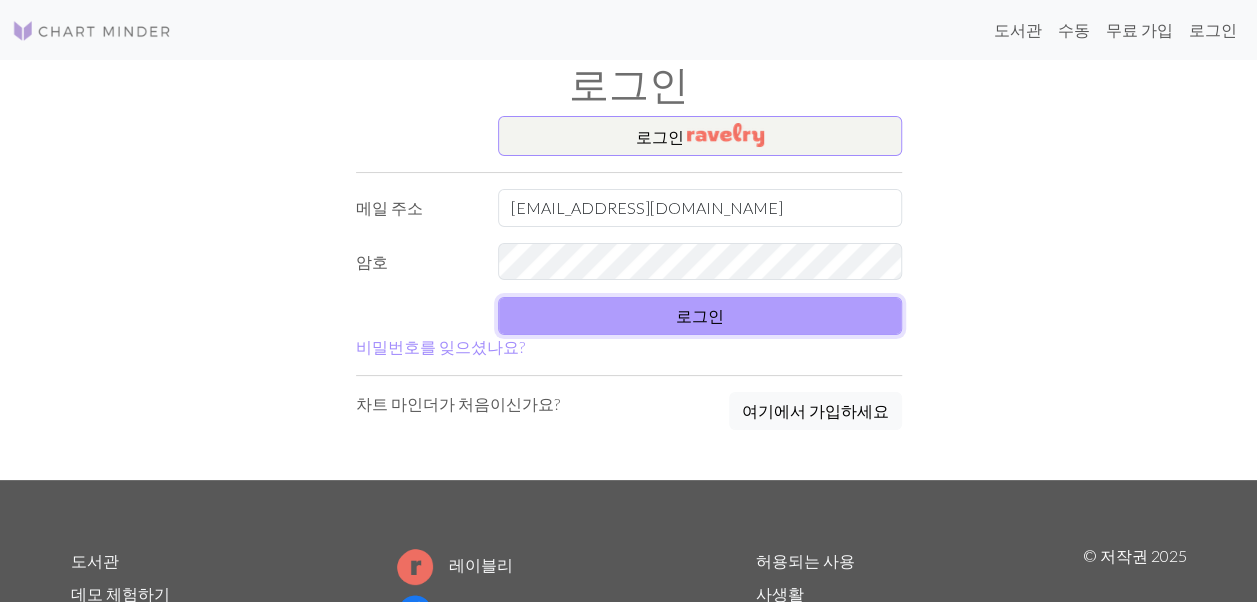 click on "로그인" at bounding box center (700, 316) 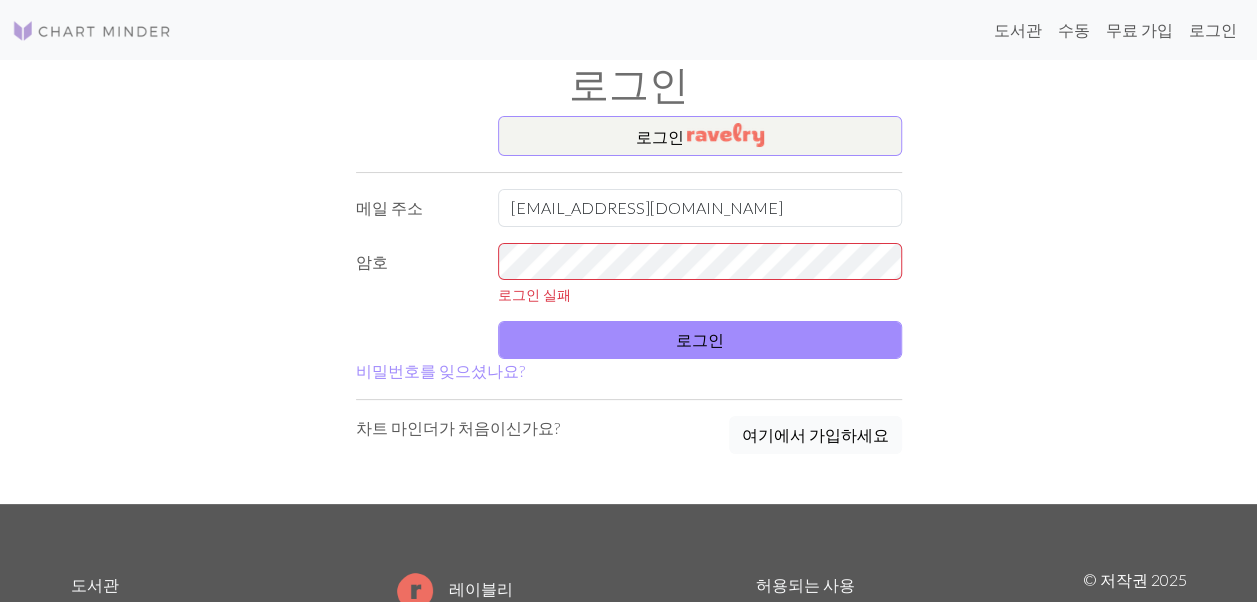 click on "여기에서 가입하세요" at bounding box center (815, 435) 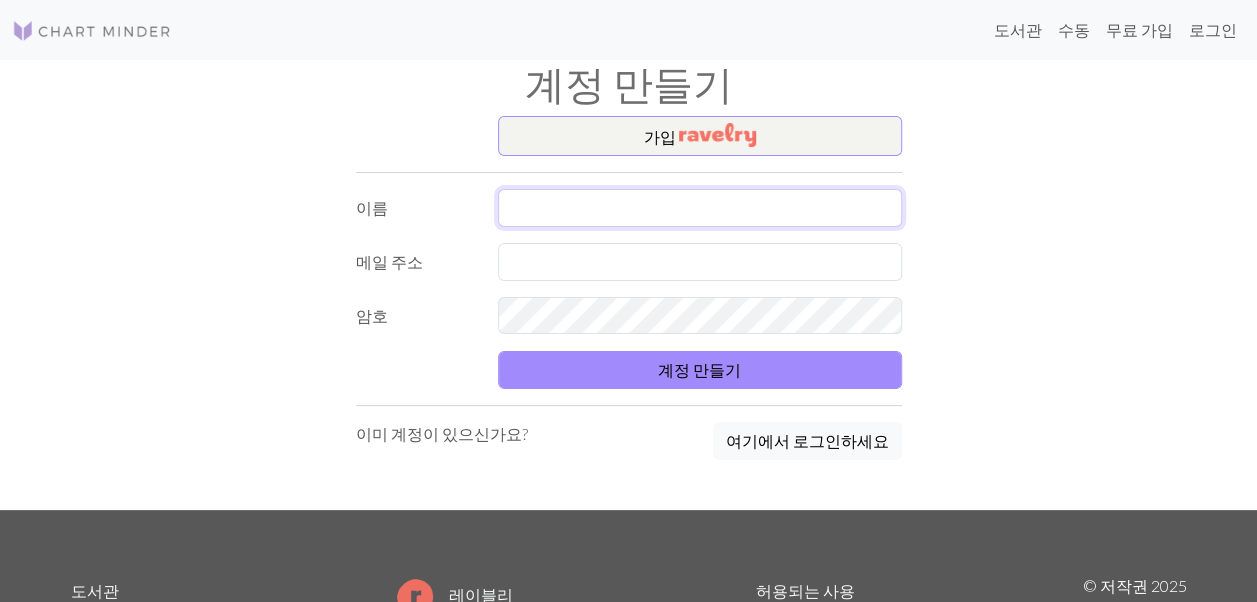 click at bounding box center (700, 208) 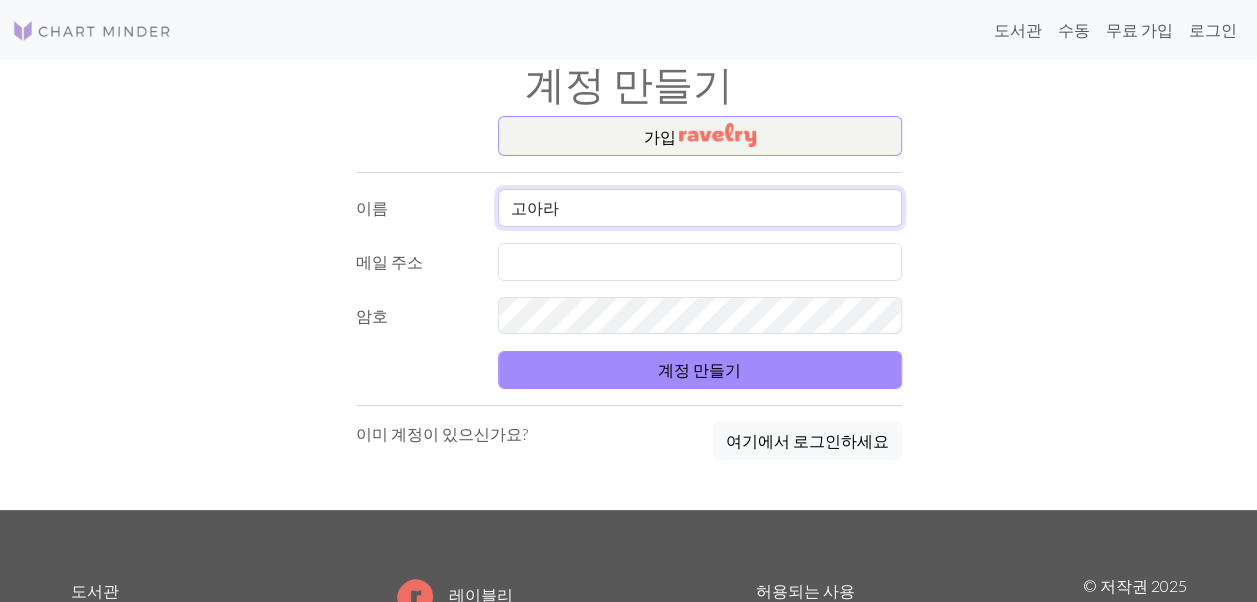 type on "고아라" 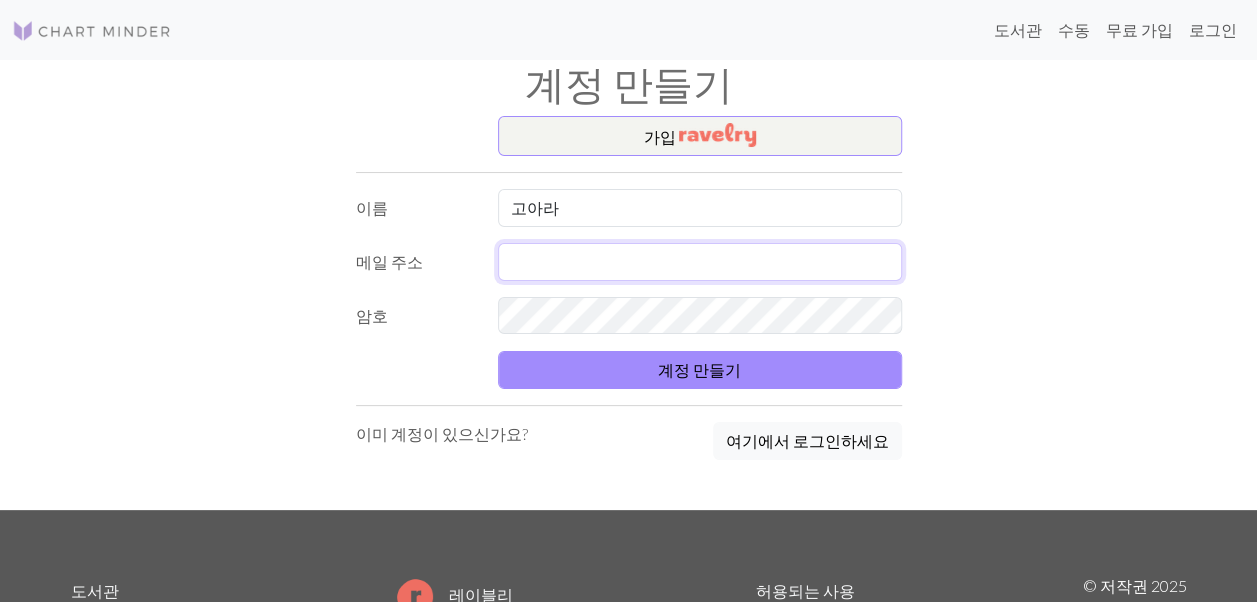 type on "ㅇ" 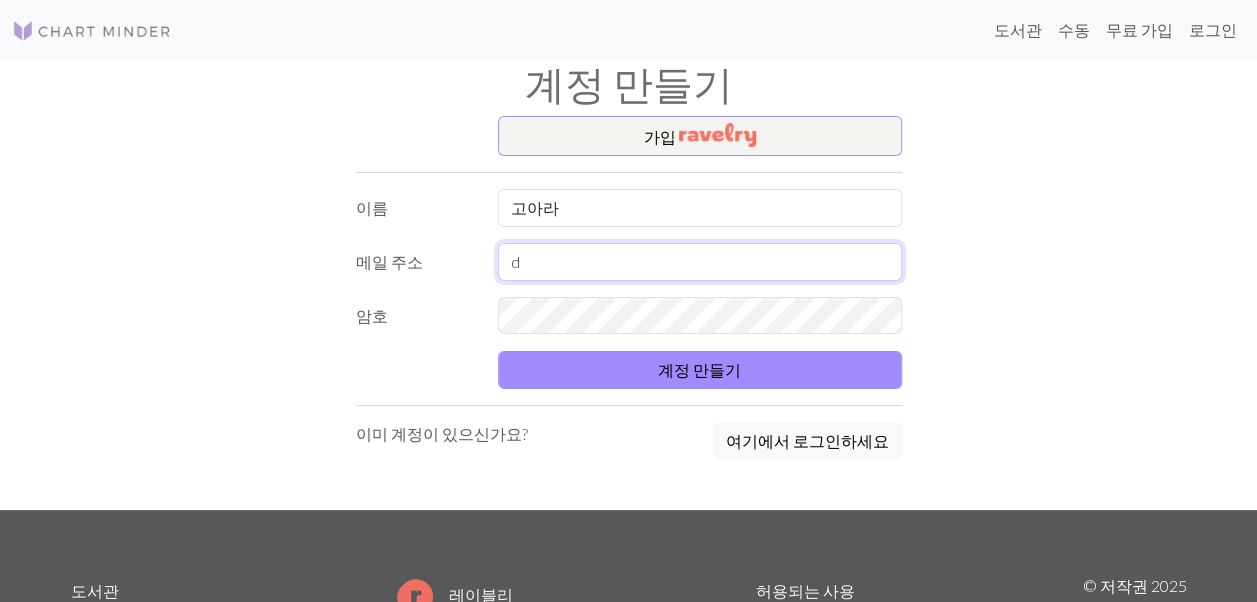 type on "doong124@naver.com" 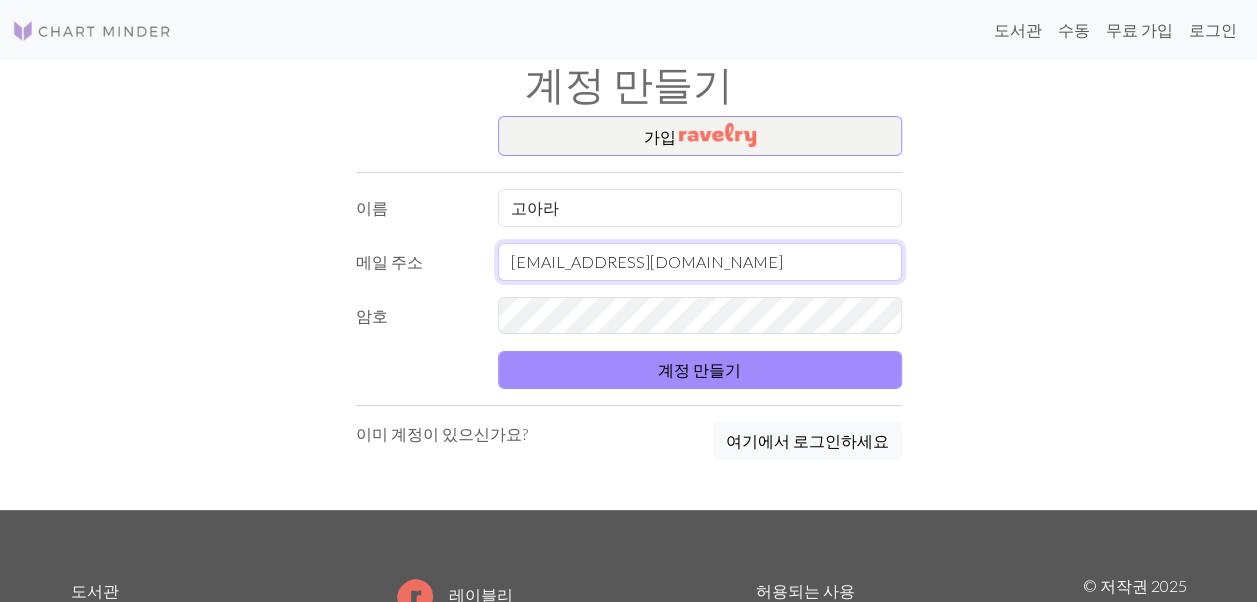 click on "계정 만들기" at bounding box center (700, 370) 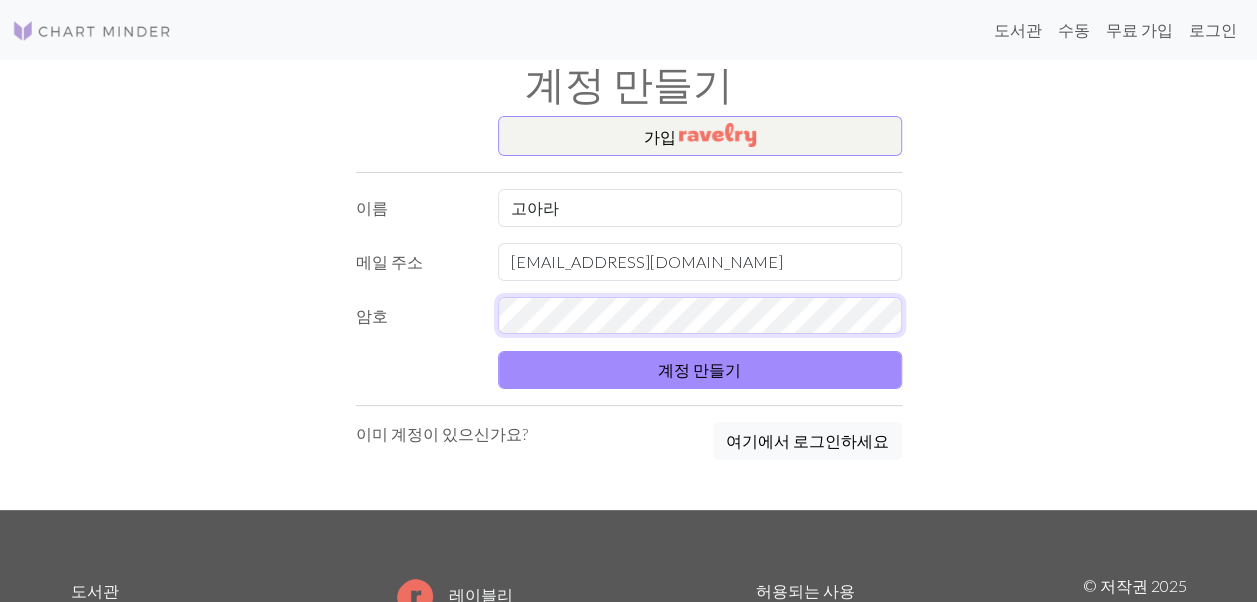 click on "계정 만들기" at bounding box center [700, 370] 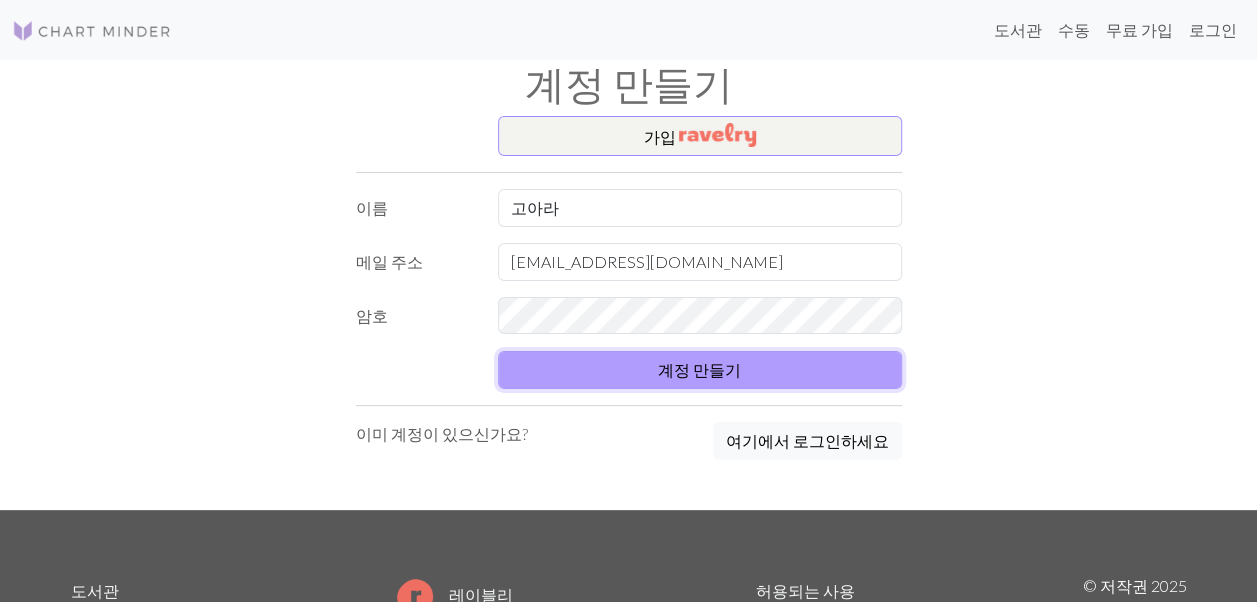 click on "계정 만들기" at bounding box center [700, 370] 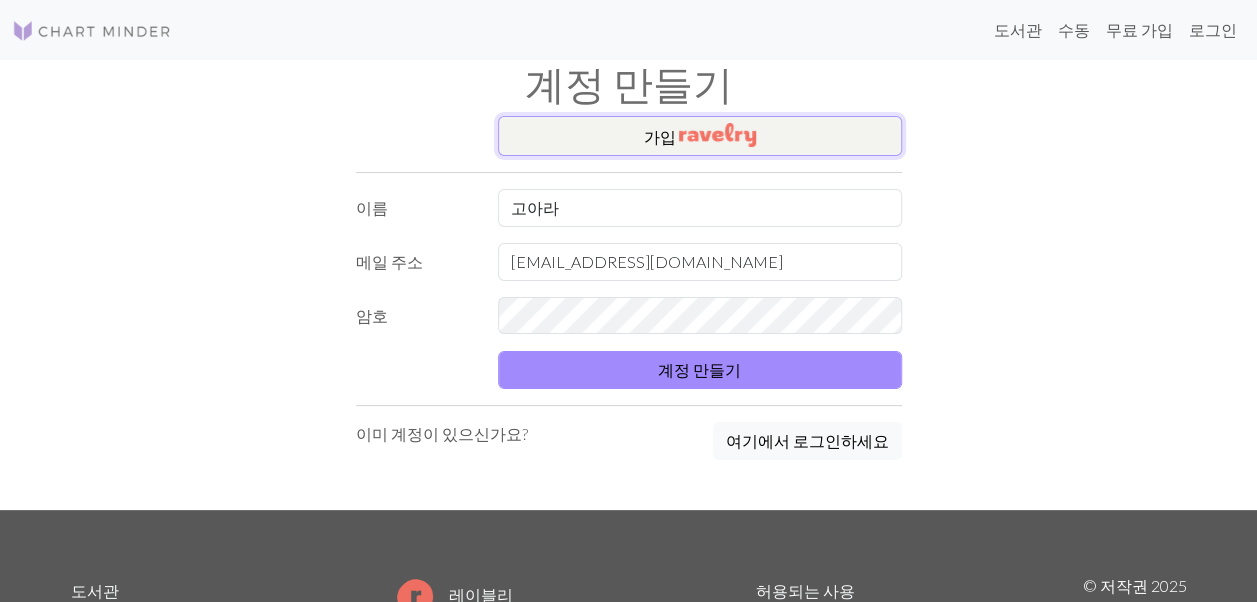 click on "가입" at bounding box center [700, 136] 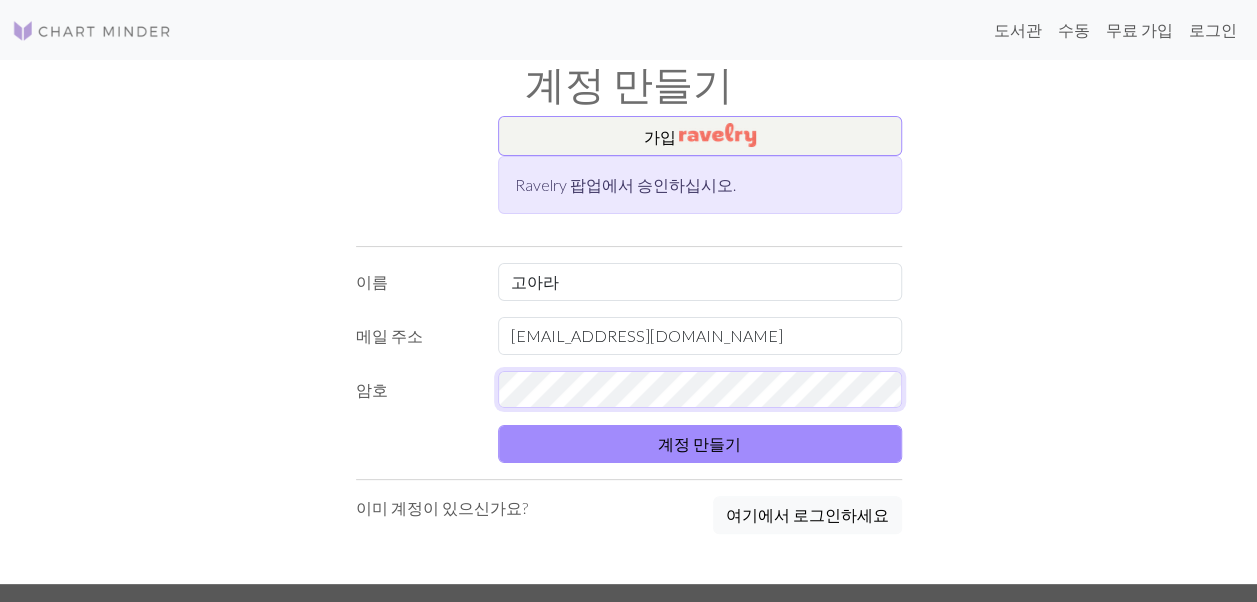 click on "계정 만들기" at bounding box center (700, 444) 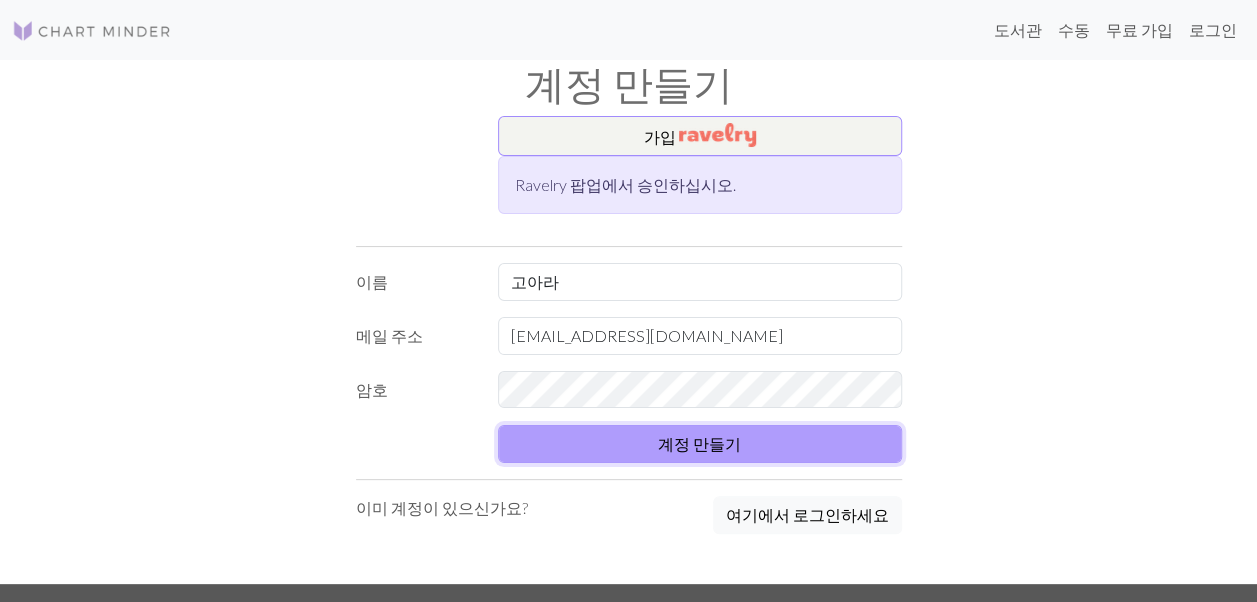 click on "계정 만들기" at bounding box center (700, 444) 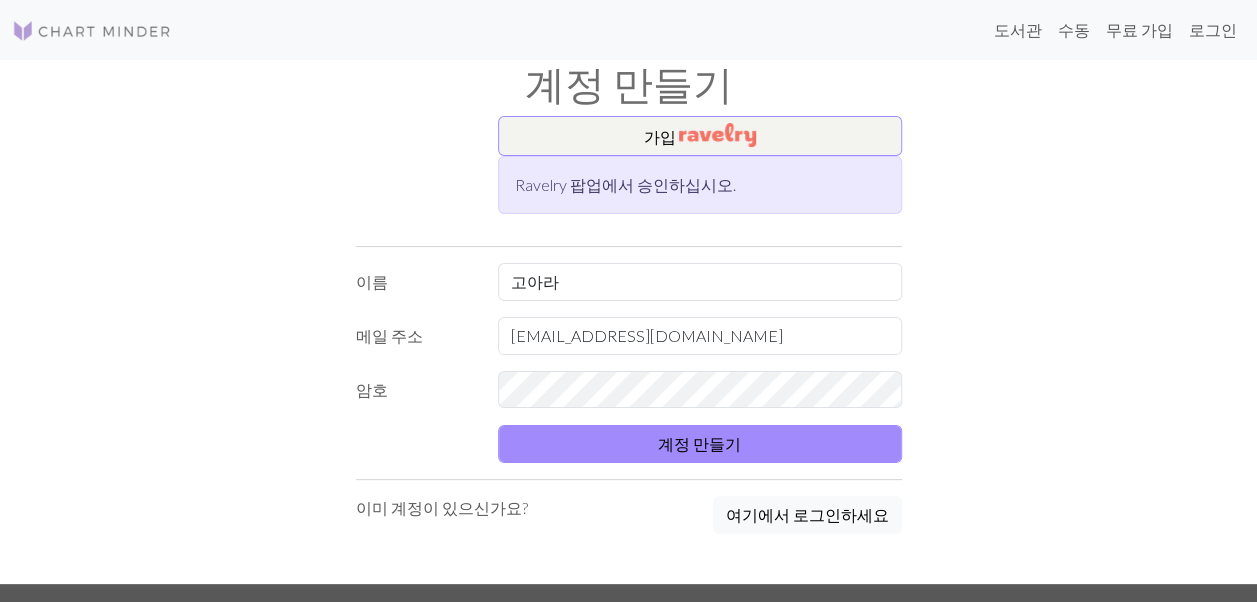 click on "Ravelry 팝업에서 승인하십시오." at bounding box center (700, 185) 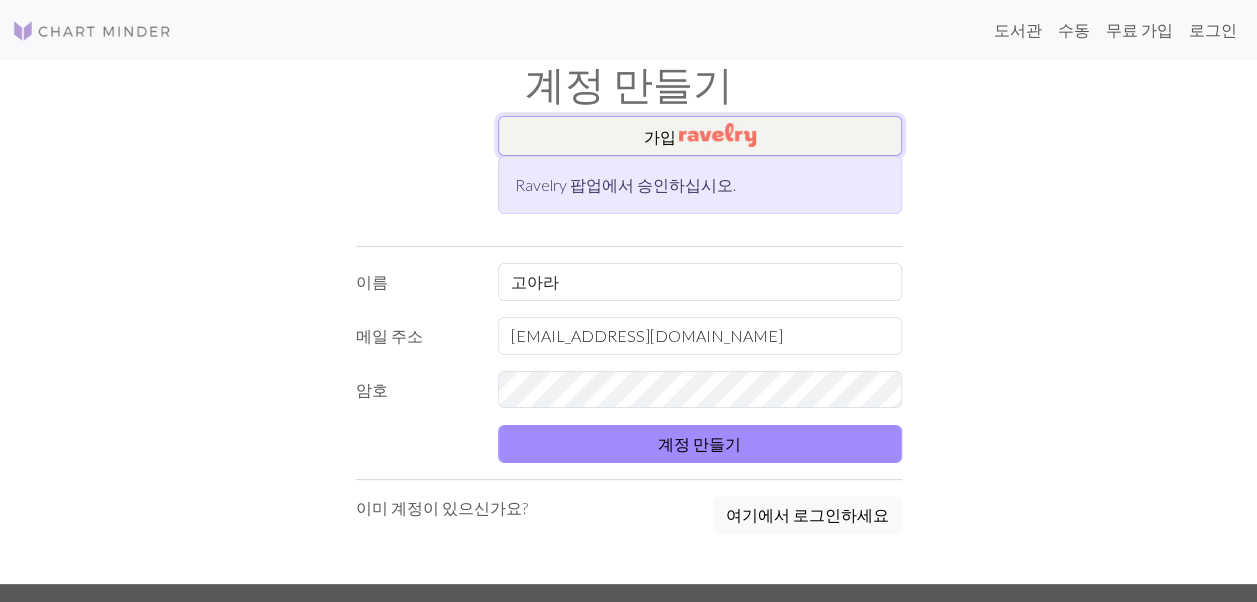click at bounding box center [717, 135] 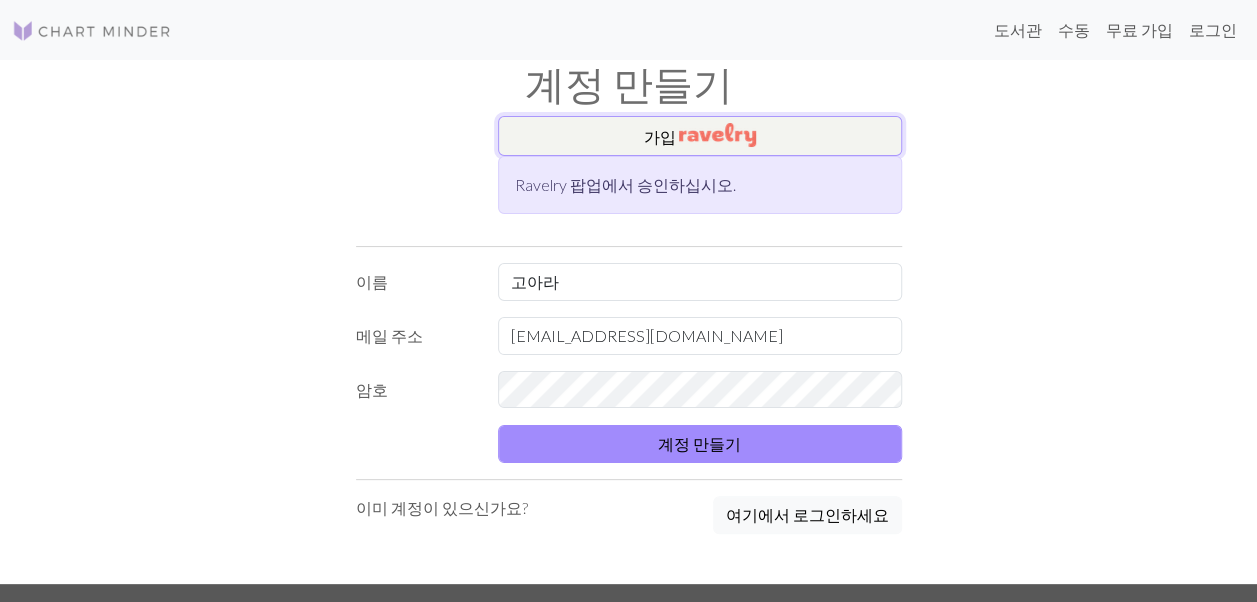 click on "가입" at bounding box center (700, 136) 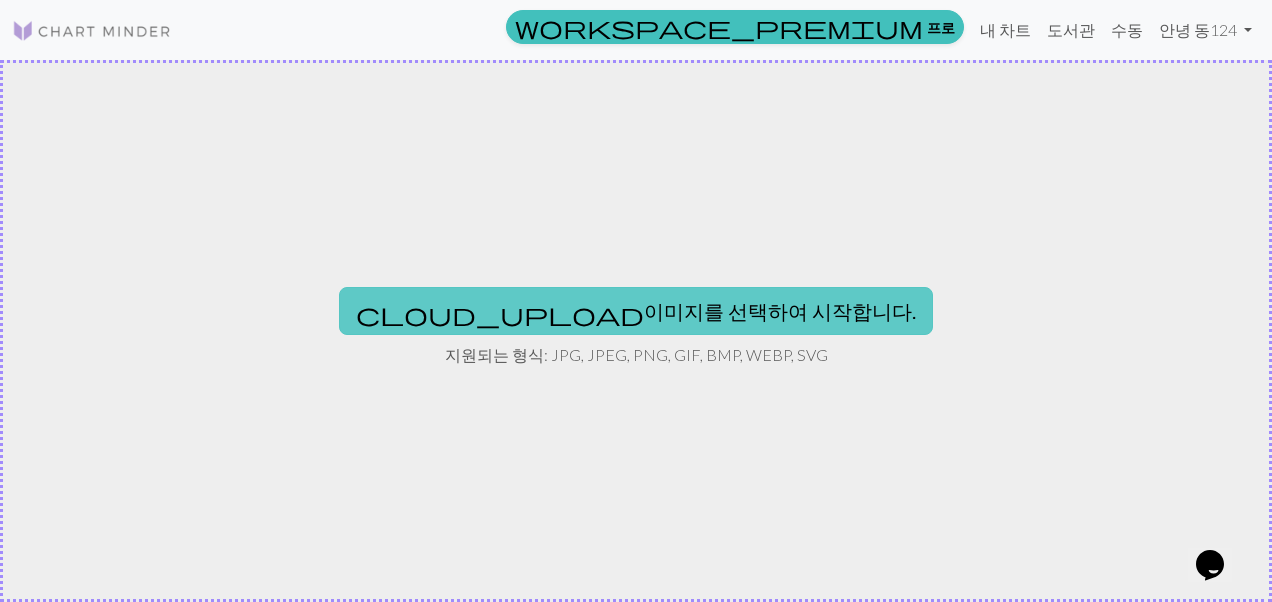 click on "이미지를 선택하여 시작합니다." at bounding box center [780, 311] 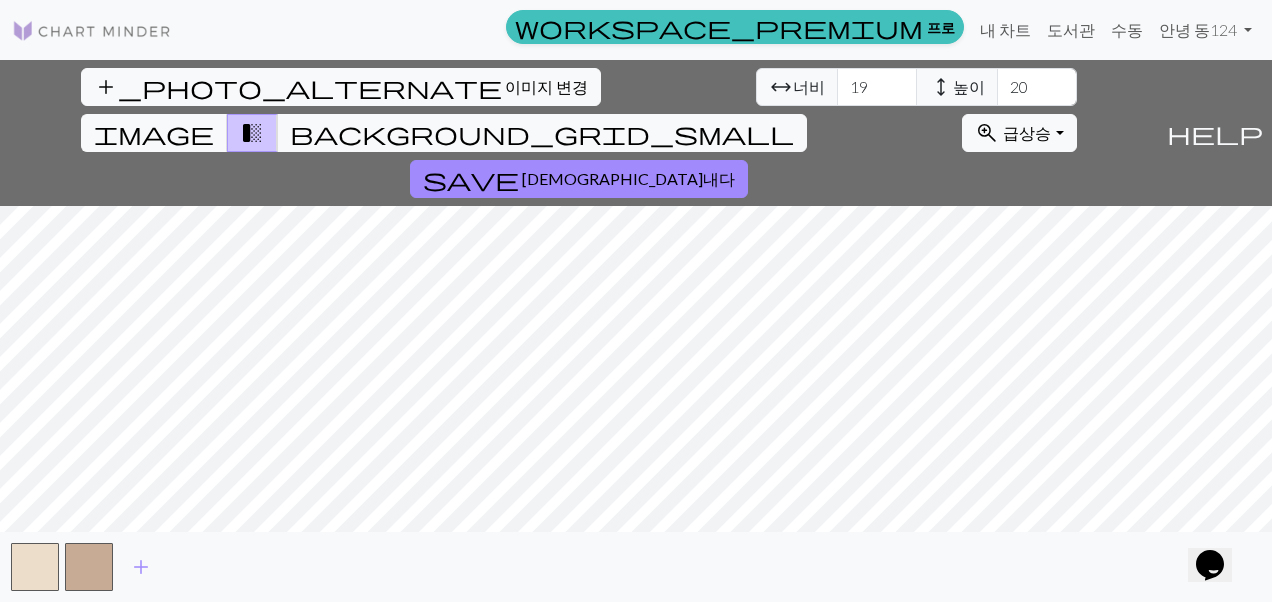 click on "add_photo_alternate   이미지 변경 arrow_range   너비 19 height   높이 20 image transition_fade background_grid_small zoom_in 급상승 Zoom Fit all Fit width Fit height 50% 100% 150% 200% save   구해내다 help 주변을 보여주세요 add" at bounding box center (636, 331) 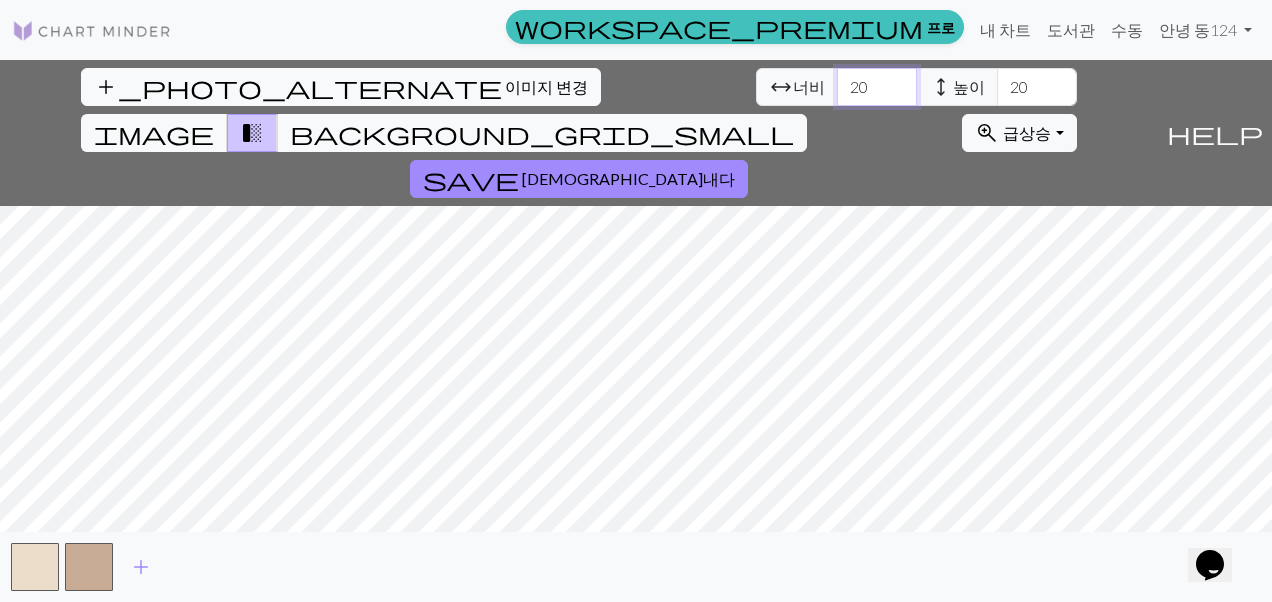 click on "20" at bounding box center [877, 87] 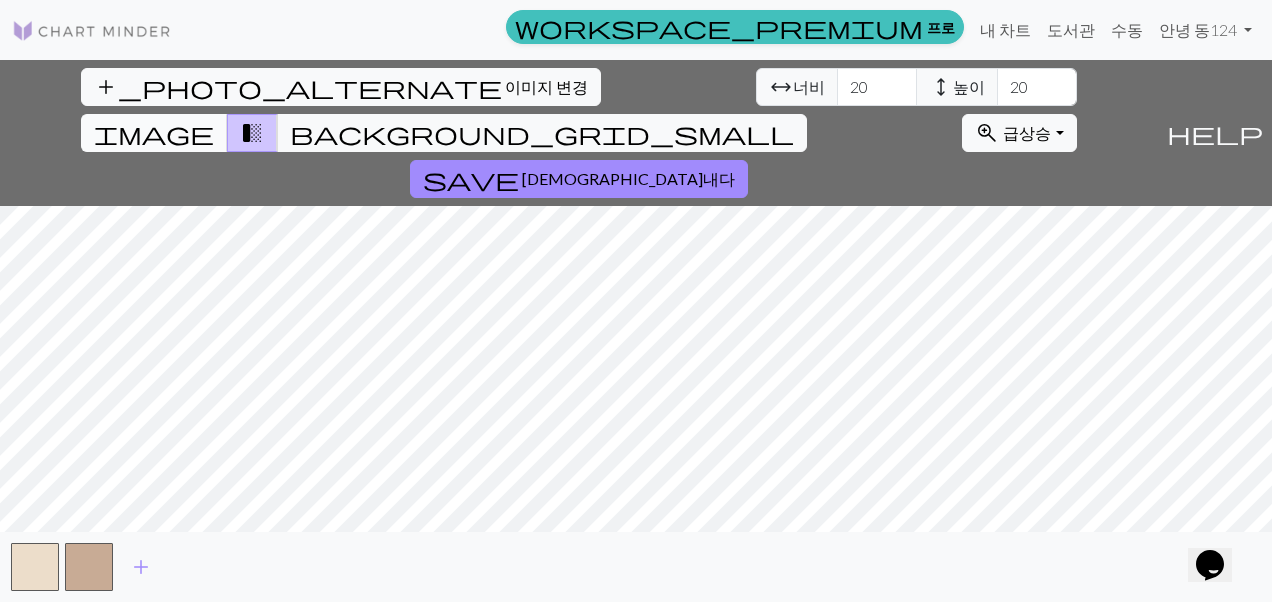 click on "image" at bounding box center [154, 133] 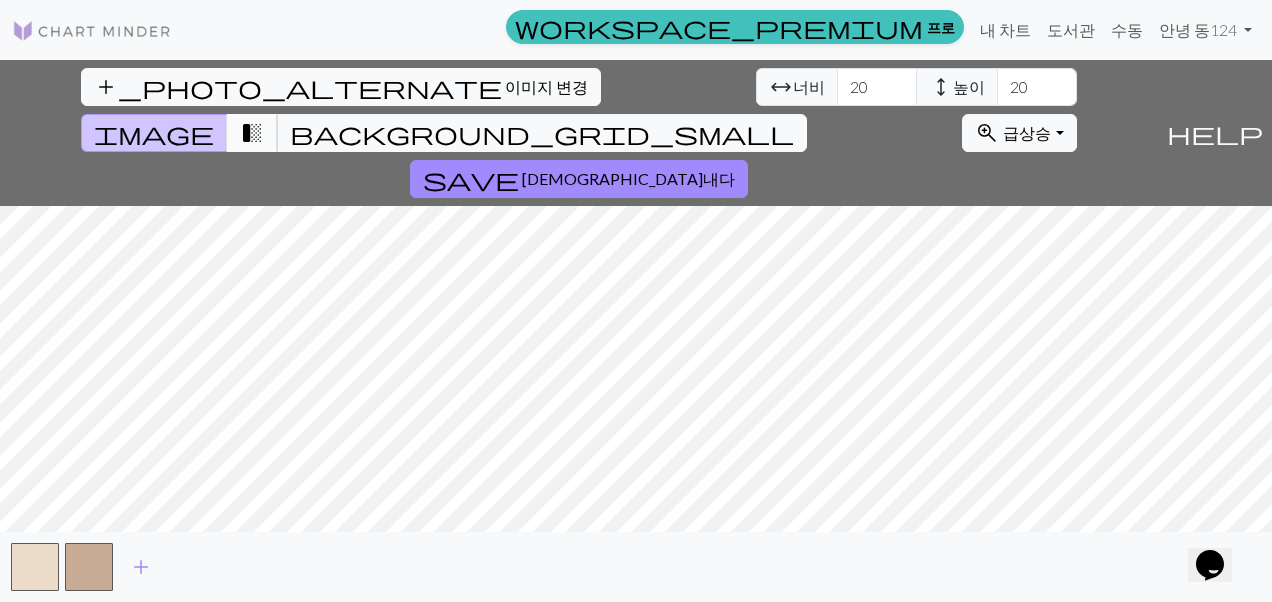 click on "transition_fade" at bounding box center (252, 133) 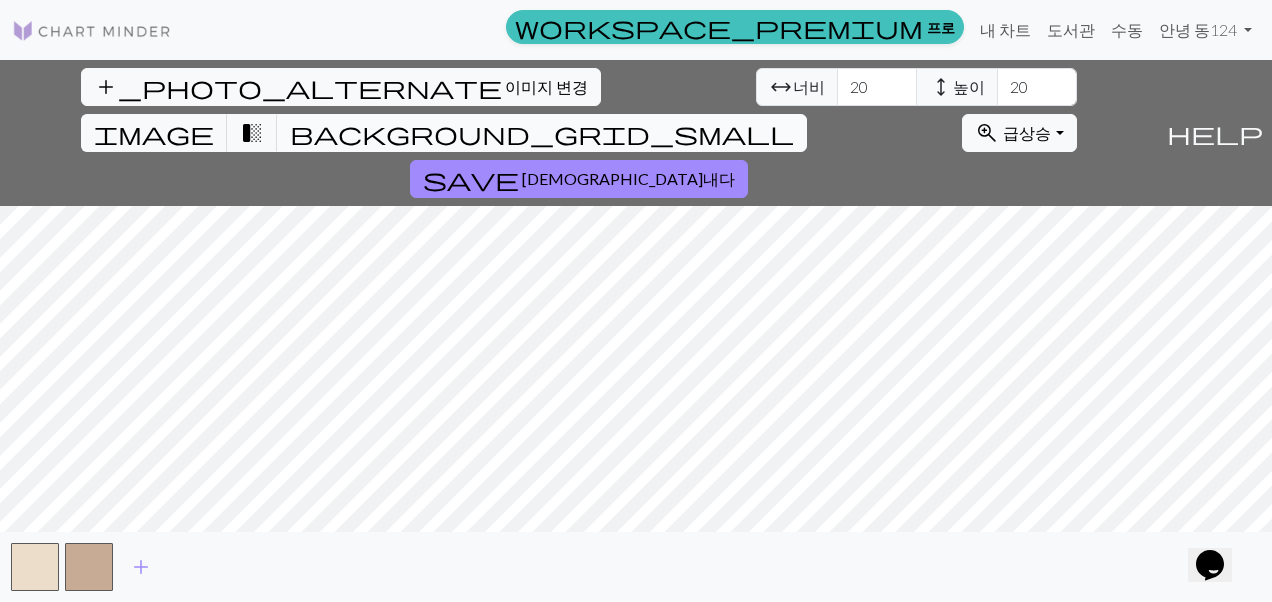 click on "background_grid_small" at bounding box center (542, 133) 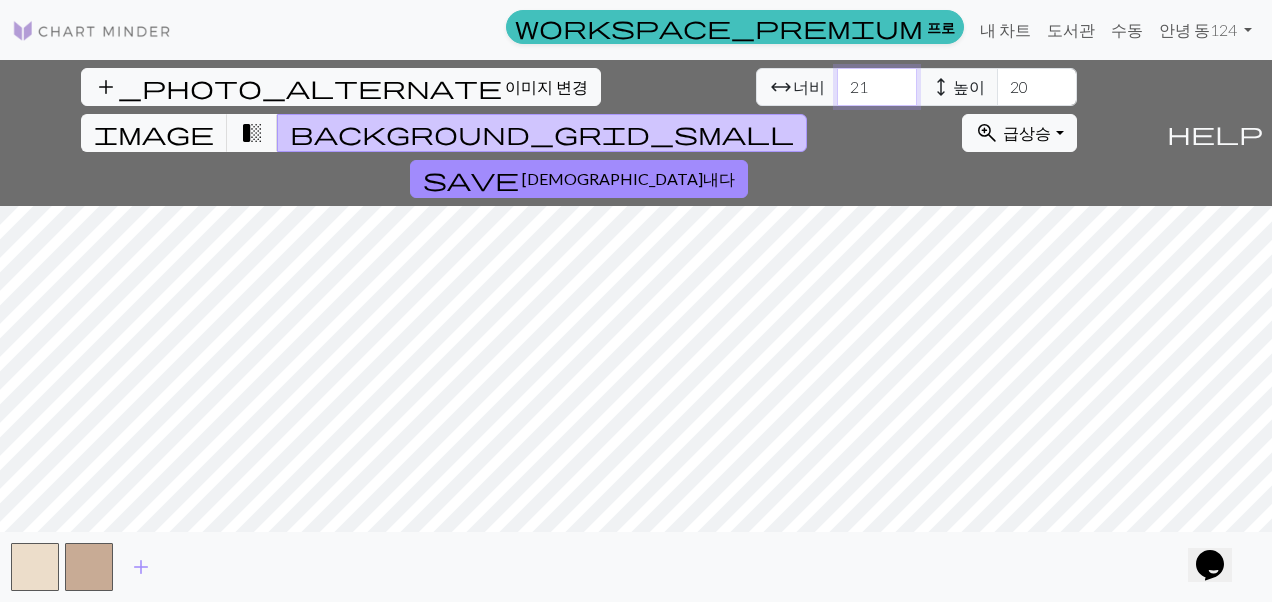click on "21" at bounding box center (877, 87) 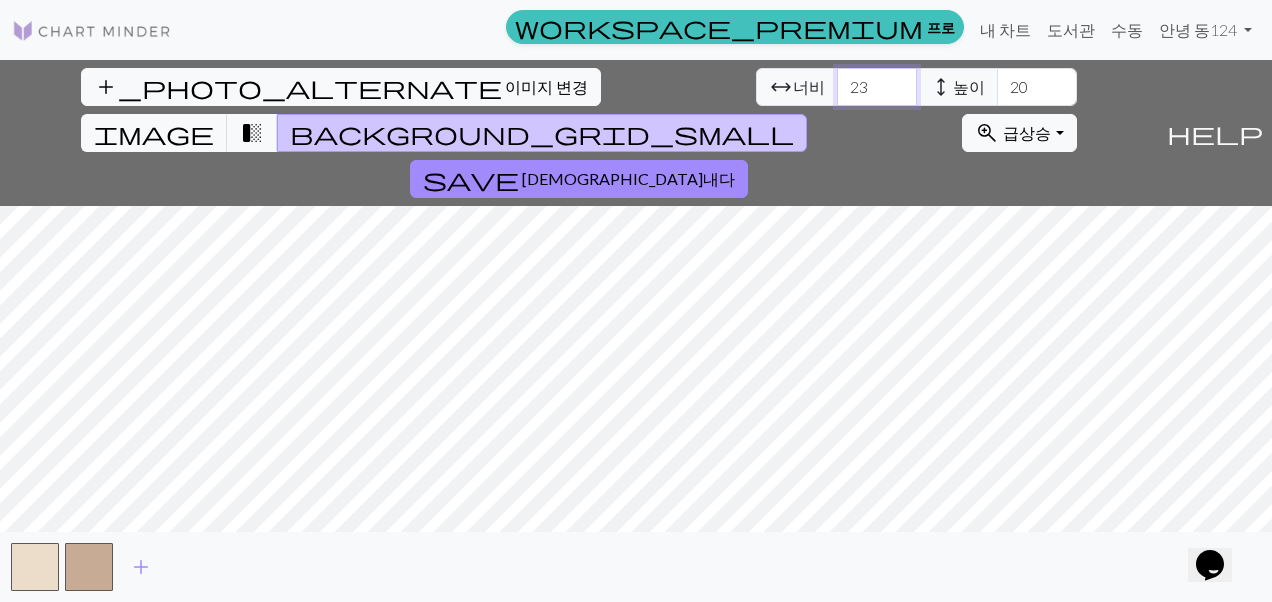 drag, startPoint x: 396, startPoint y: 80, endPoint x: 856, endPoint y: 188, distance: 472.5082 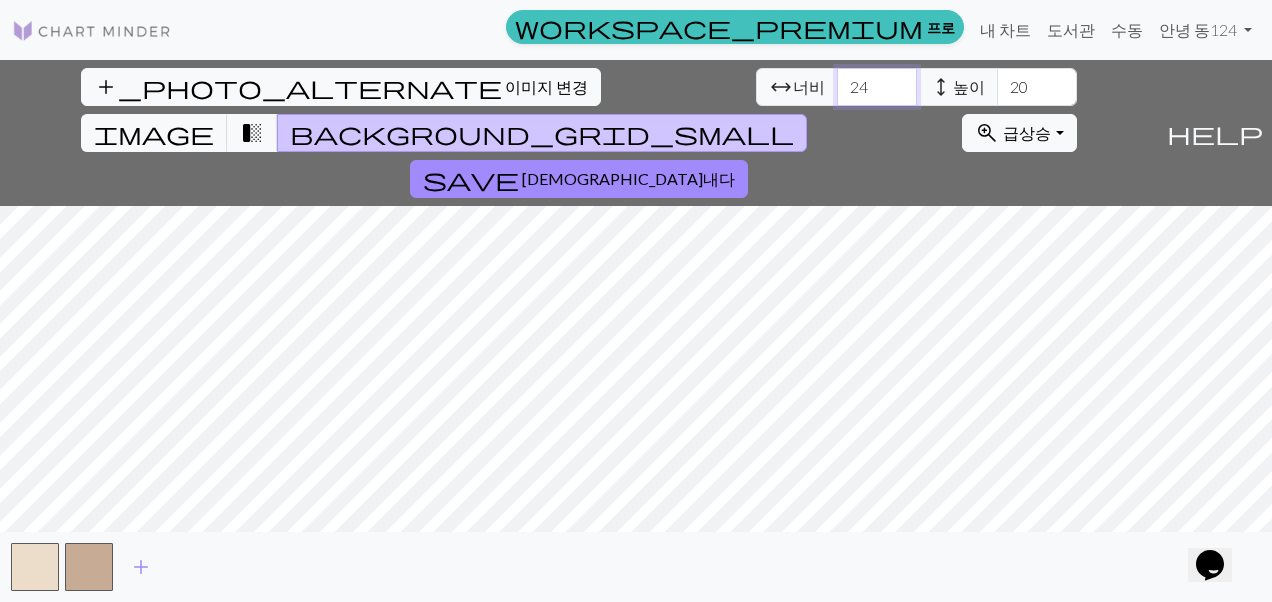 click on "24" at bounding box center (877, 87) 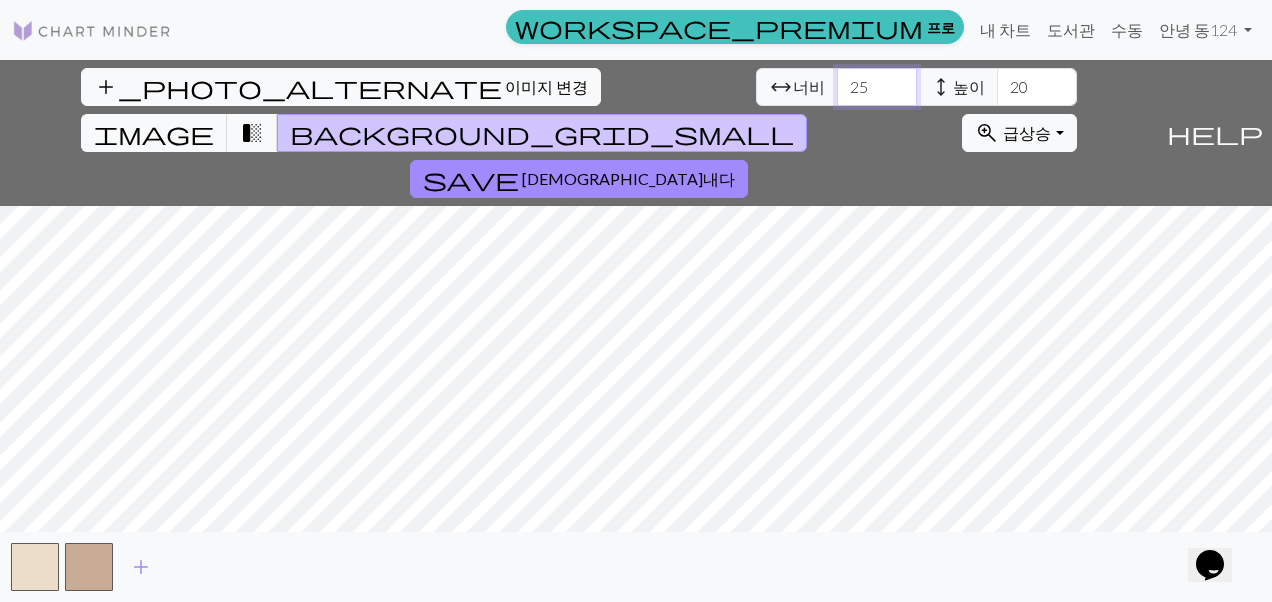 click on "25" at bounding box center (877, 87) 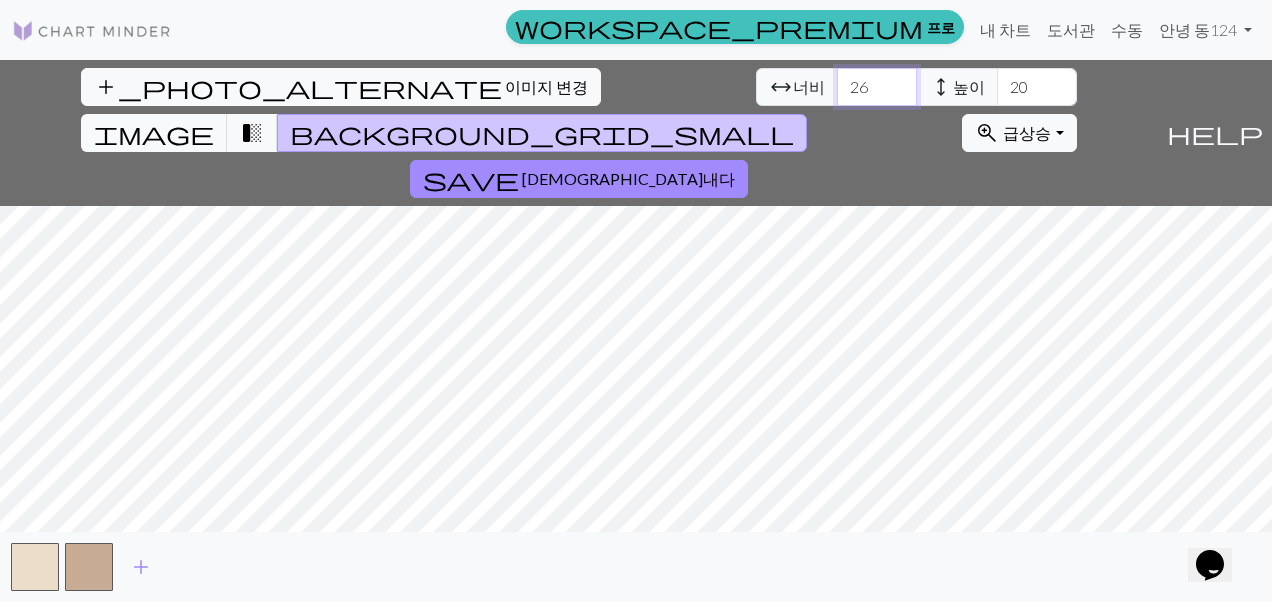 click on "26" at bounding box center [877, 87] 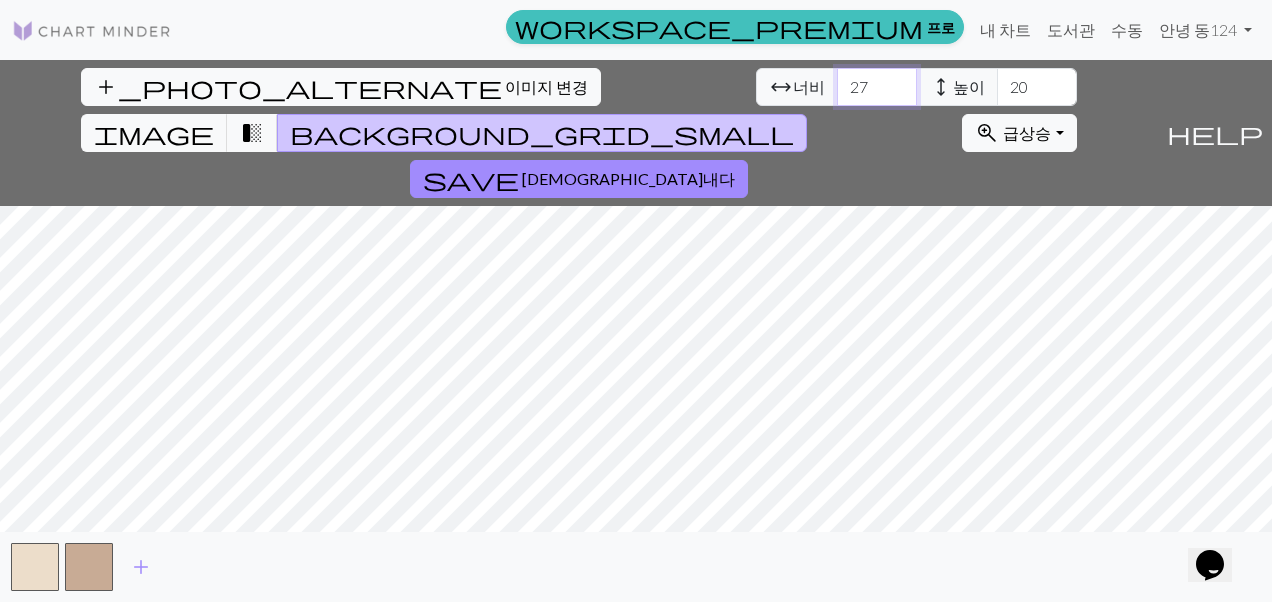 click on "27" at bounding box center [877, 87] 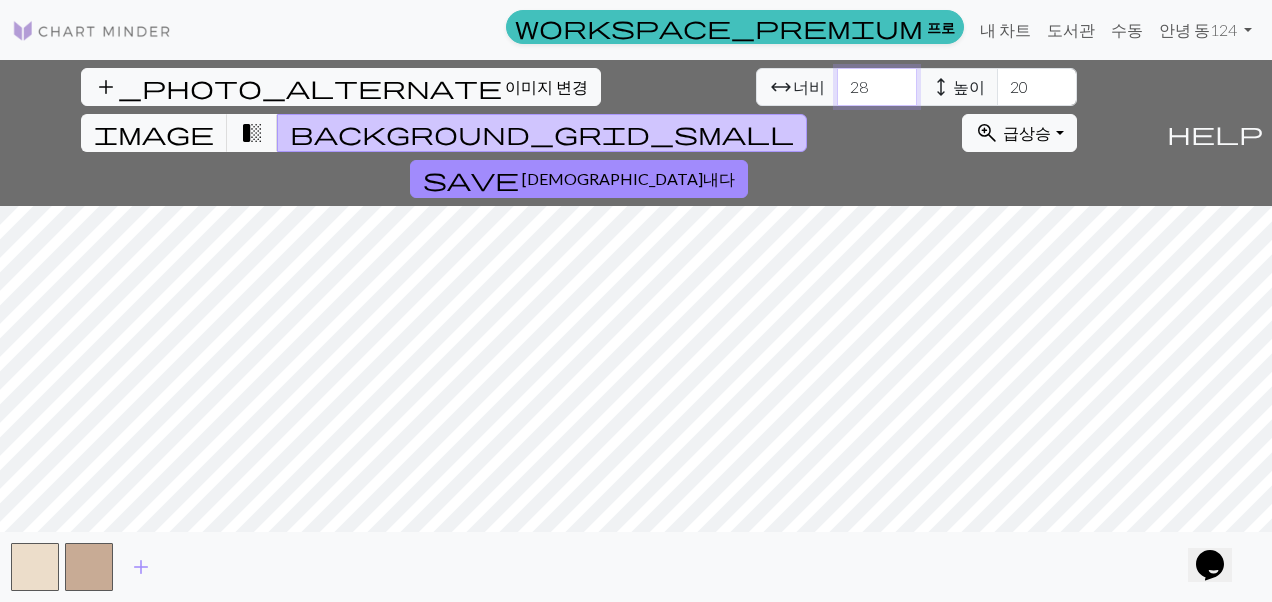 click on "28" at bounding box center [877, 87] 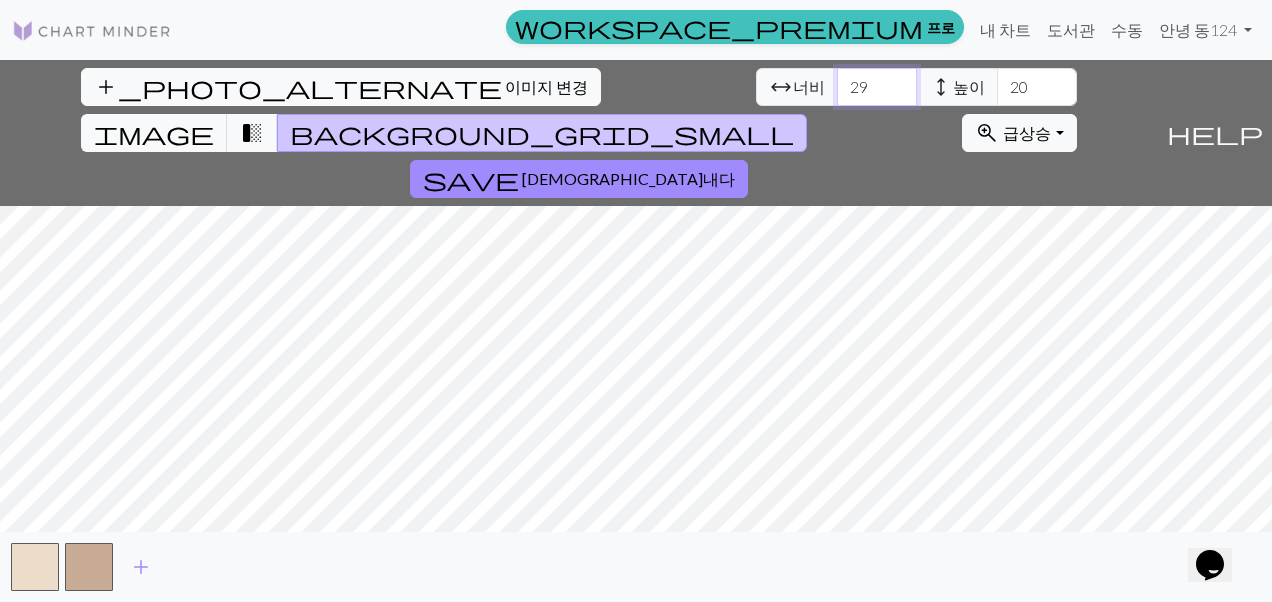 click on "29" at bounding box center [877, 87] 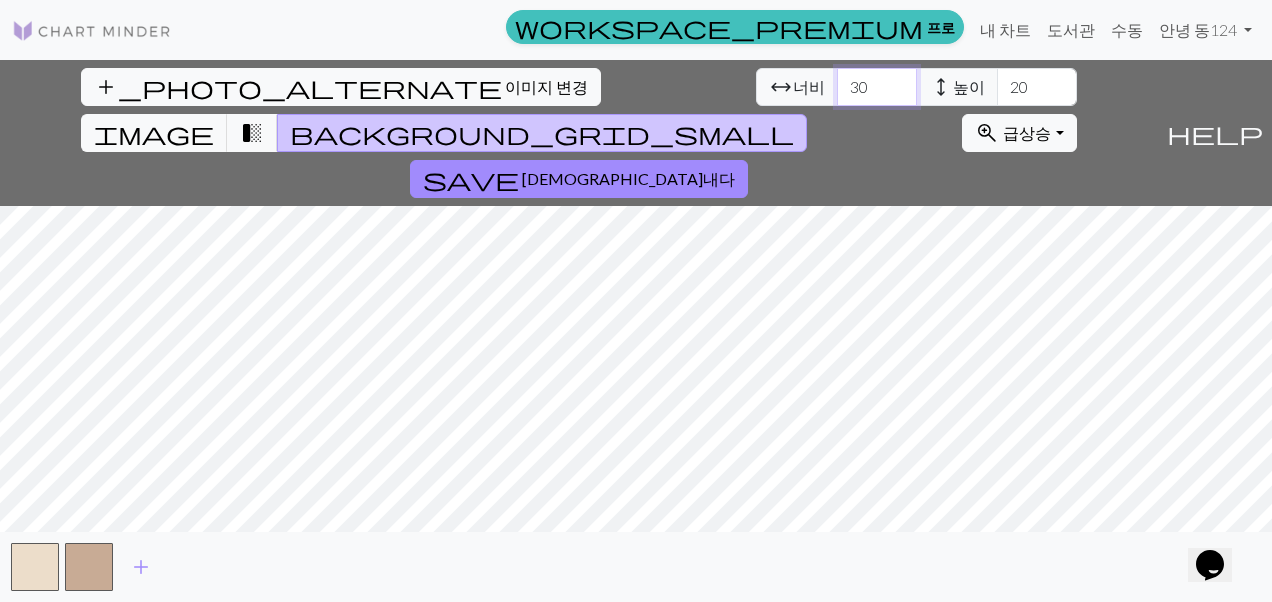 click on "30" at bounding box center (877, 87) 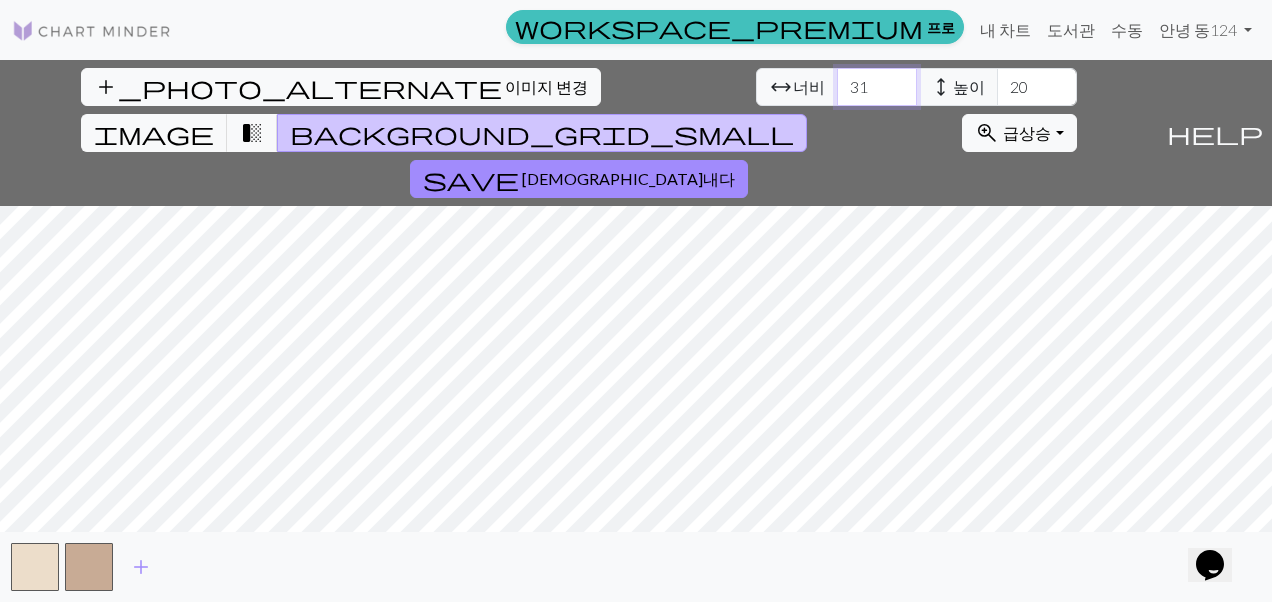 type on "31" 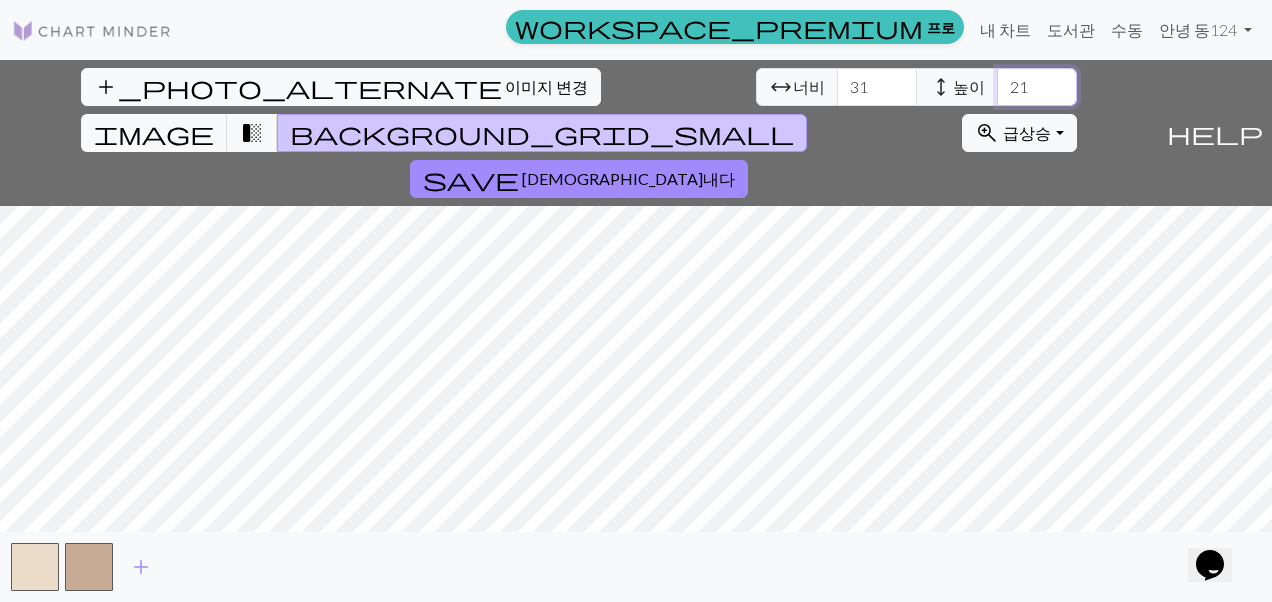 click on "21" at bounding box center (1037, 87) 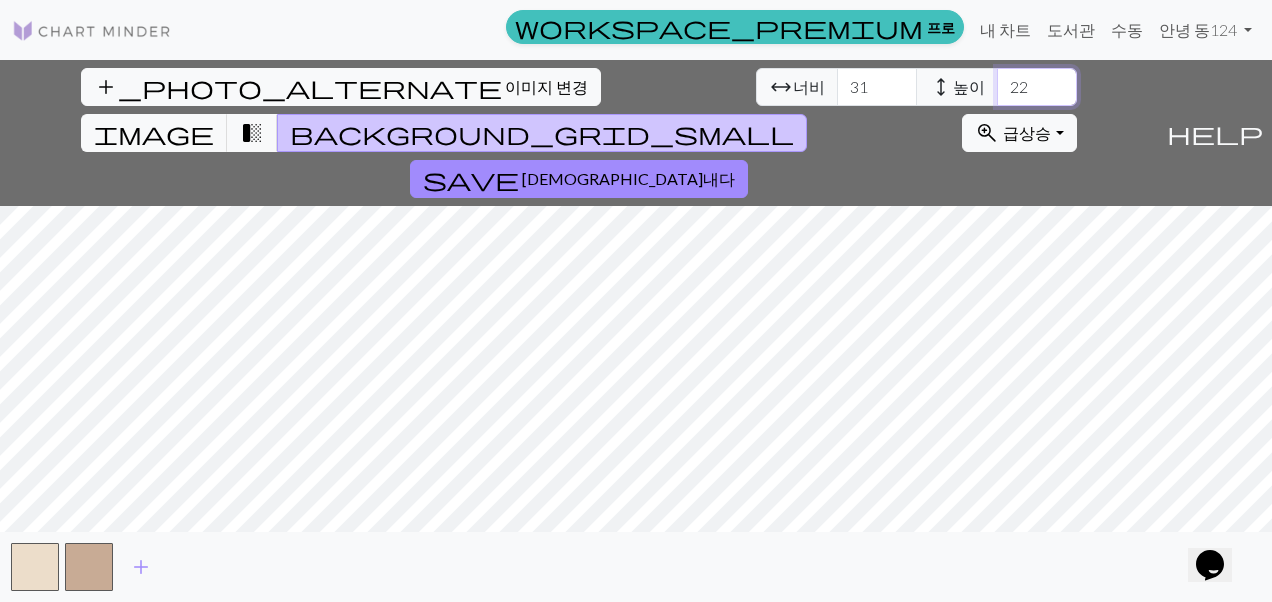 click on "22" at bounding box center [1037, 87] 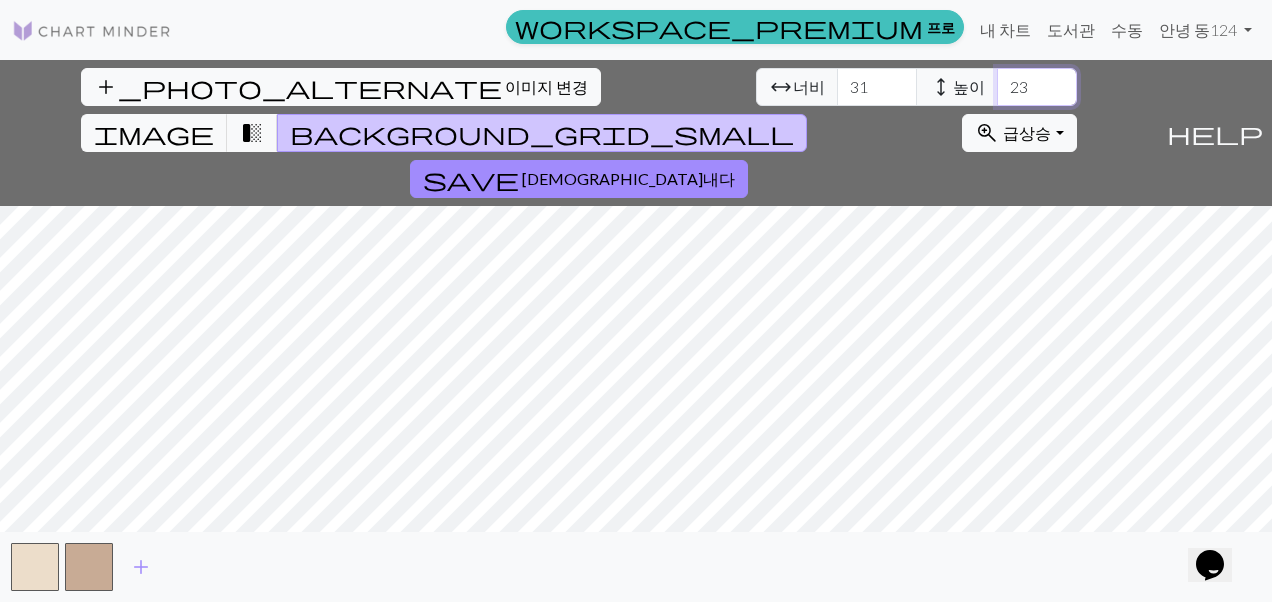 click on "23" at bounding box center [1037, 87] 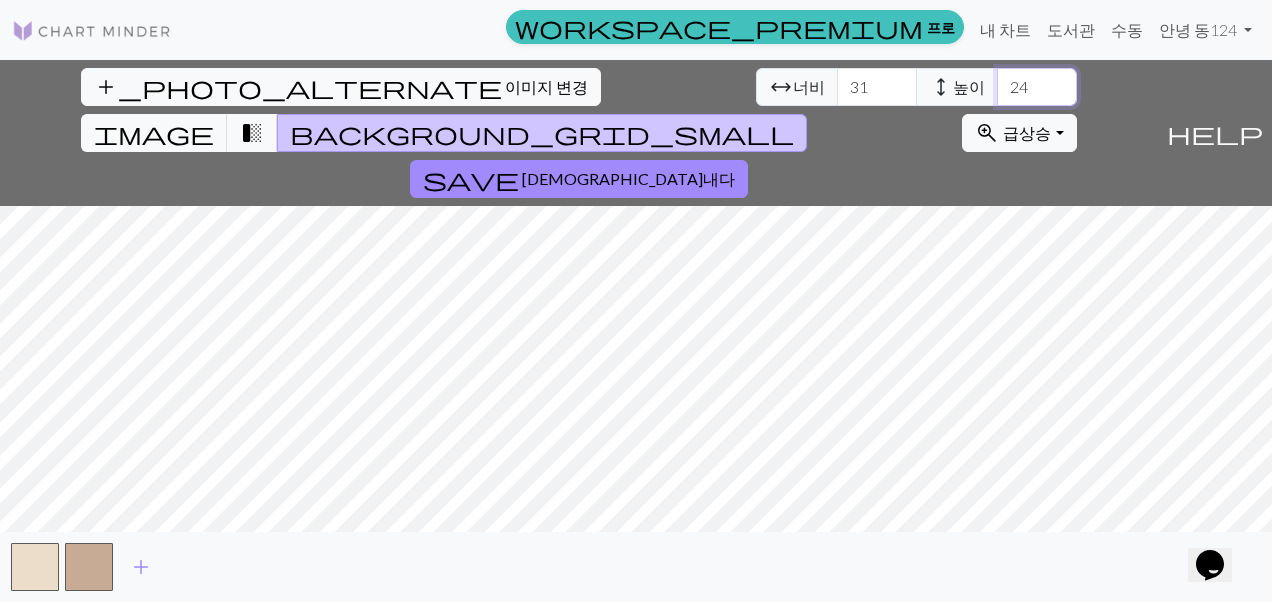 click on "24" at bounding box center [1037, 87] 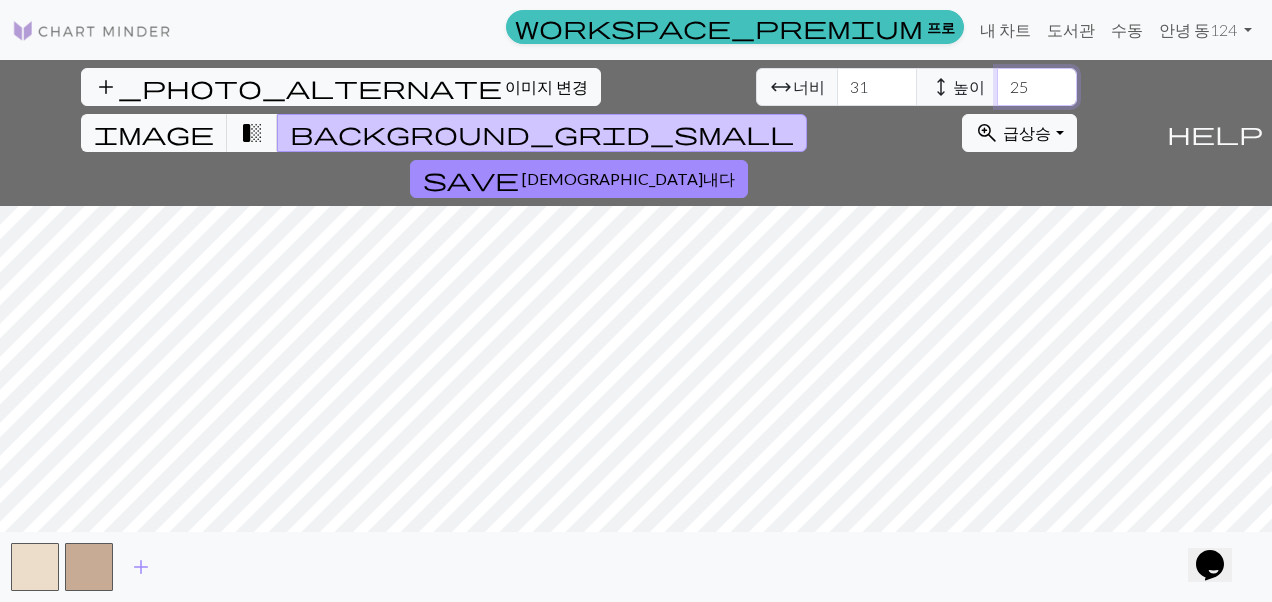 click on "25" at bounding box center (1037, 87) 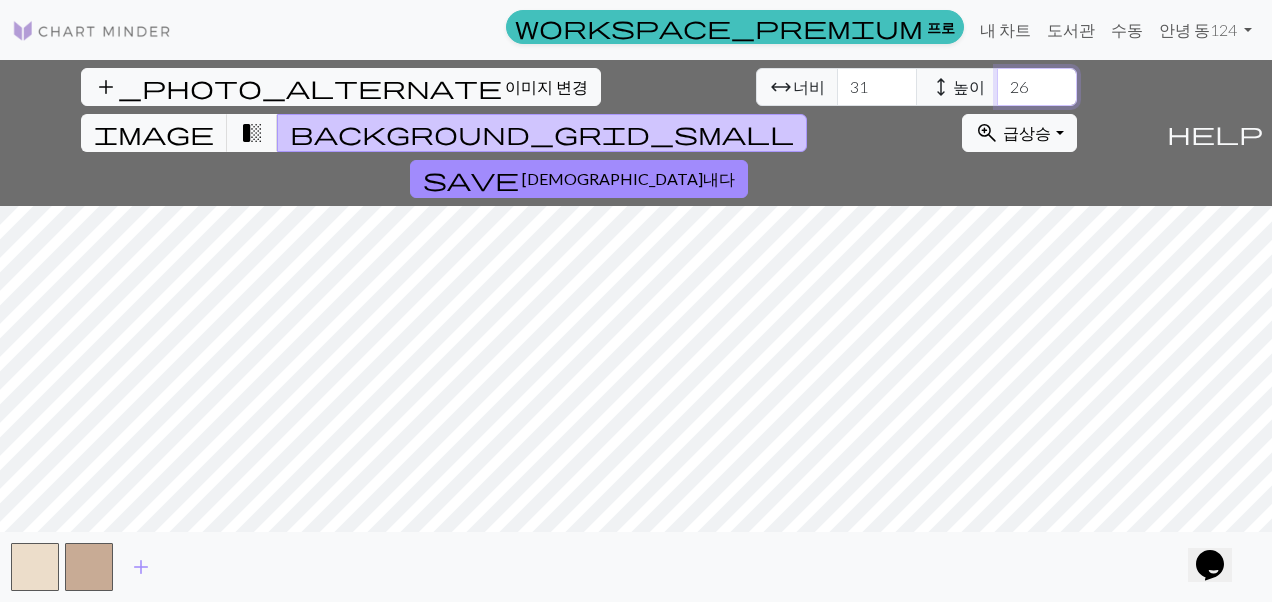 click on "26" at bounding box center [1037, 87] 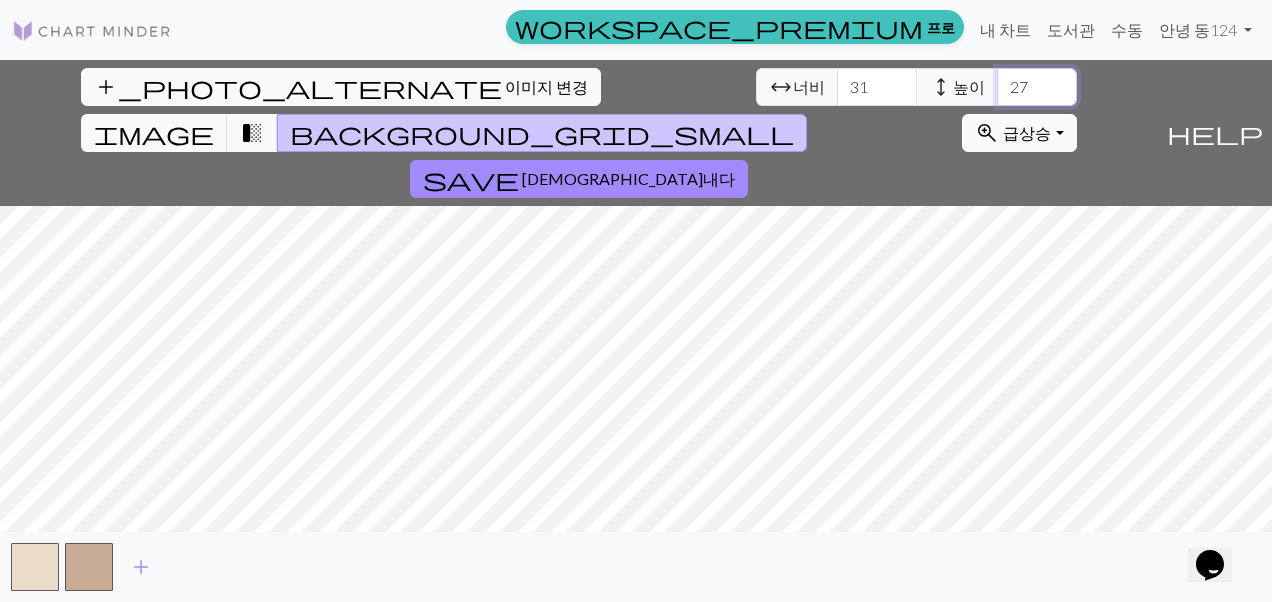 click on "27" at bounding box center [1037, 87] 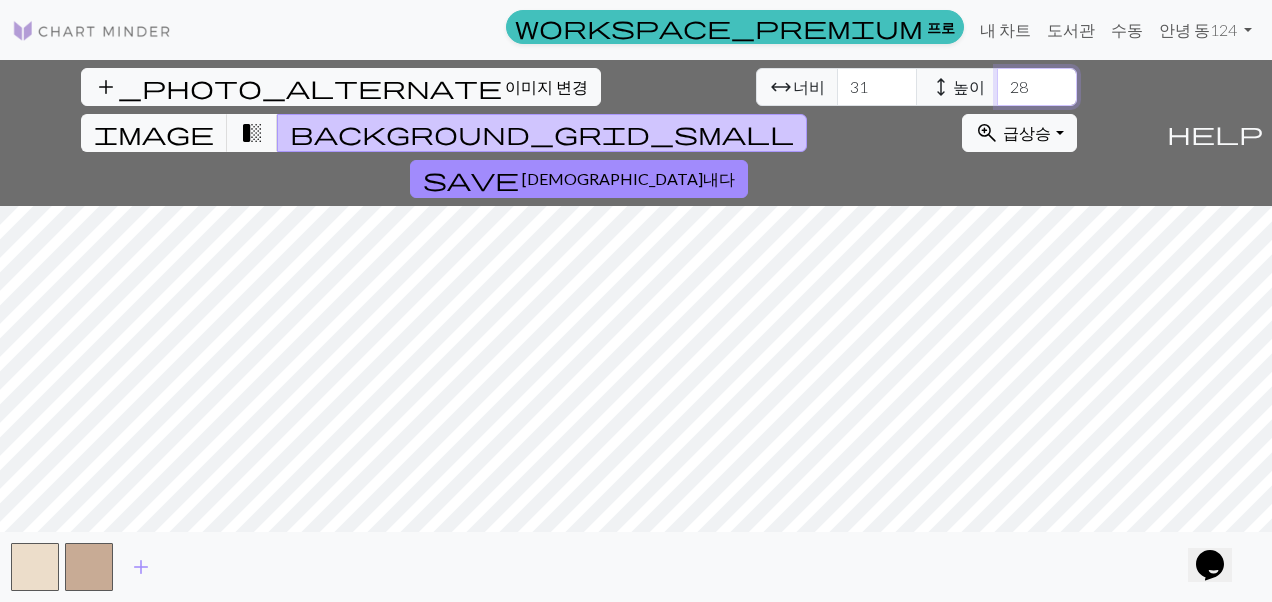 click on "28" at bounding box center [1037, 87] 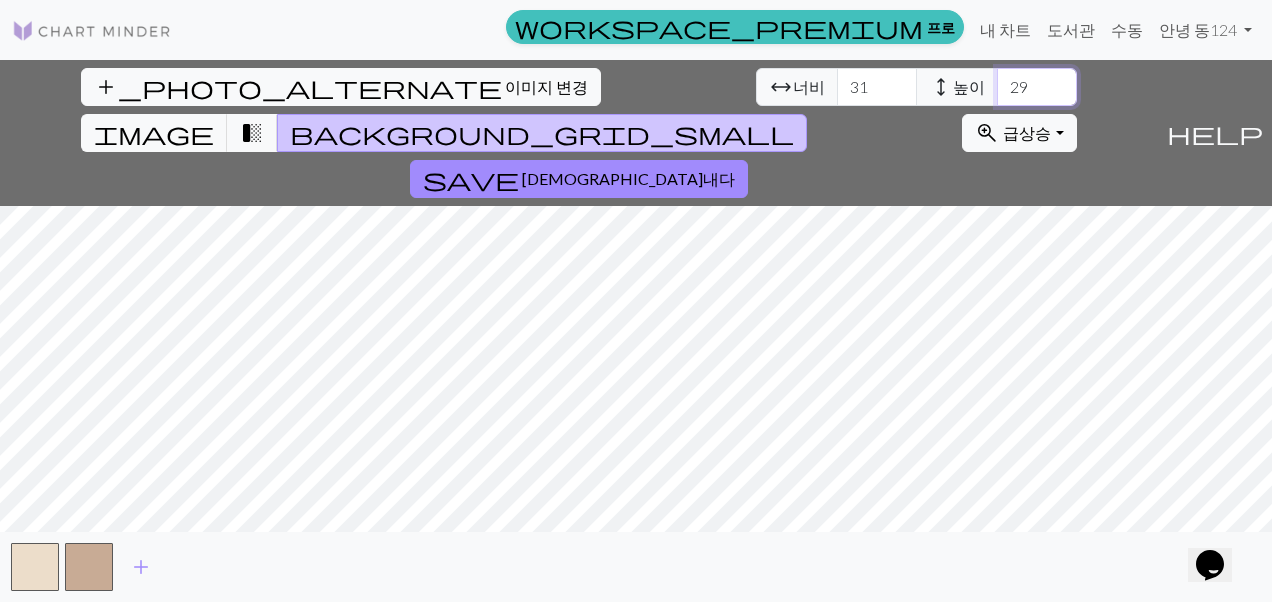 click on "29" at bounding box center [1037, 87] 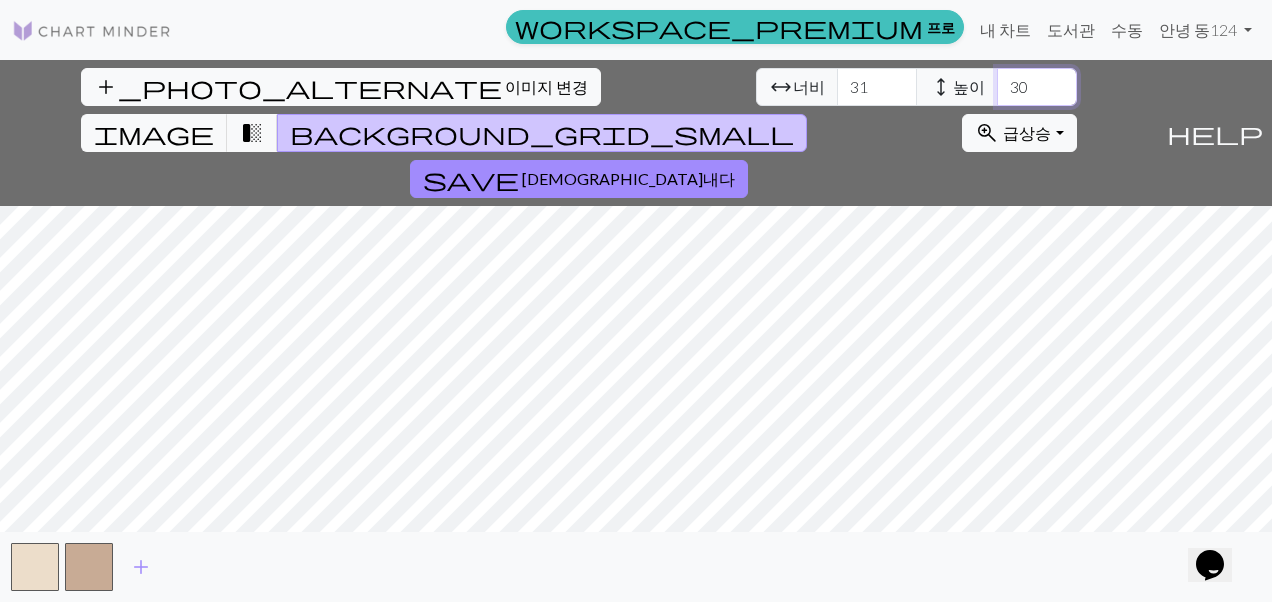 click on "30" at bounding box center (1037, 87) 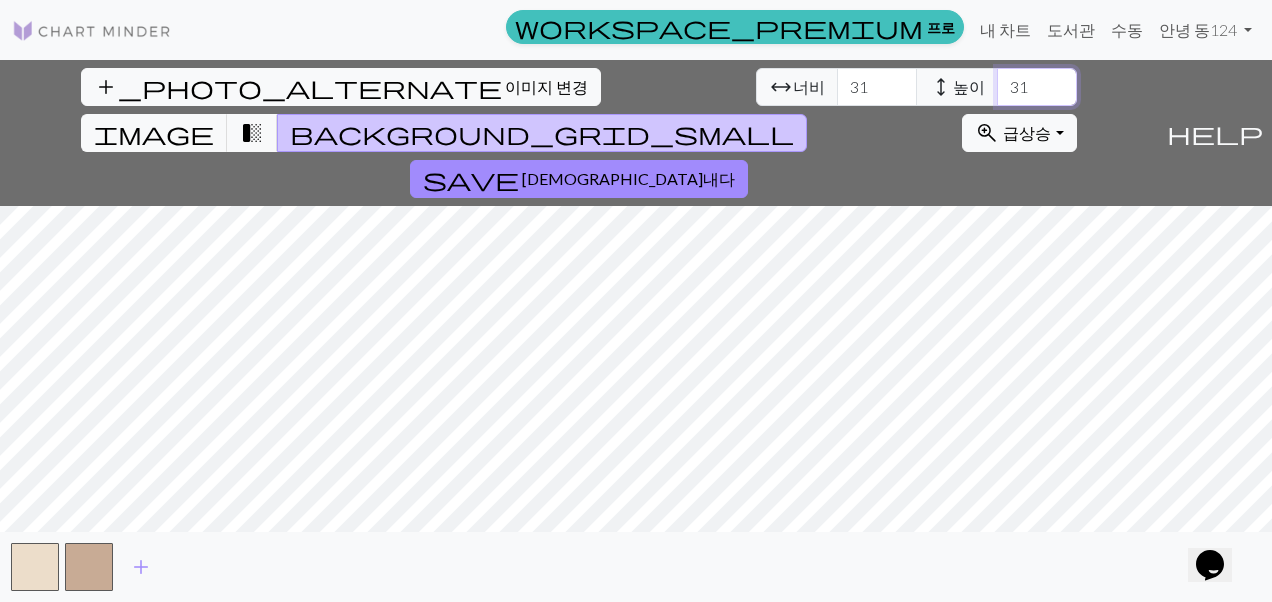 type on "31" 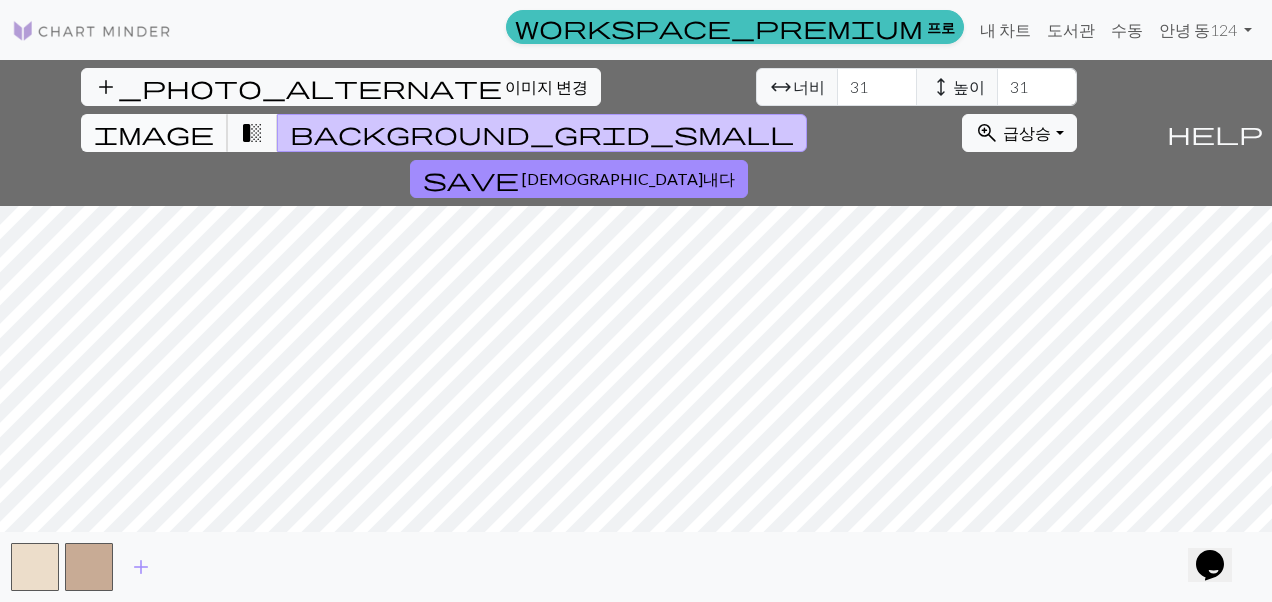 click on "image" at bounding box center [154, 133] 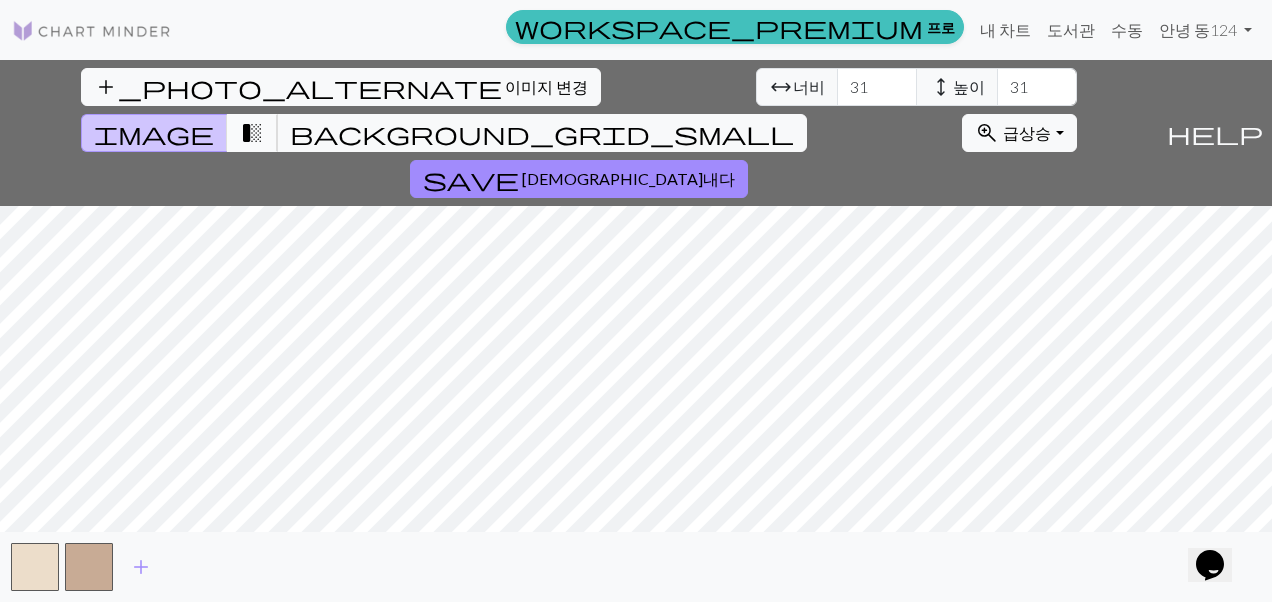 click on "transition_fade" at bounding box center [252, 133] 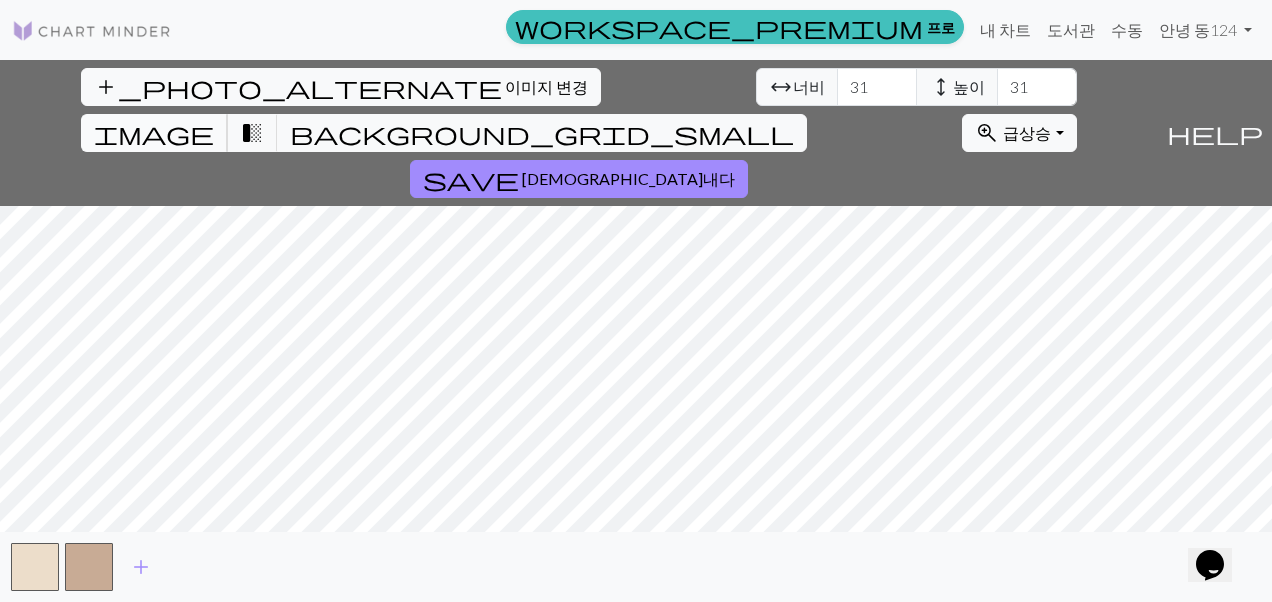 click on "image" at bounding box center [154, 133] 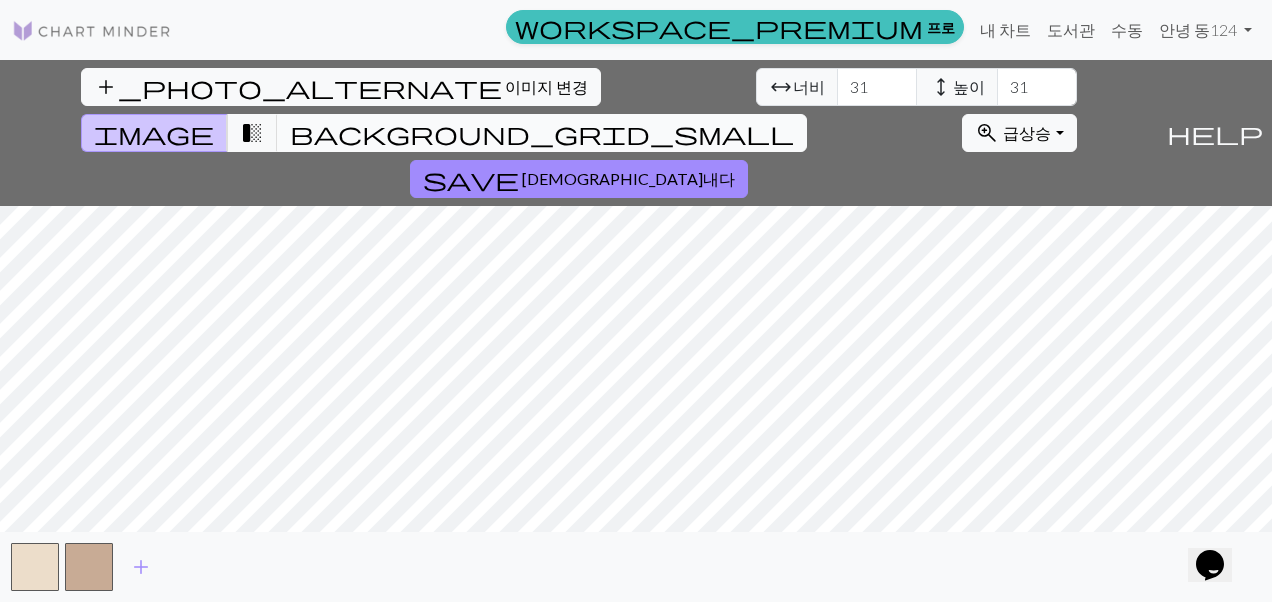 click on "background_grid_small" at bounding box center (542, 133) 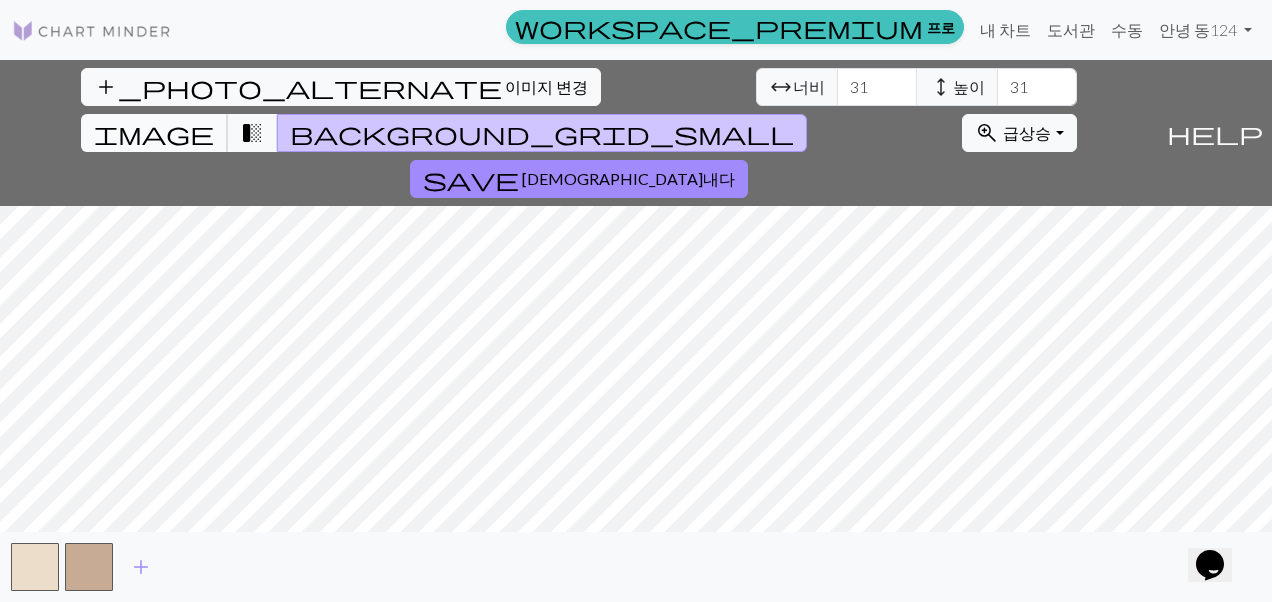 click on "image" at bounding box center (154, 133) 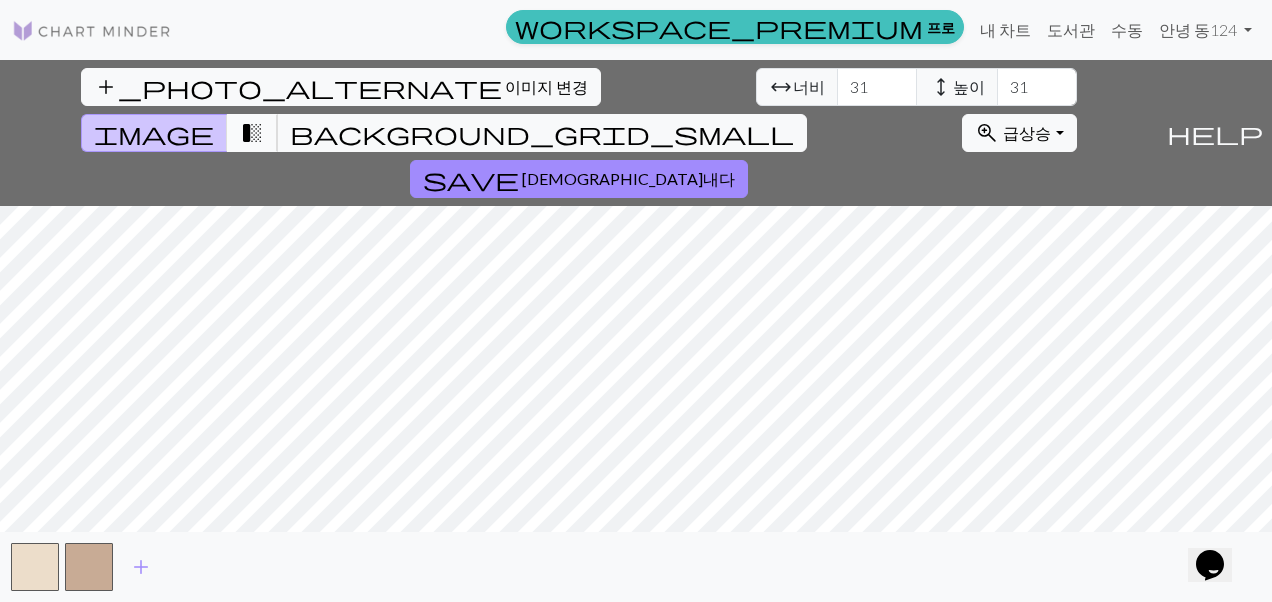 click on "transition_fade" at bounding box center (252, 133) 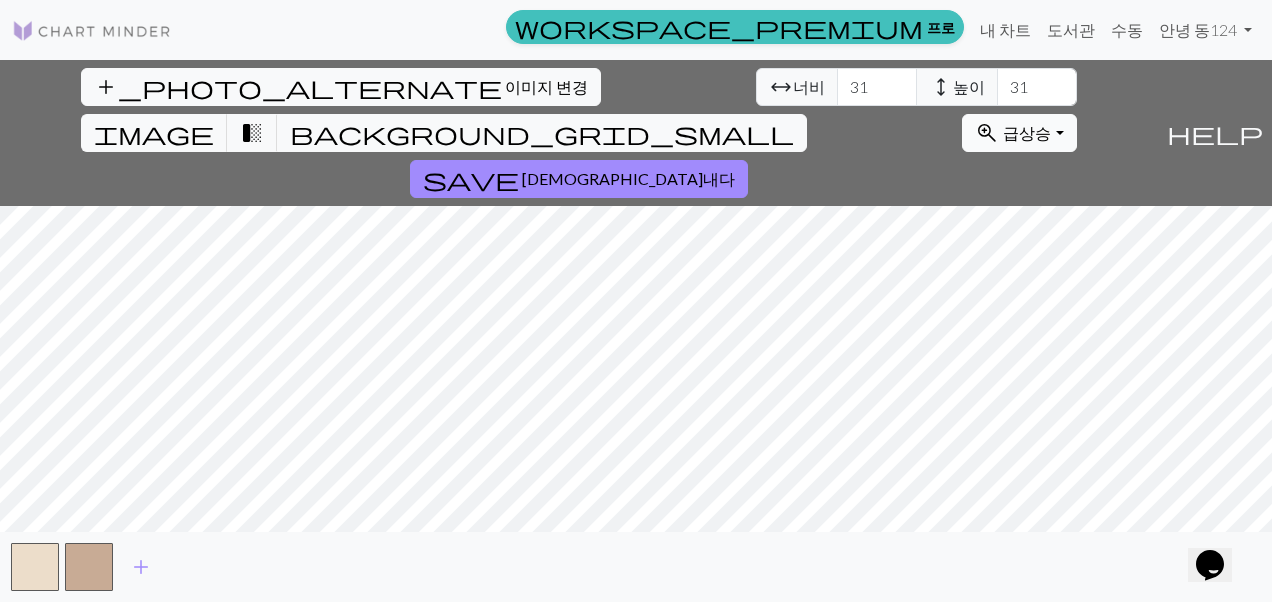 click on "급상승" at bounding box center [1027, 132] 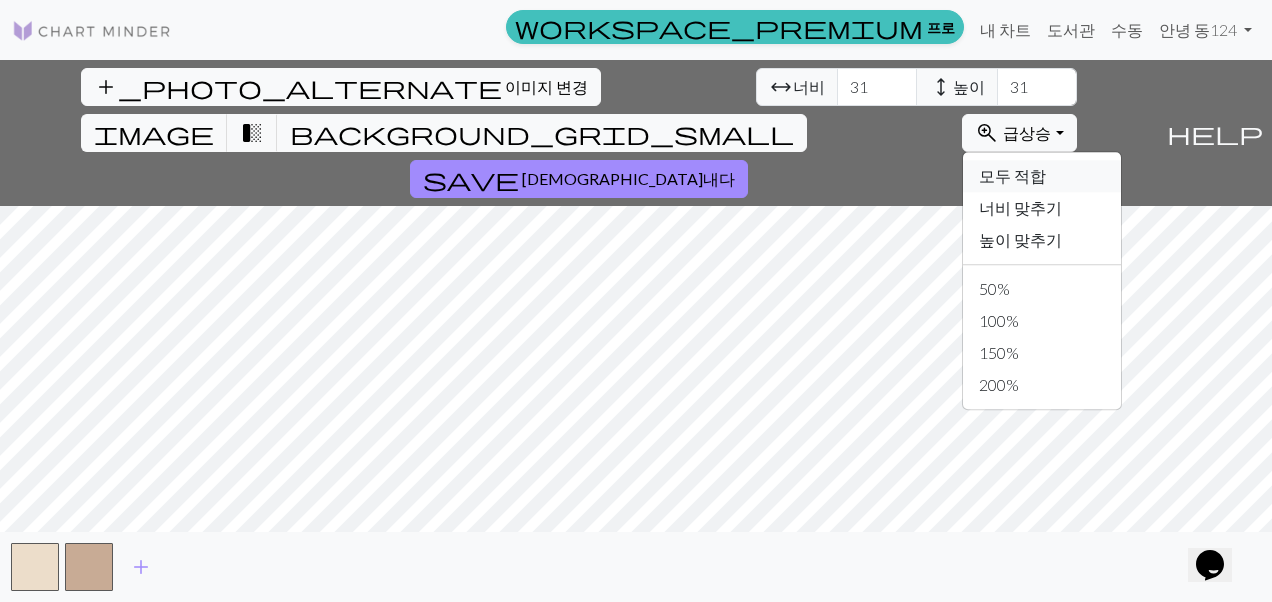 click on "모두 적합" at bounding box center (1042, 176) 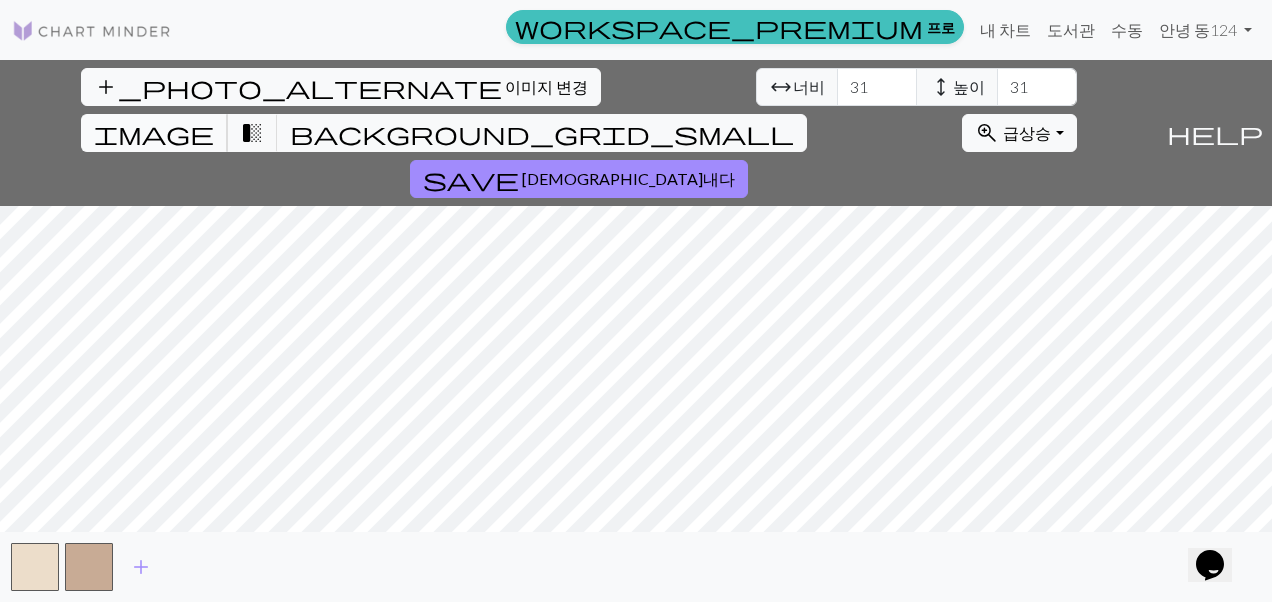 click on "image" at bounding box center (154, 133) 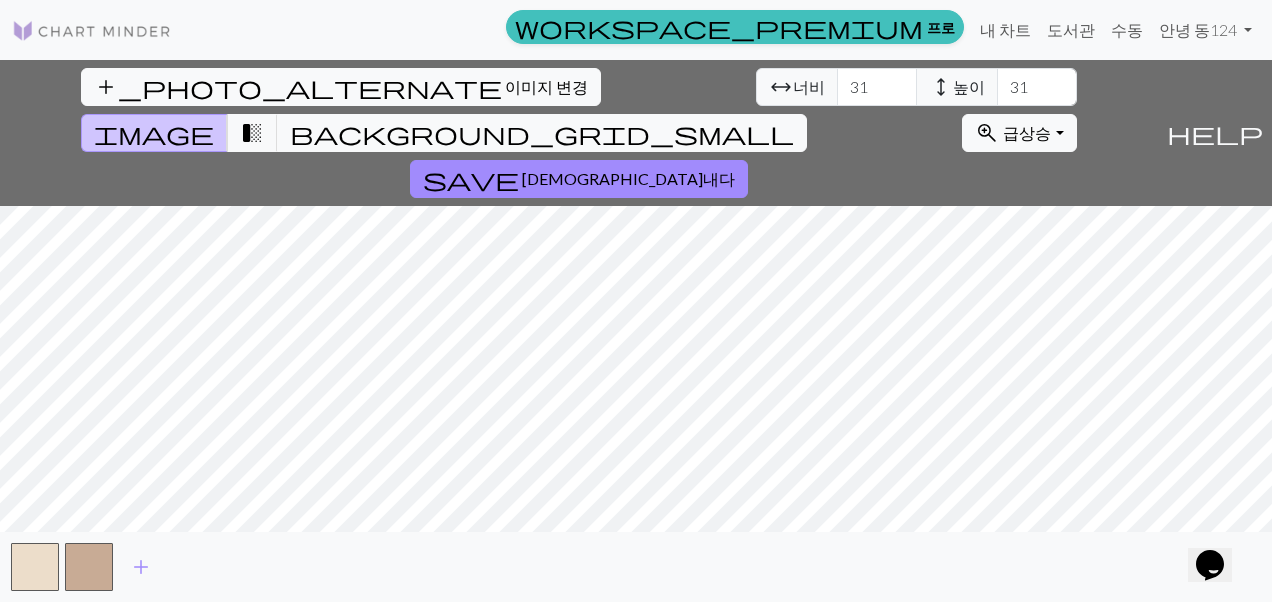 type 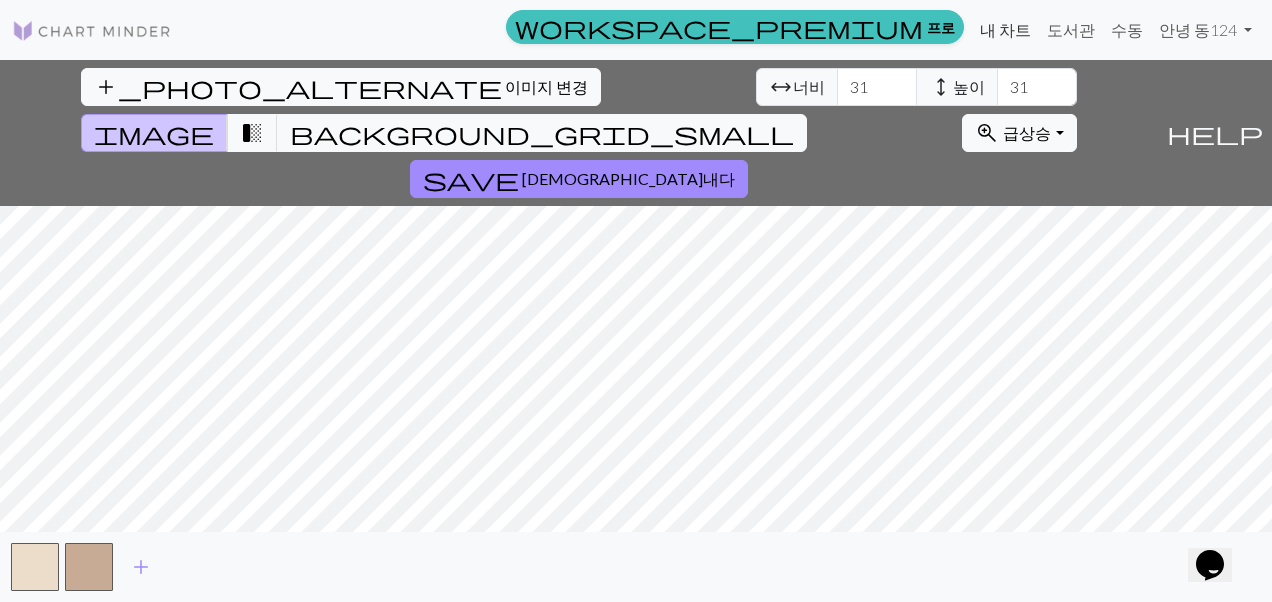 click on "내 차트" at bounding box center (1005, 30) 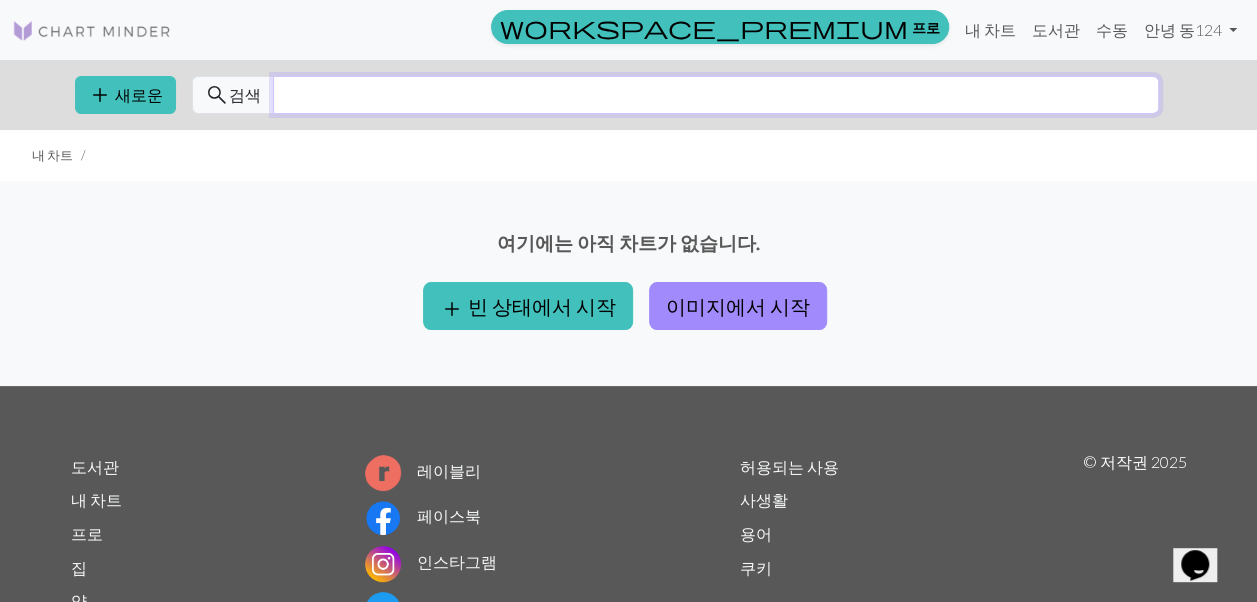 click at bounding box center (716, 95) 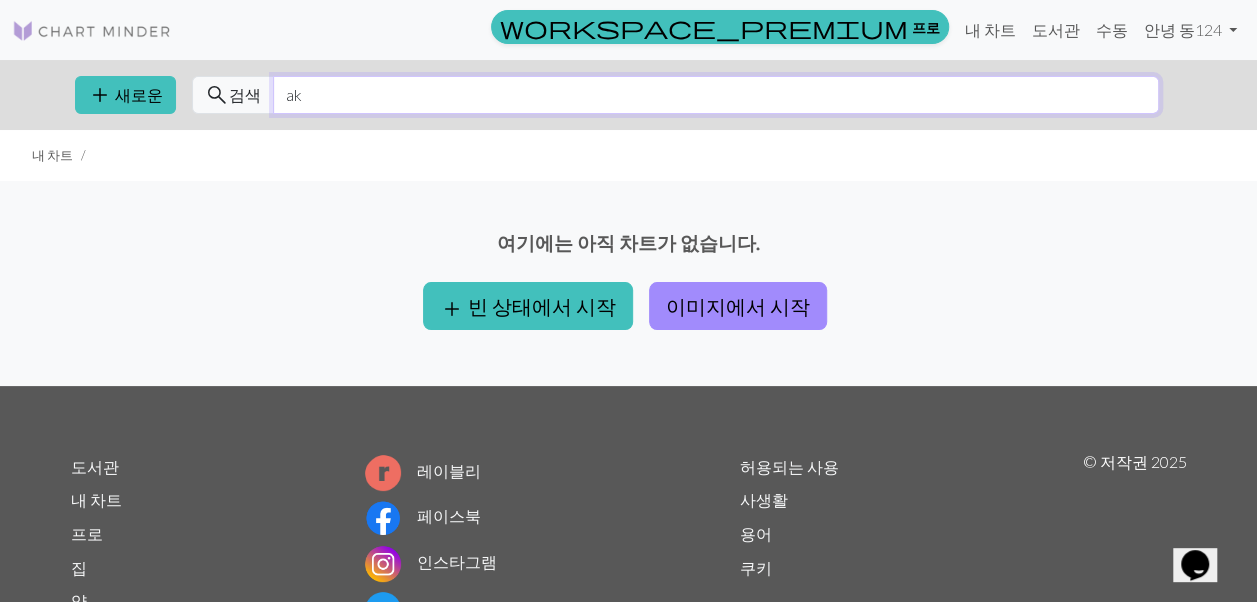 type on "a" 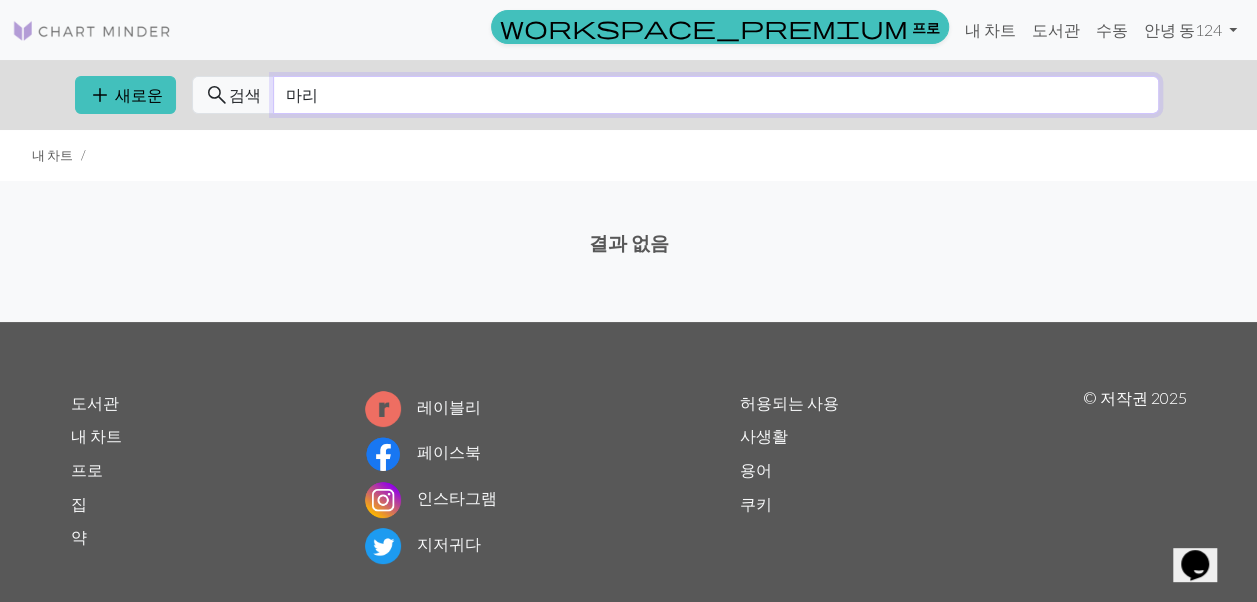 type on "마" 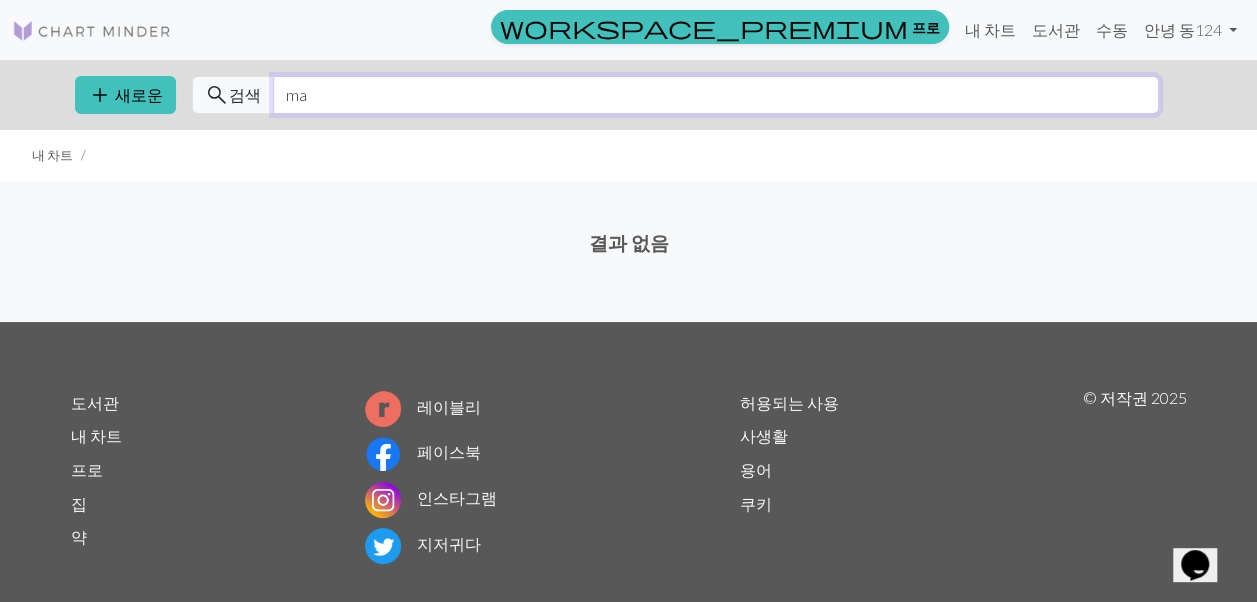 type on "m" 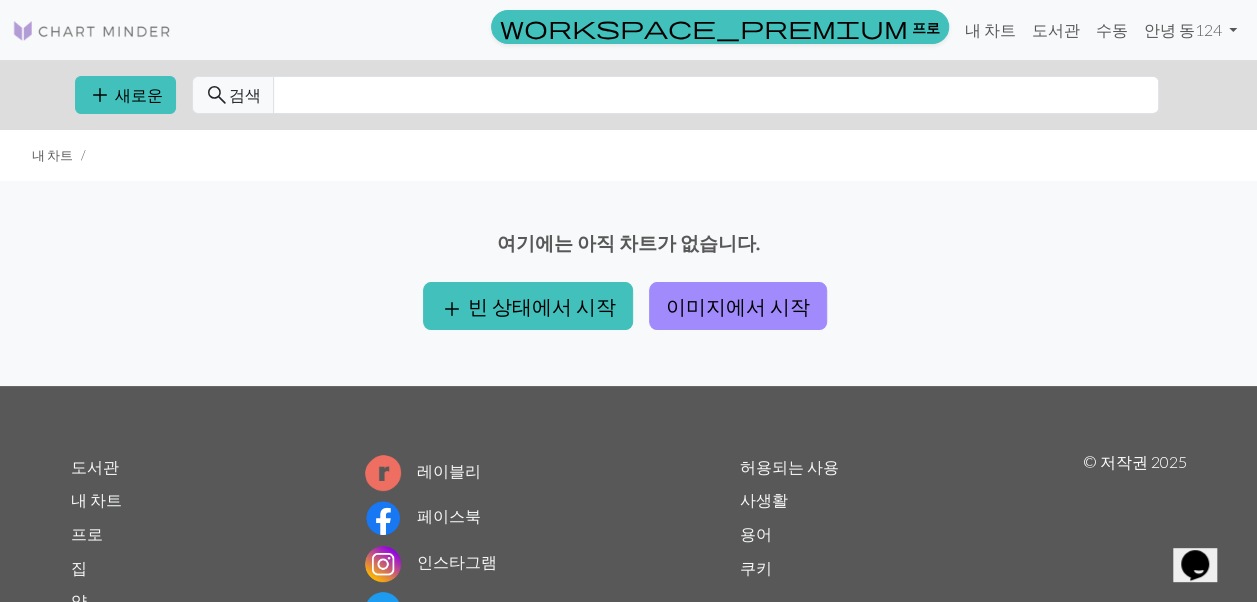 click at bounding box center [92, 31] 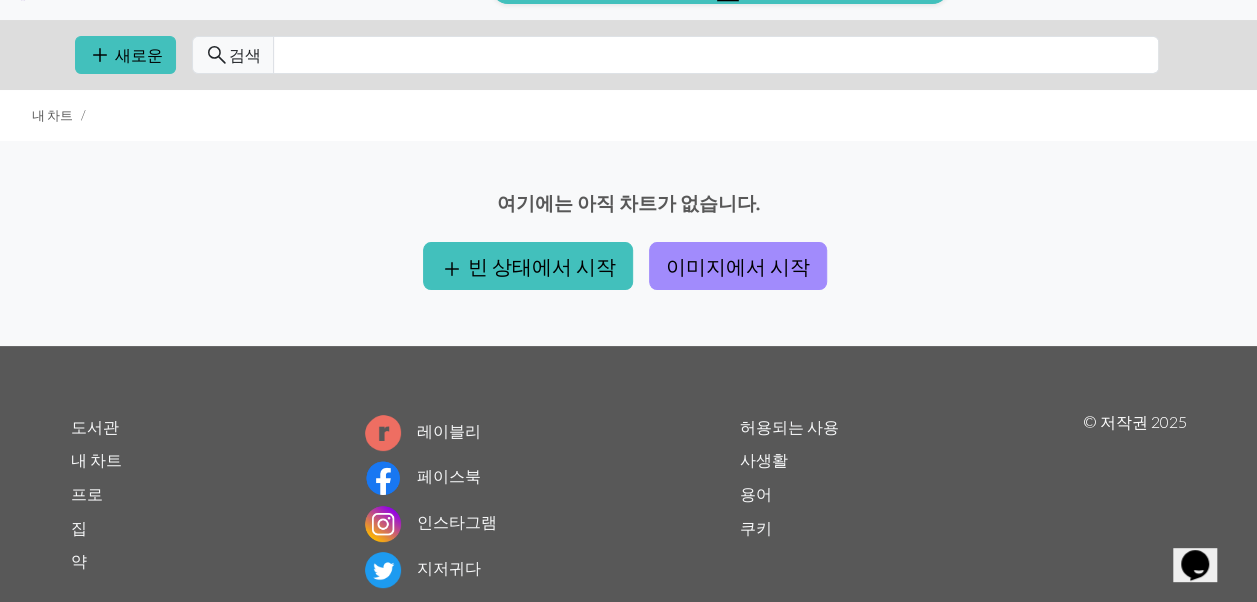 scroll, scrollTop: 0, scrollLeft: 0, axis: both 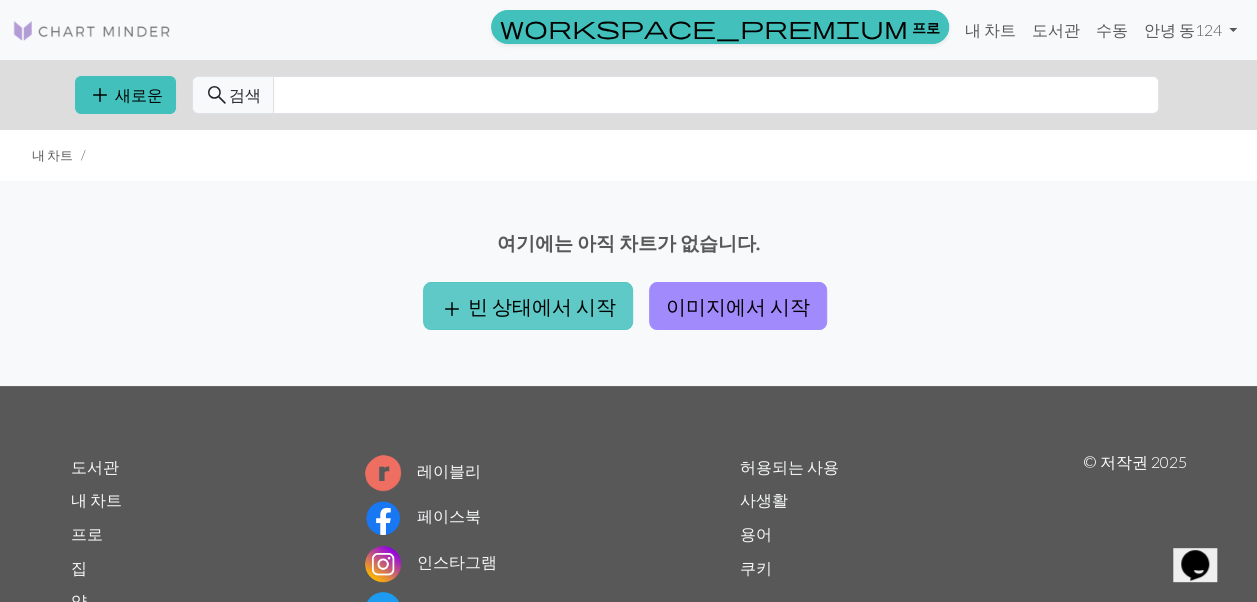 click on "빈 상태에서 시작" at bounding box center (542, 306) 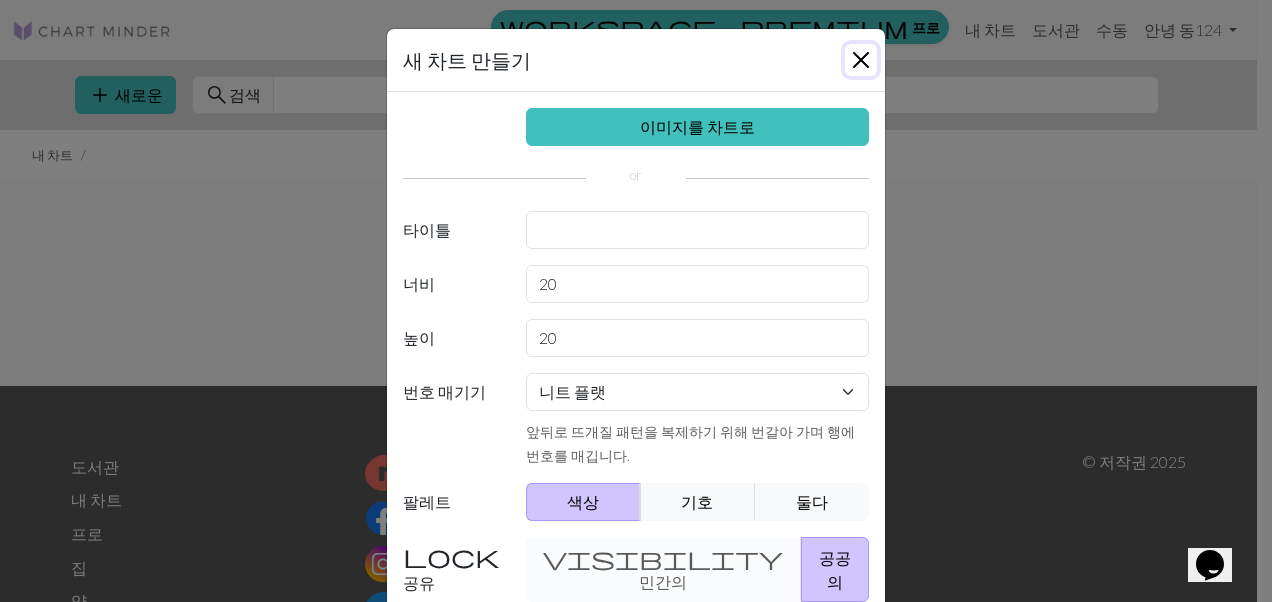 click at bounding box center [861, 60] 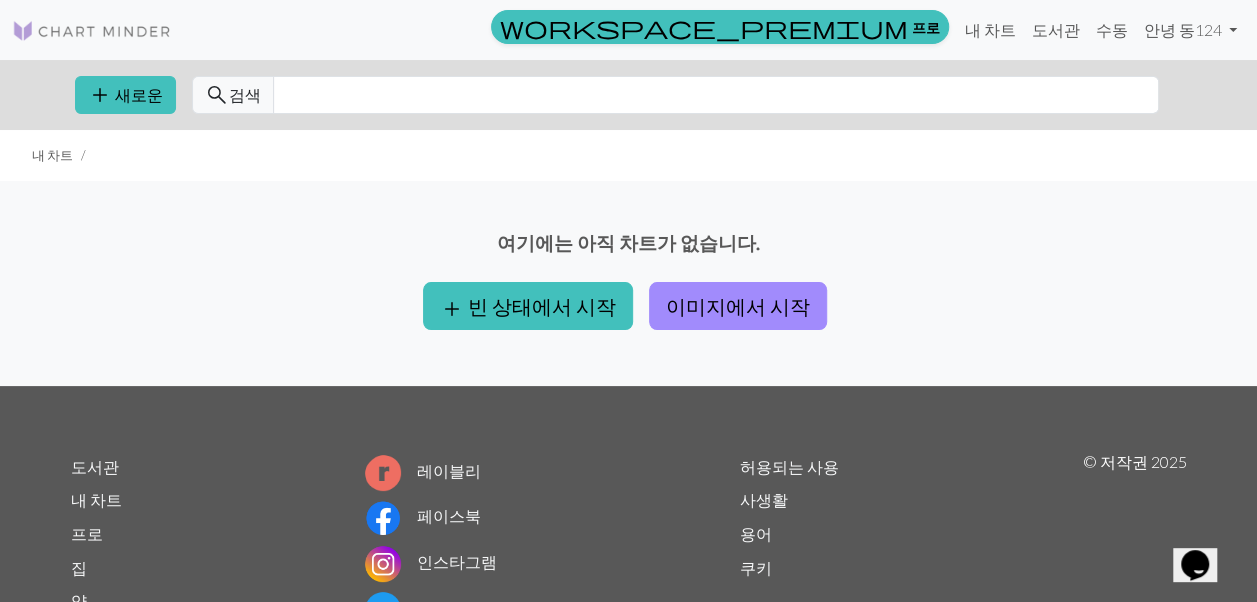 click on "add   새로운 search   검색" at bounding box center [629, 95] 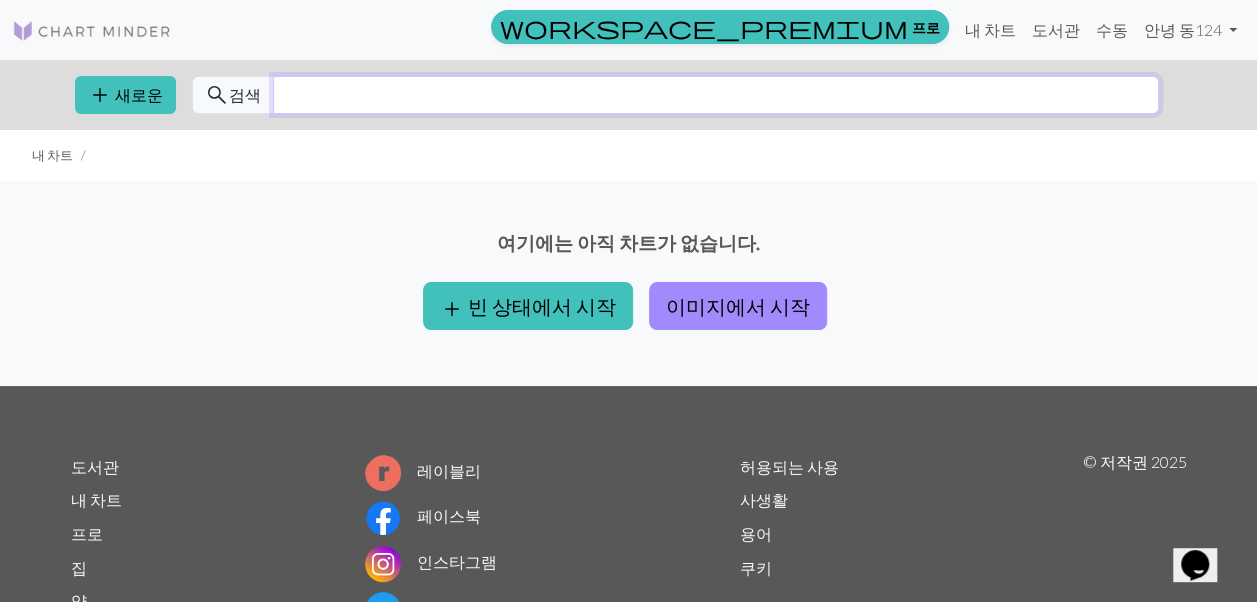 click at bounding box center (716, 95) 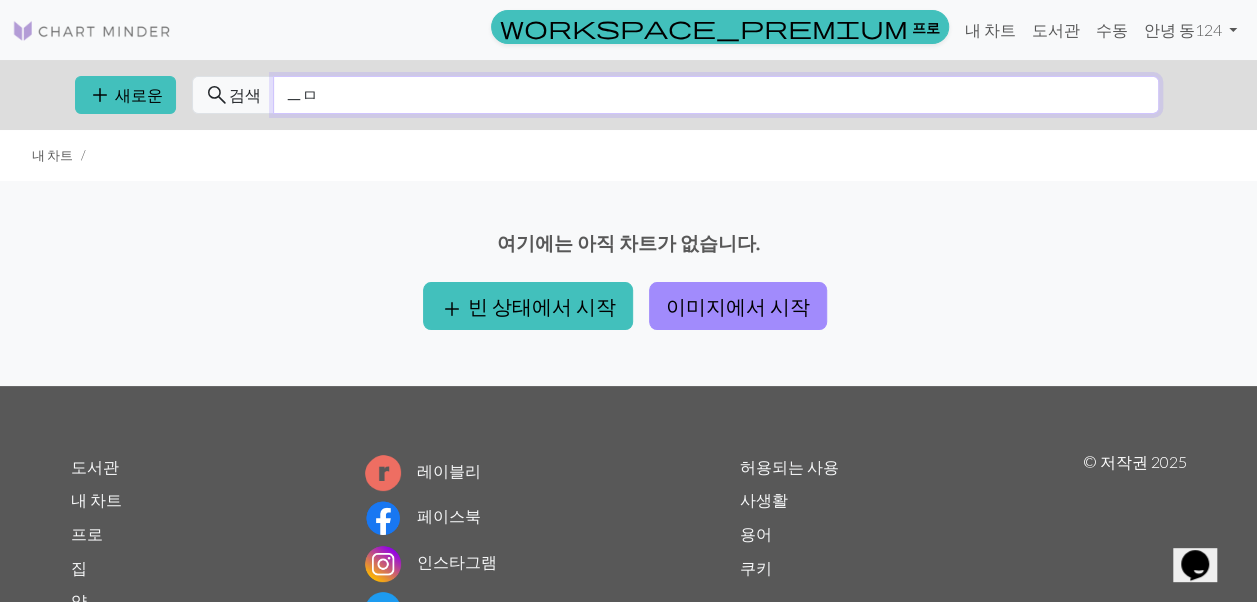 type on "ㅡ" 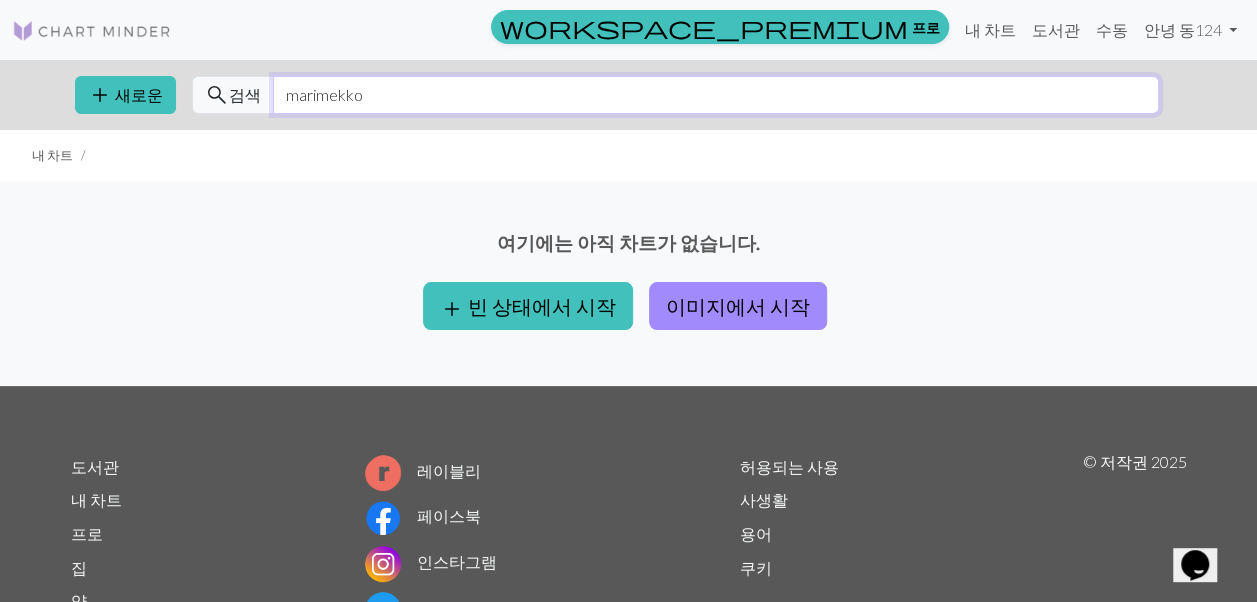 type on "marimekko" 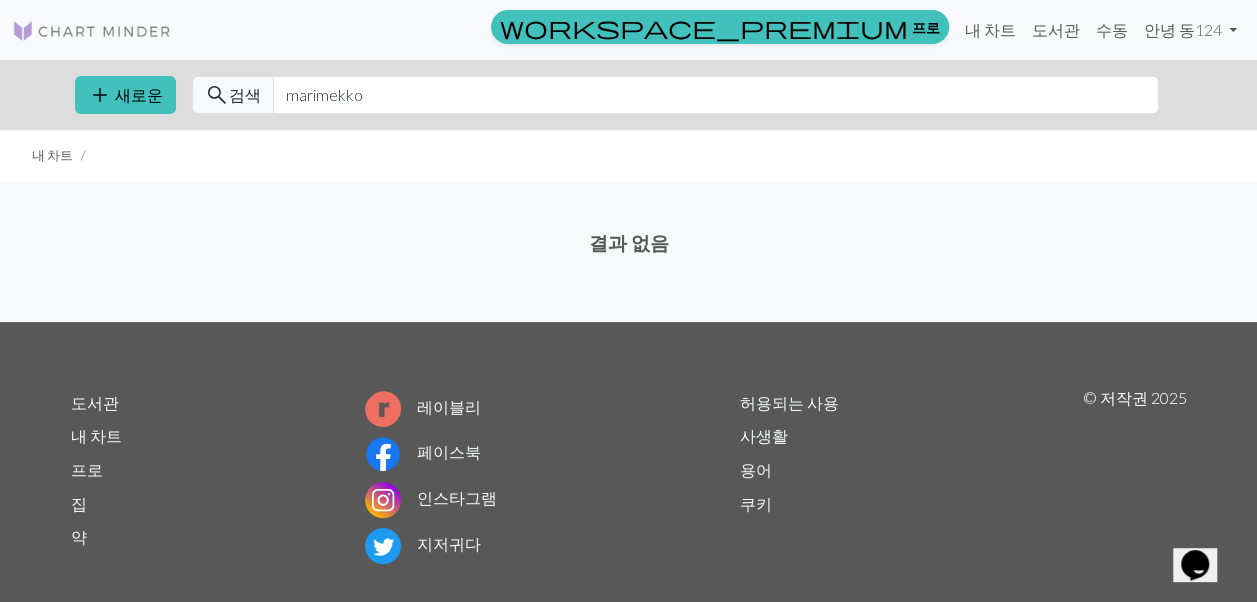click at bounding box center (92, 31) 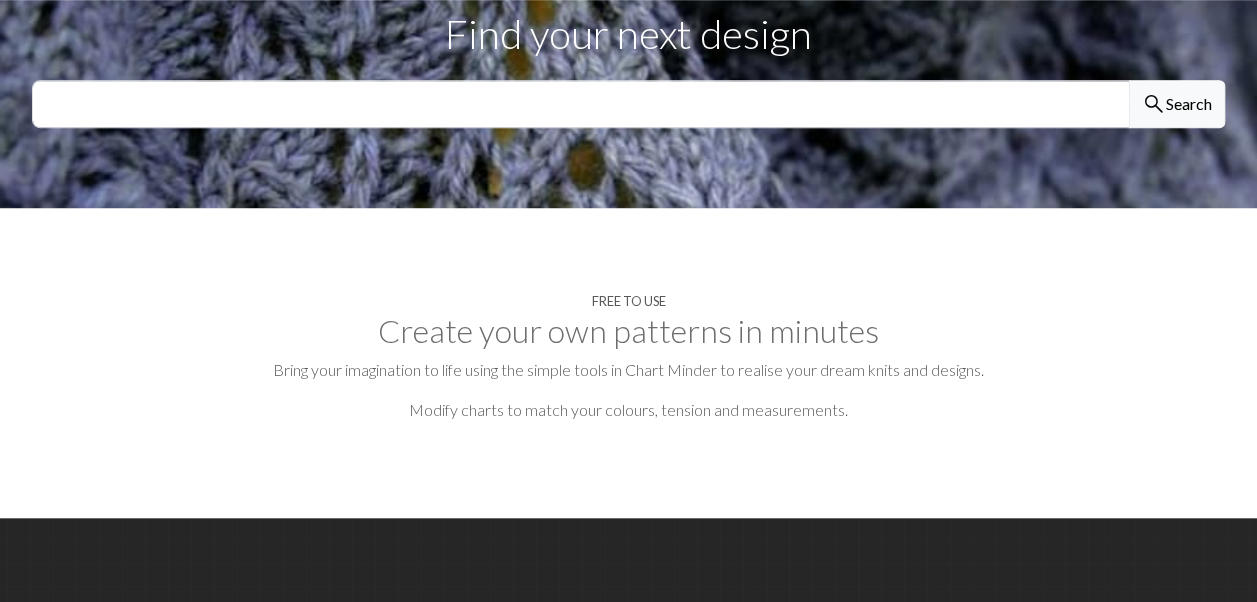 scroll, scrollTop: 640, scrollLeft: 0, axis: vertical 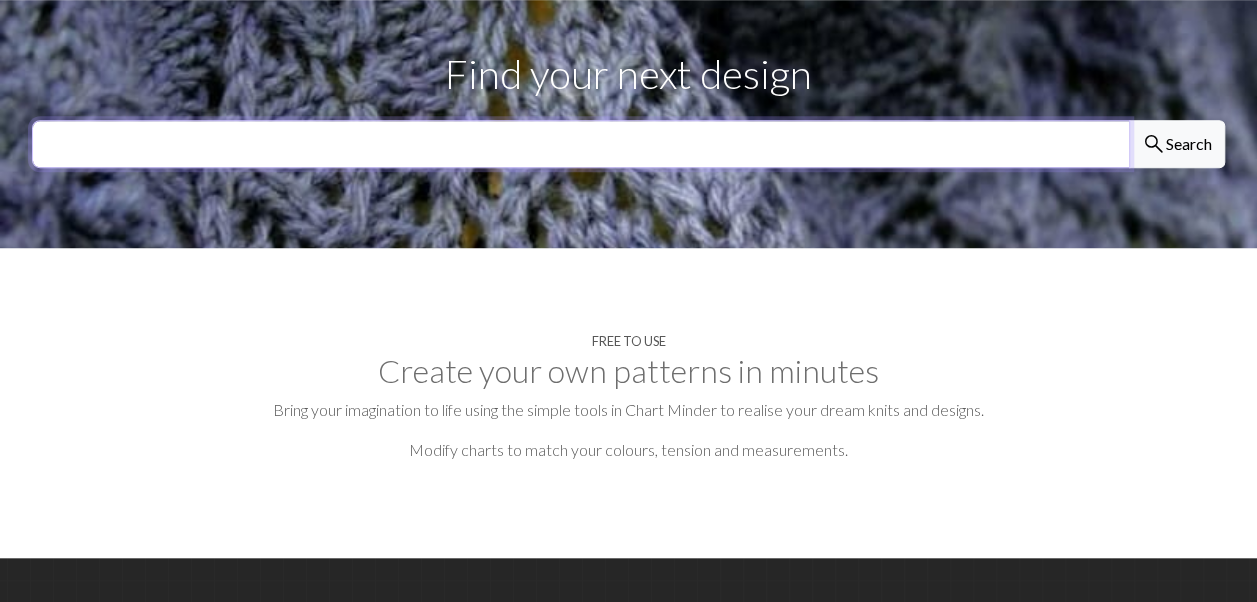 click at bounding box center [581, 144] 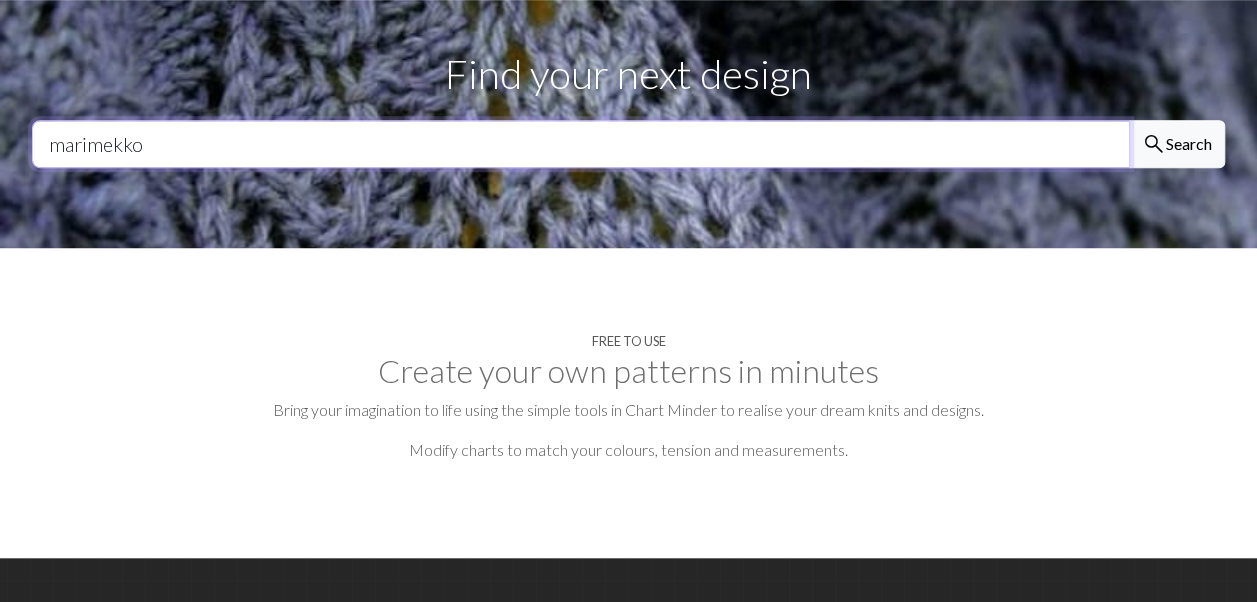 type on "marimekko" 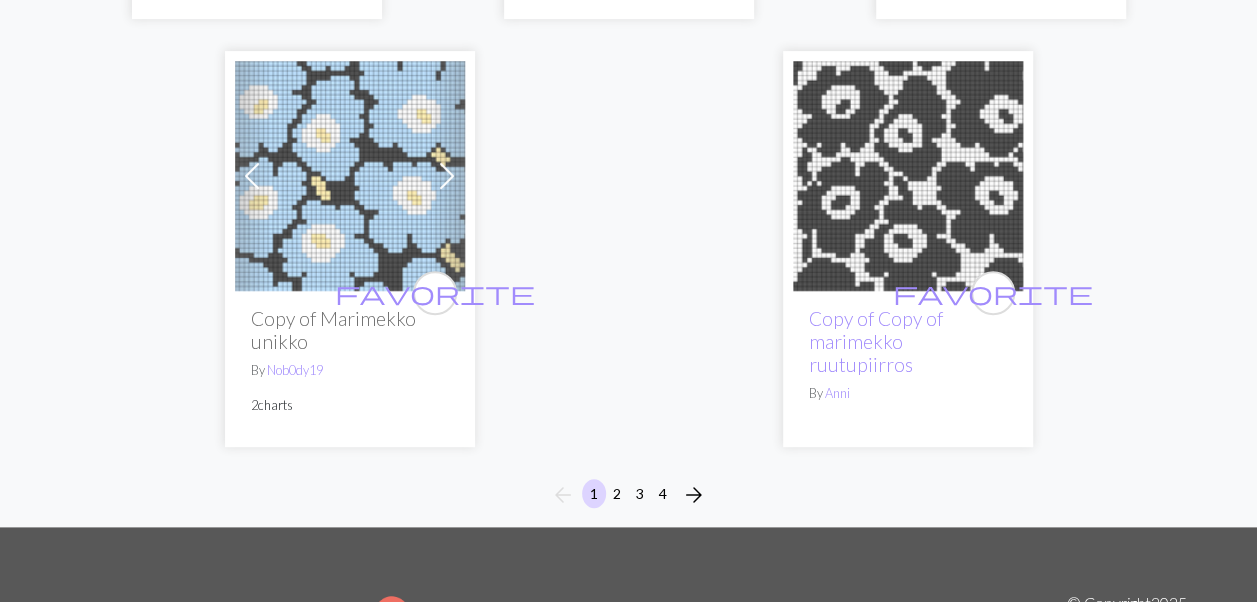 scroll, scrollTop: 7880, scrollLeft: 0, axis: vertical 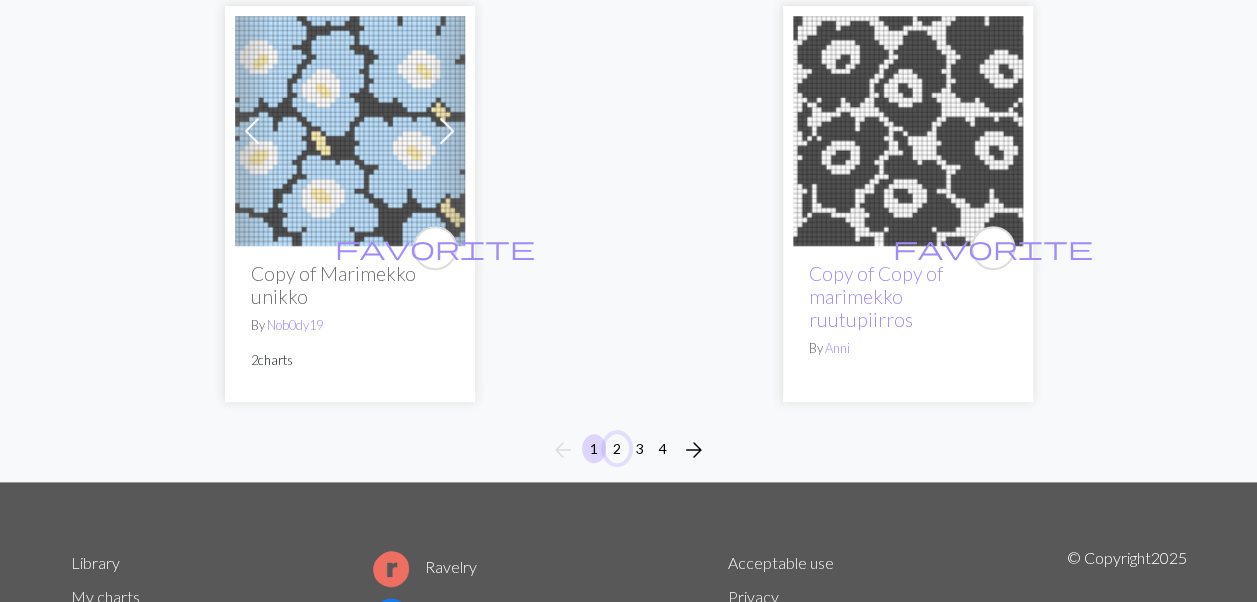 click on "2" at bounding box center (617, 448) 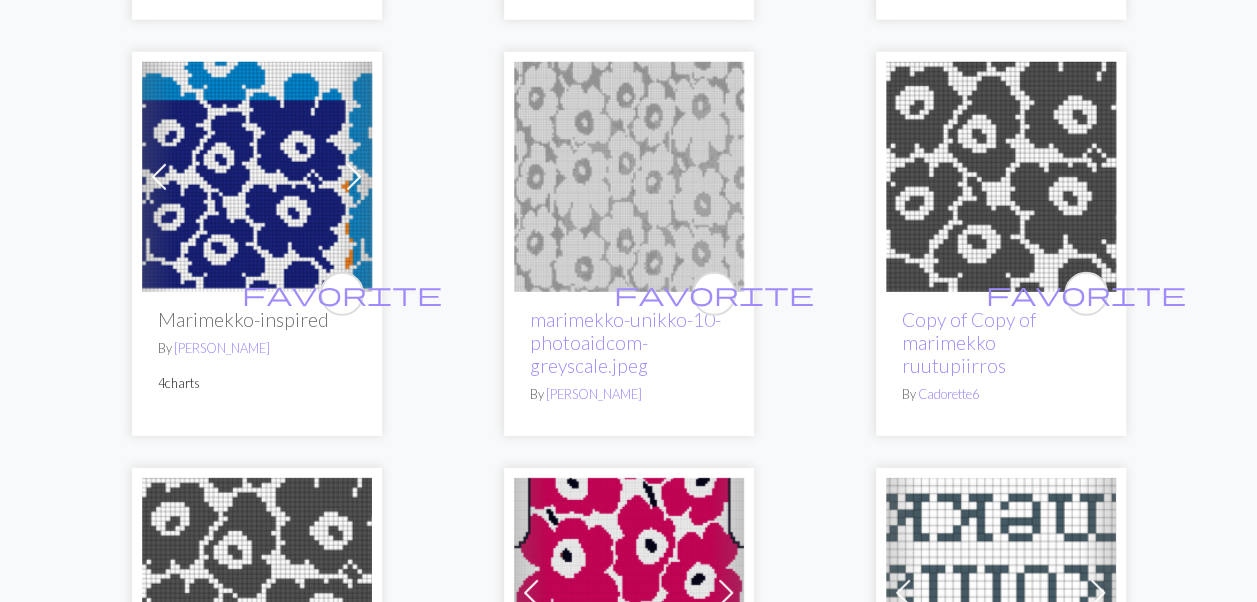 scroll, scrollTop: 2840, scrollLeft: 0, axis: vertical 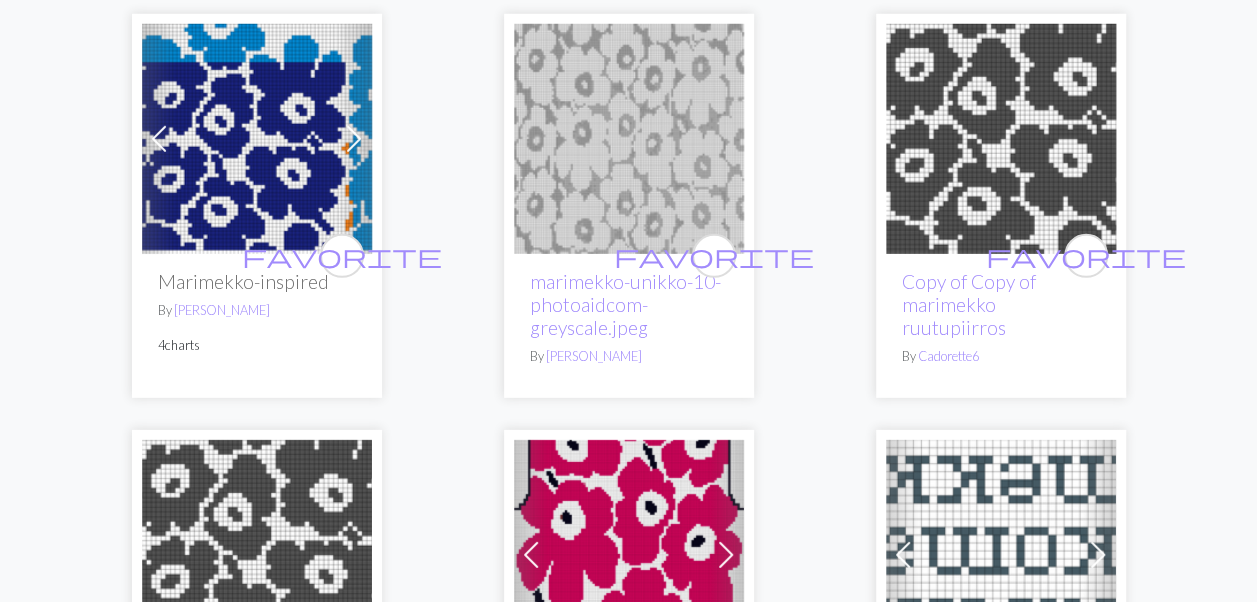 click at bounding box center [629, 139] 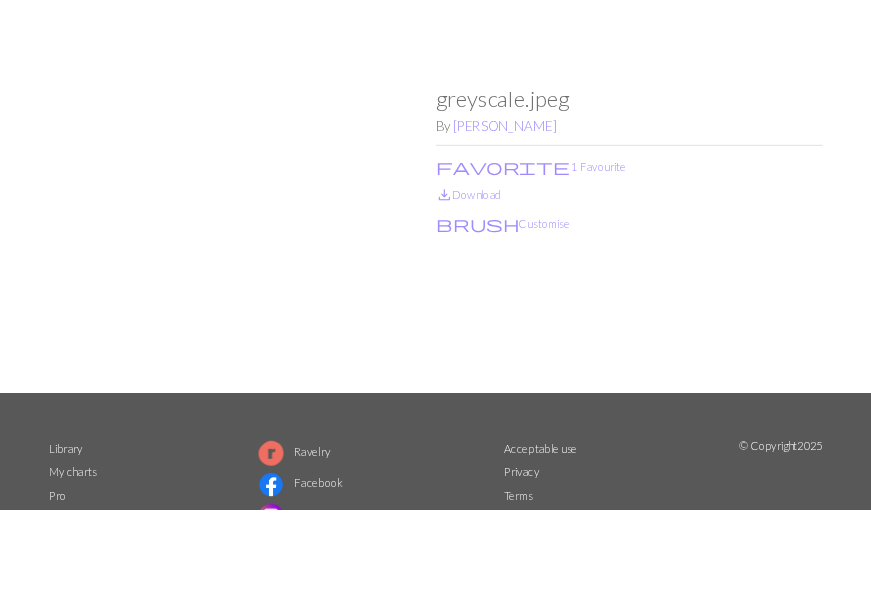 scroll, scrollTop: 160, scrollLeft: 0, axis: vertical 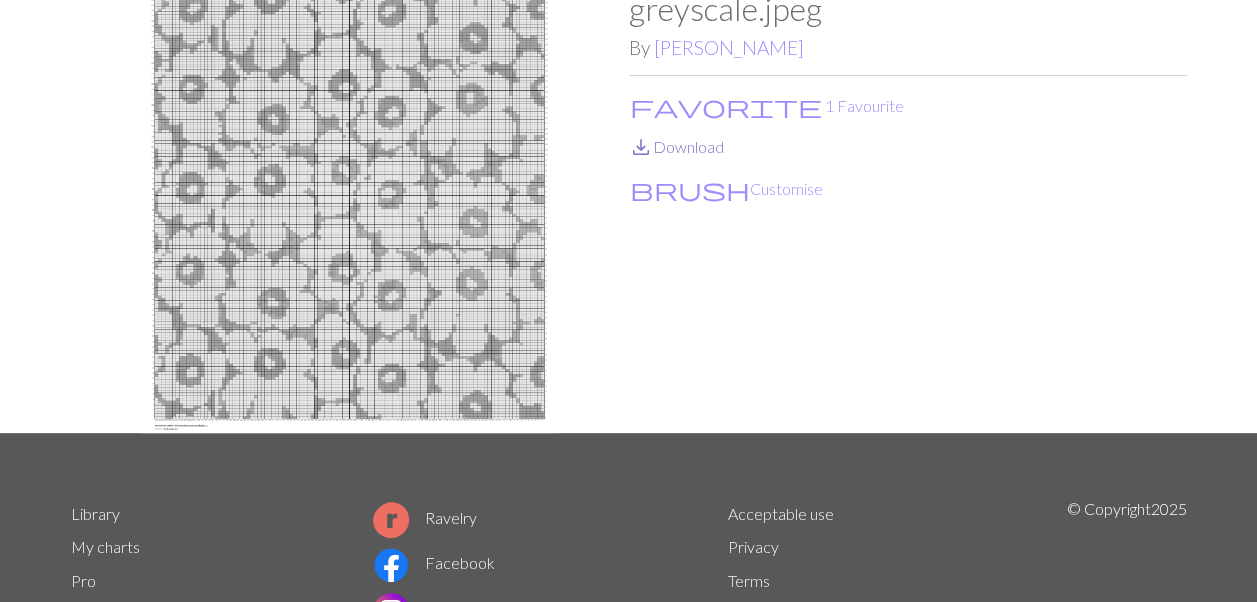 click on "save_alt  Download" at bounding box center (676, 146) 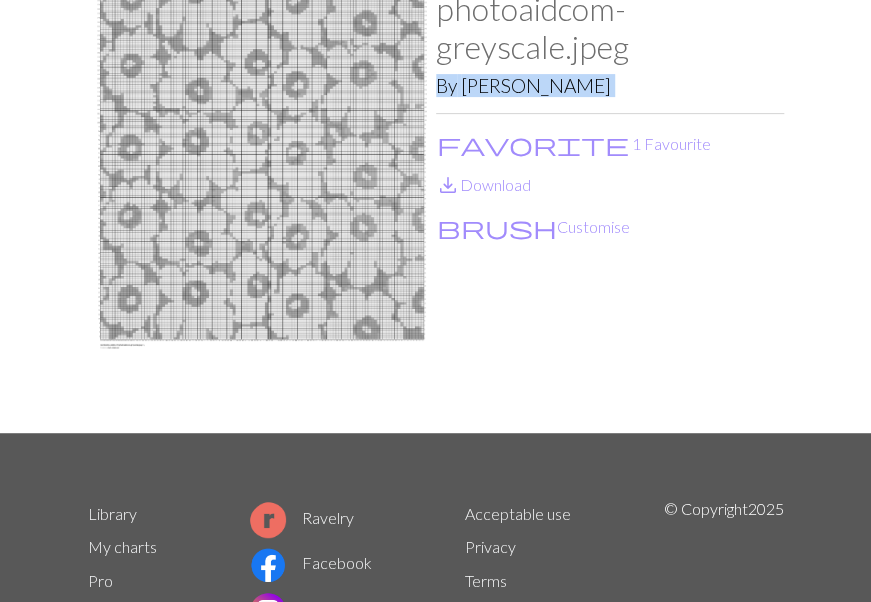 scroll, scrollTop: 0, scrollLeft: 0, axis: both 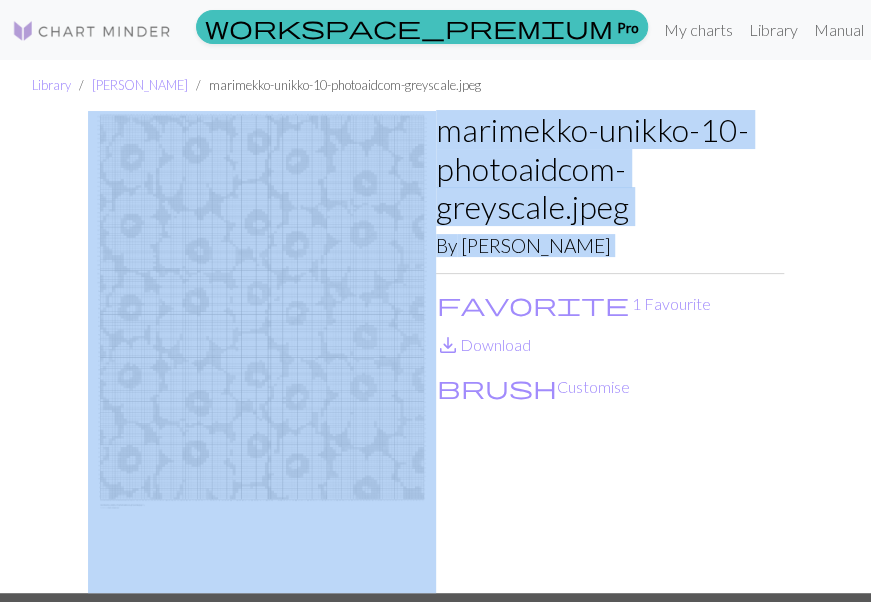 drag, startPoint x: 694, startPoint y: 150, endPoint x: 959, endPoint y: 91, distance: 271.4885 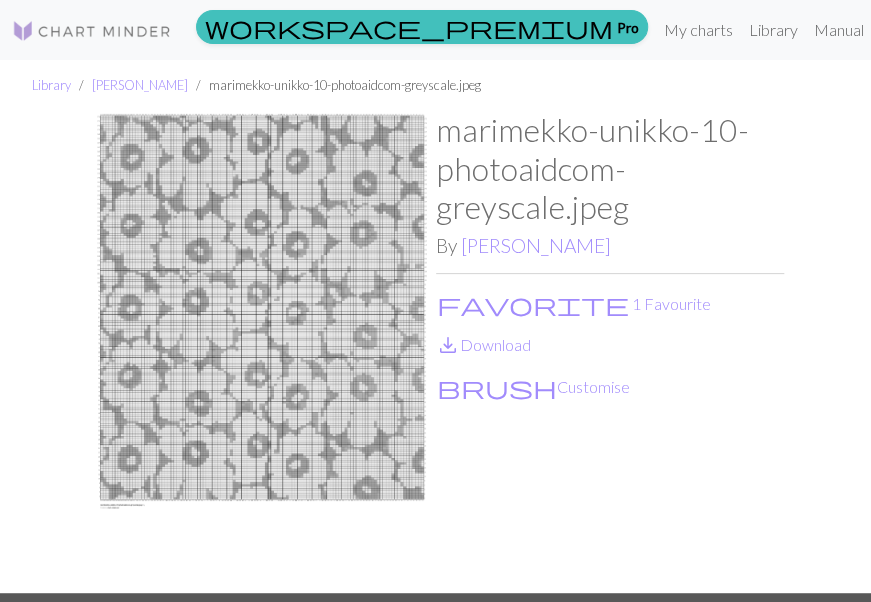 click on "workspace_premium  Pro My charts Library Manual Hi  doong124   Account settings Logout" at bounding box center (588, 30) 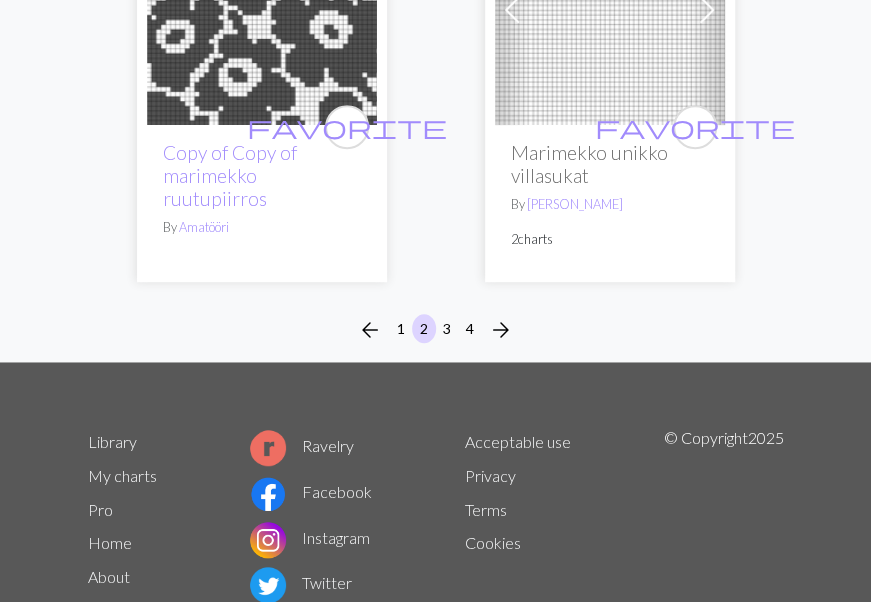 scroll, scrollTop: 10726, scrollLeft: 0, axis: vertical 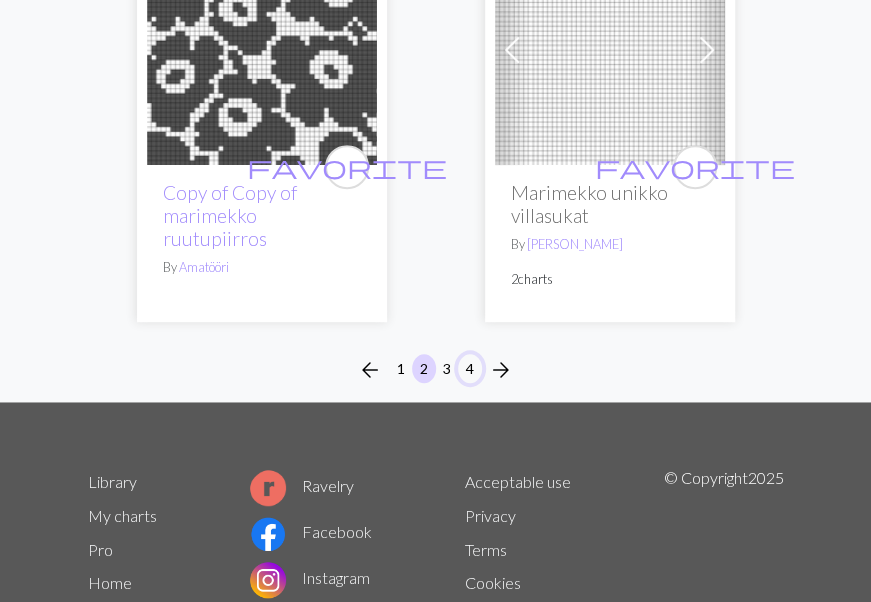 click on "4" at bounding box center (470, 368) 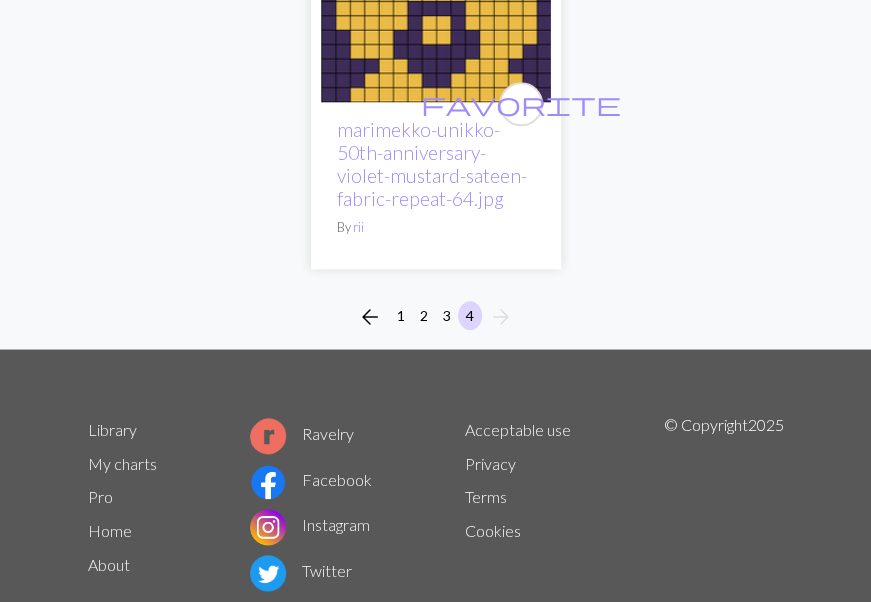 scroll, scrollTop: 3120, scrollLeft: 0, axis: vertical 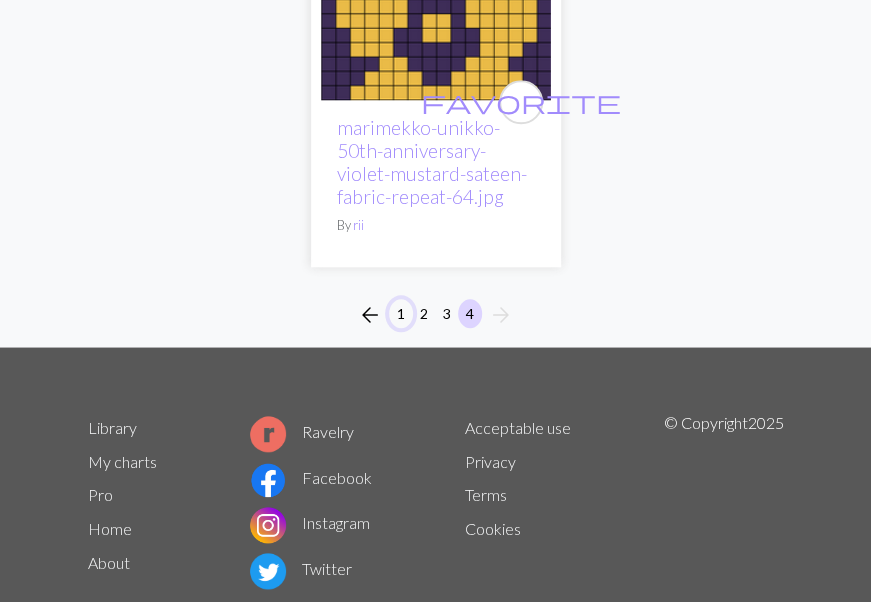 click on "1" at bounding box center (401, 313) 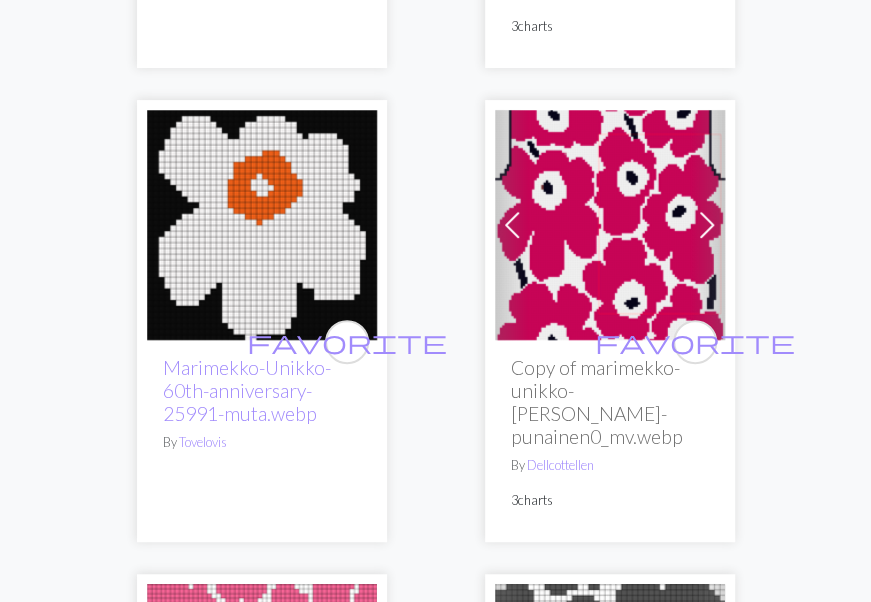 scroll, scrollTop: 2680, scrollLeft: 0, axis: vertical 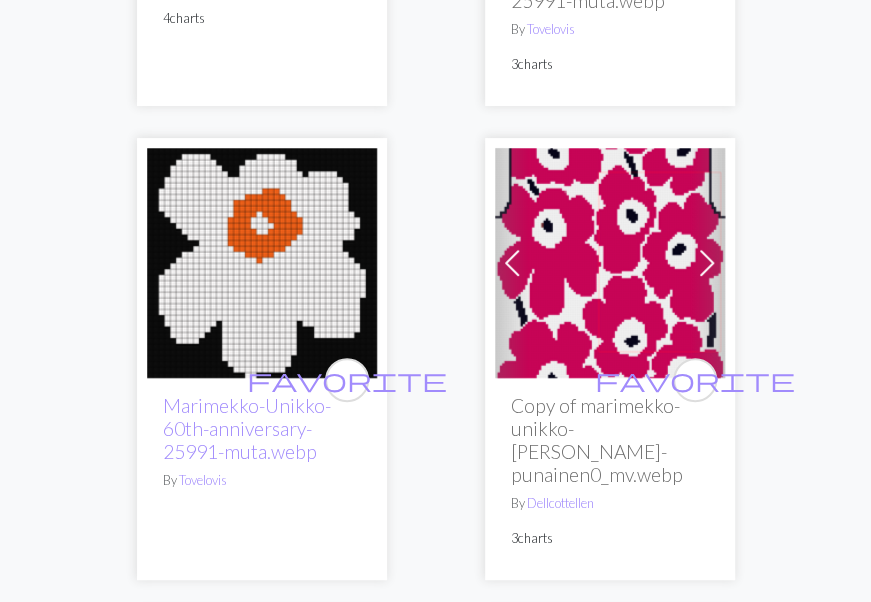 click at bounding box center [610, 263] 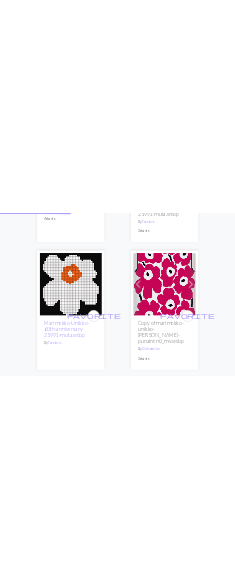 scroll, scrollTop: 0, scrollLeft: 0, axis: both 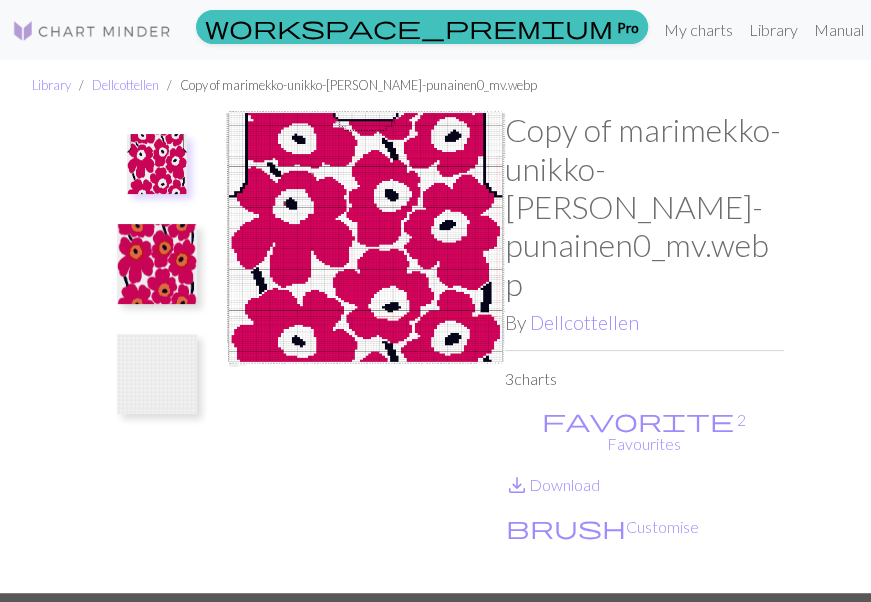 click at bounding box center (157, 264) 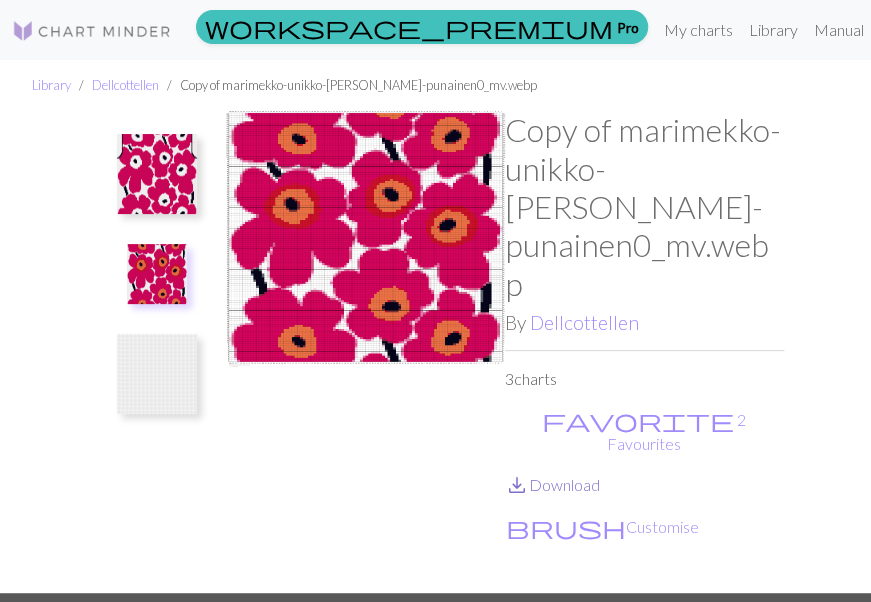 click on "save_alt  Download" at bounding box center [552, 484] 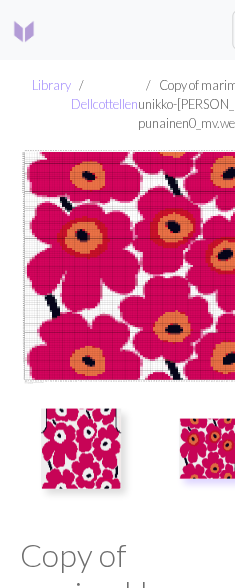 click at bounding box center [81, 448] 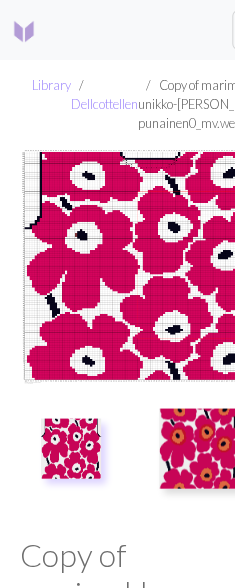 click on "workspace_premium  Pro My charts Library Manual Hi  doong124   Account settings Logout" at bounding box center [150, 30] 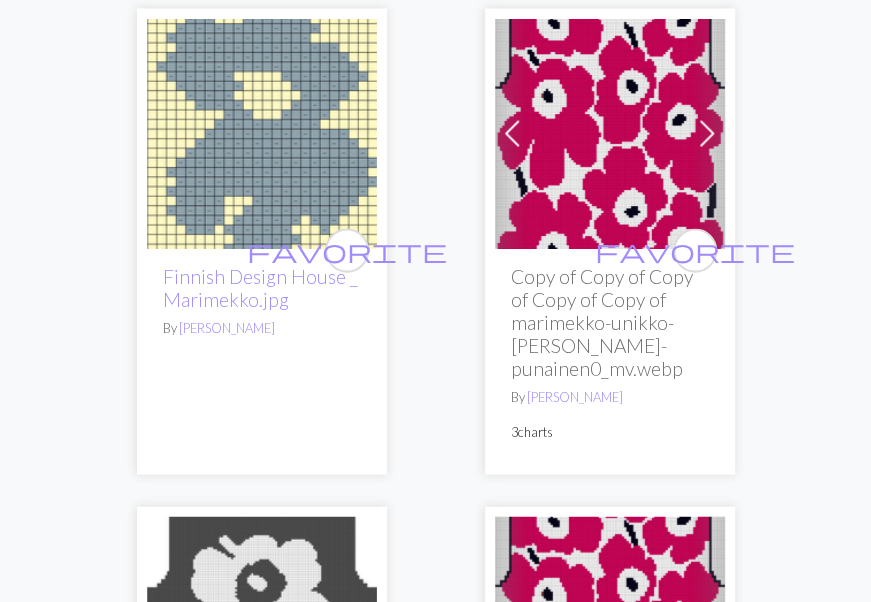 scroll, scrollTop: 8961, scrollLeft: 0, axis: vertical 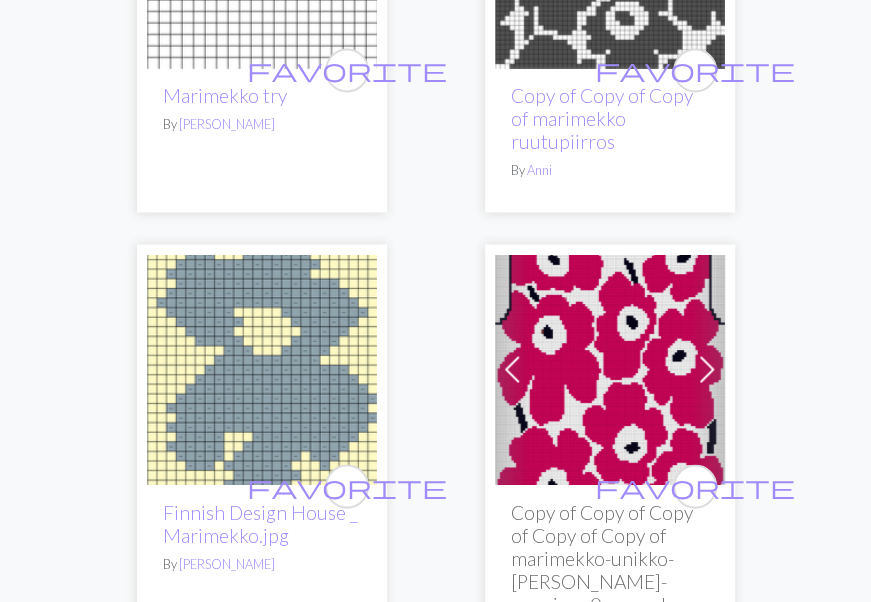 click at bounding box center (610, 369) 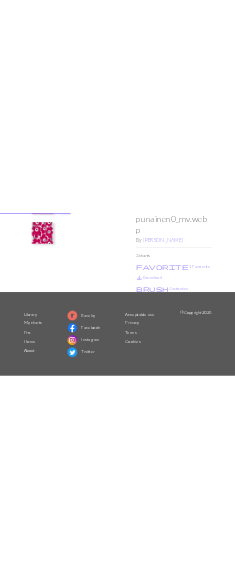 scroll, scrollTop: 0, scrollLeft: 0, axis: both 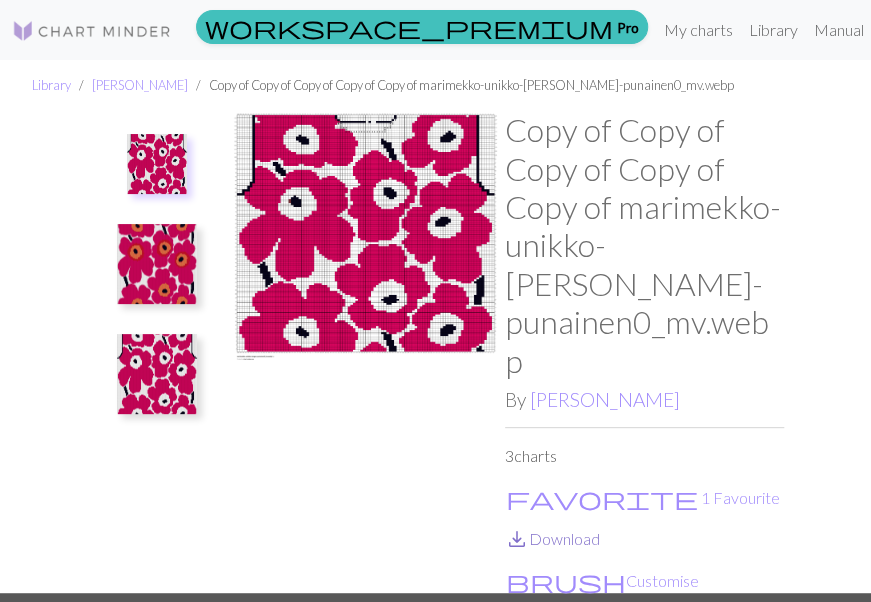 click on "save_alt  Download" at bounding box center [552, 538] 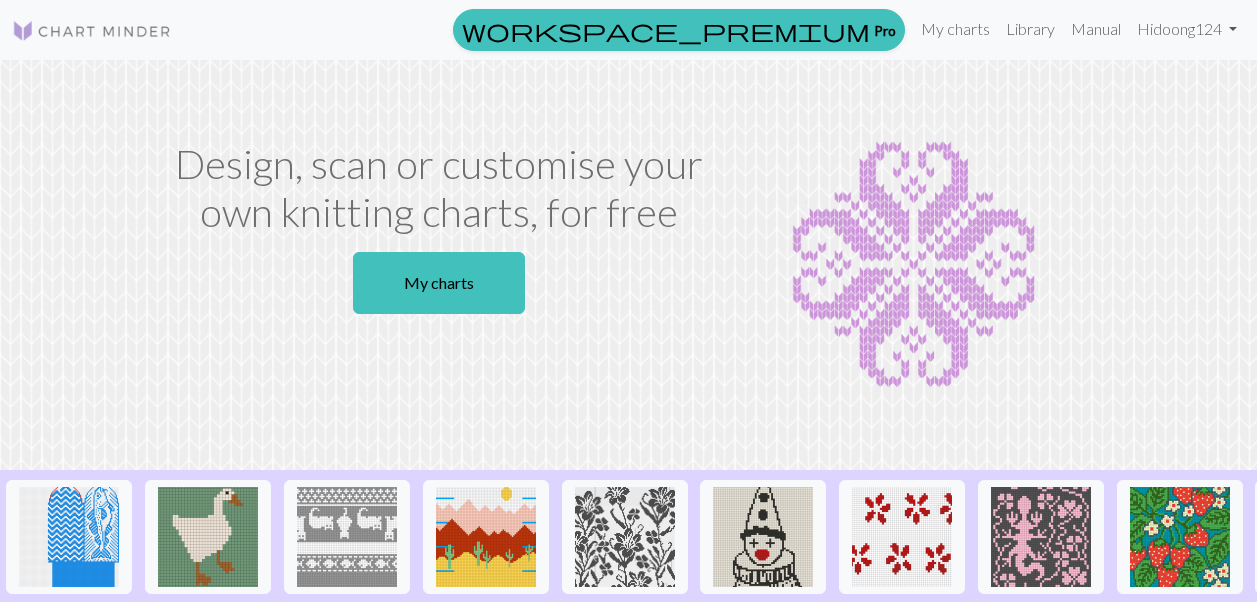scroll, scrollTop: 0, scrollLeft: 0, axis: both 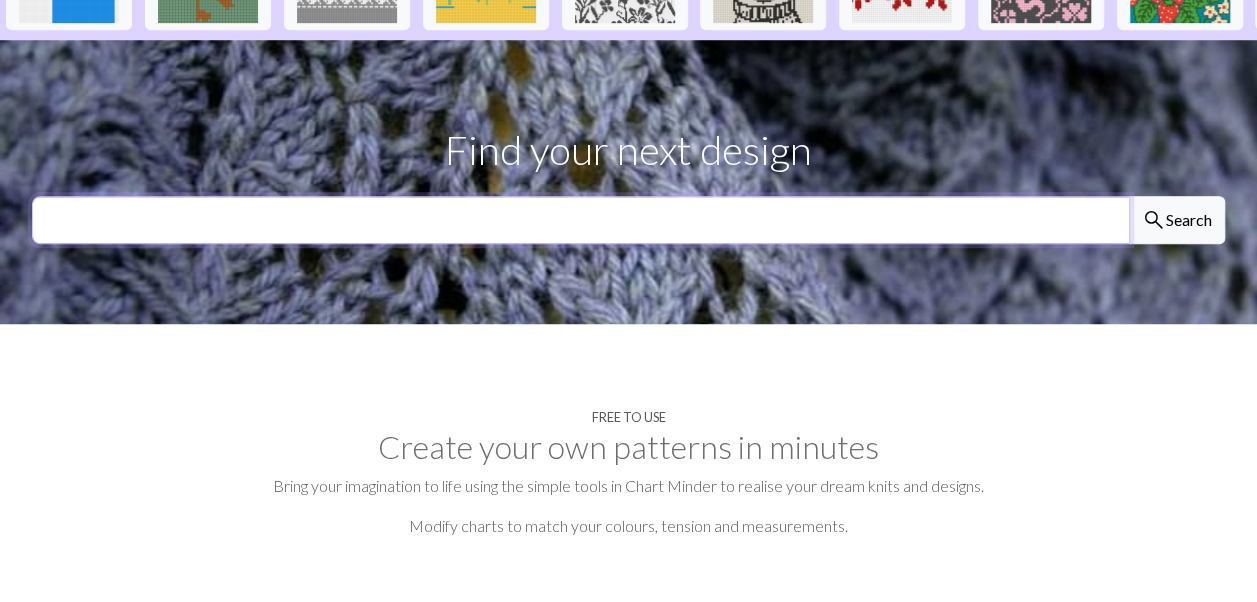 click at bounding box center [581, 220] 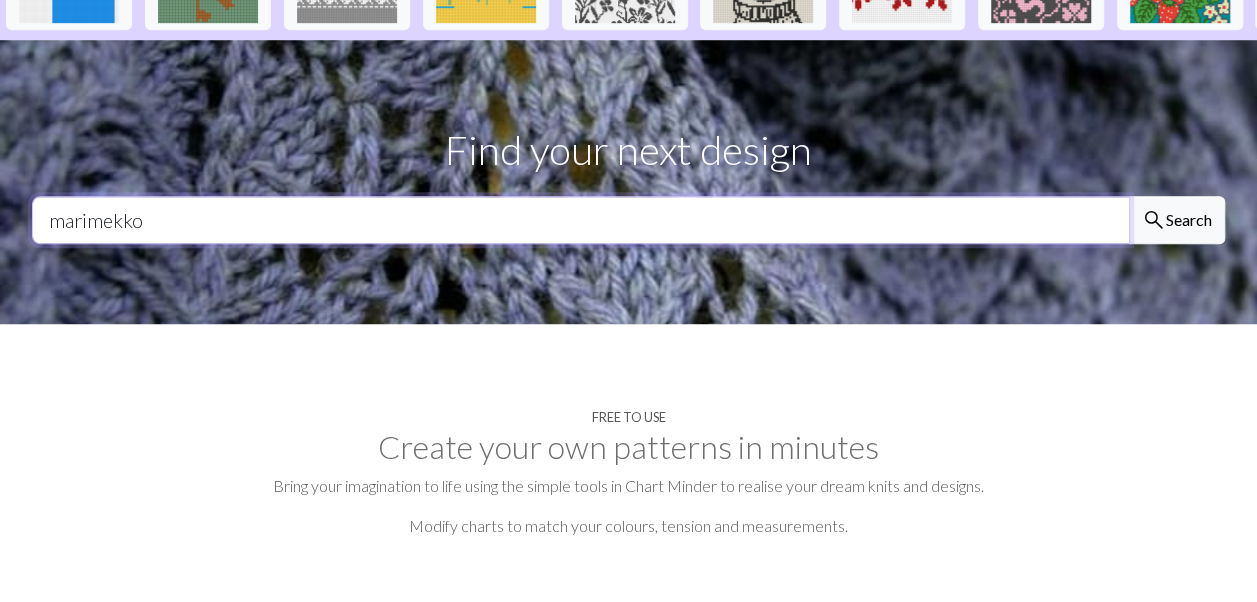 click on "search Search" at bounding box center [1177, 220] 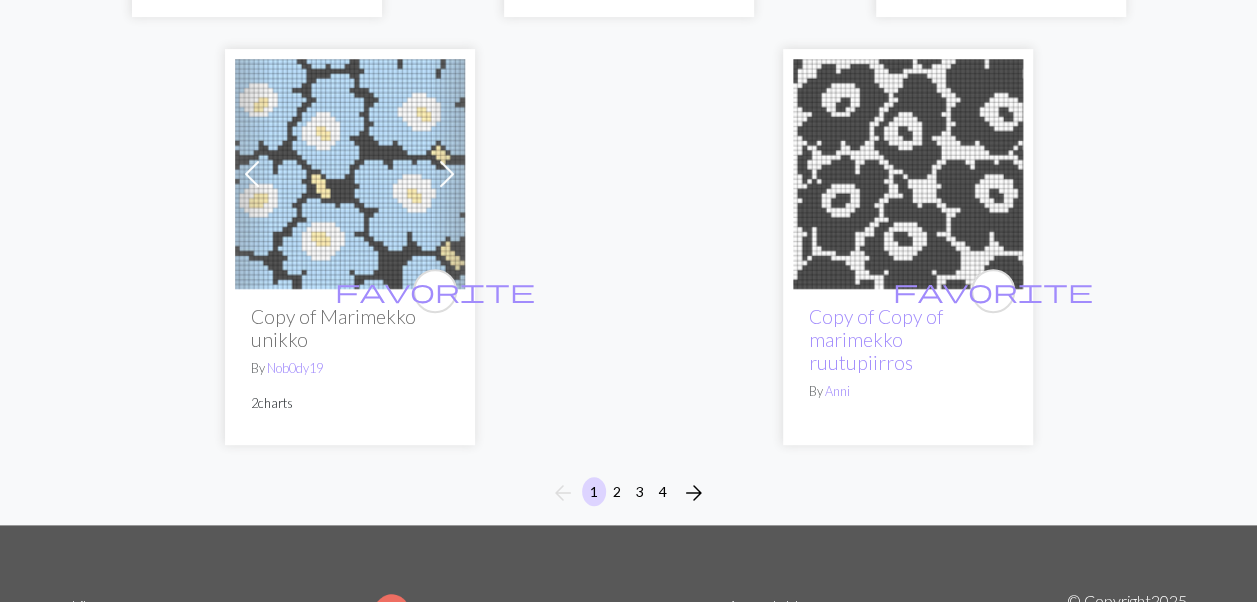 scroll, scrollTop: 7840, scrollLeft: 0, axis: vertical 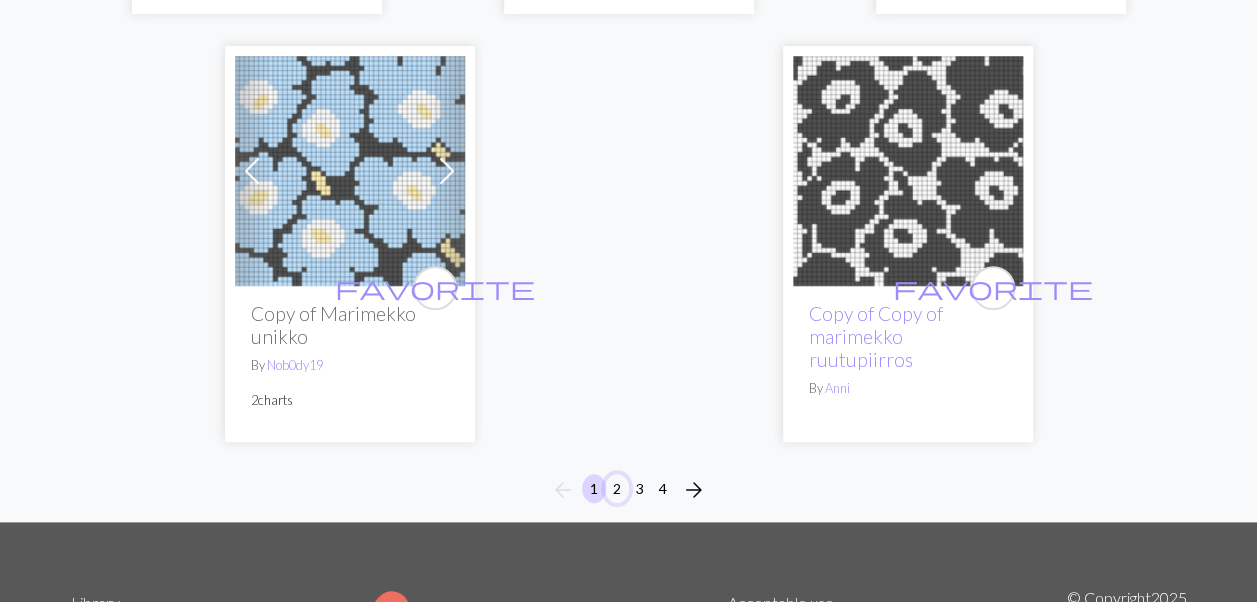 click on "2" at bounding box center (617, 488) 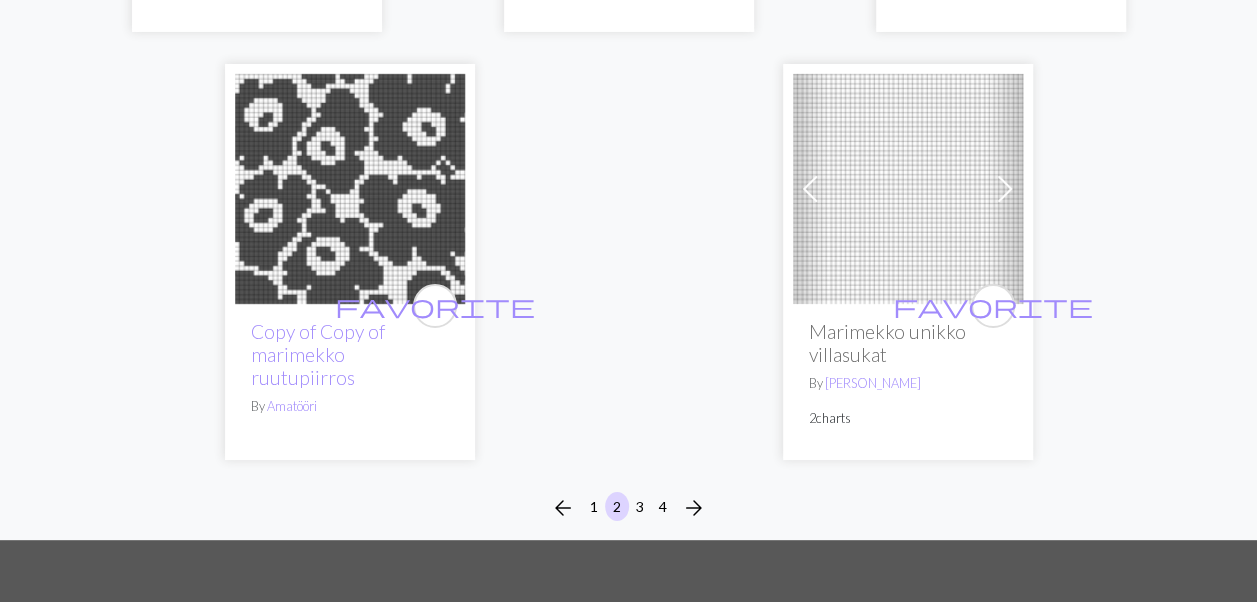 scroll, scrollTop: 7400, scrollLeft: 0, axis: vertical 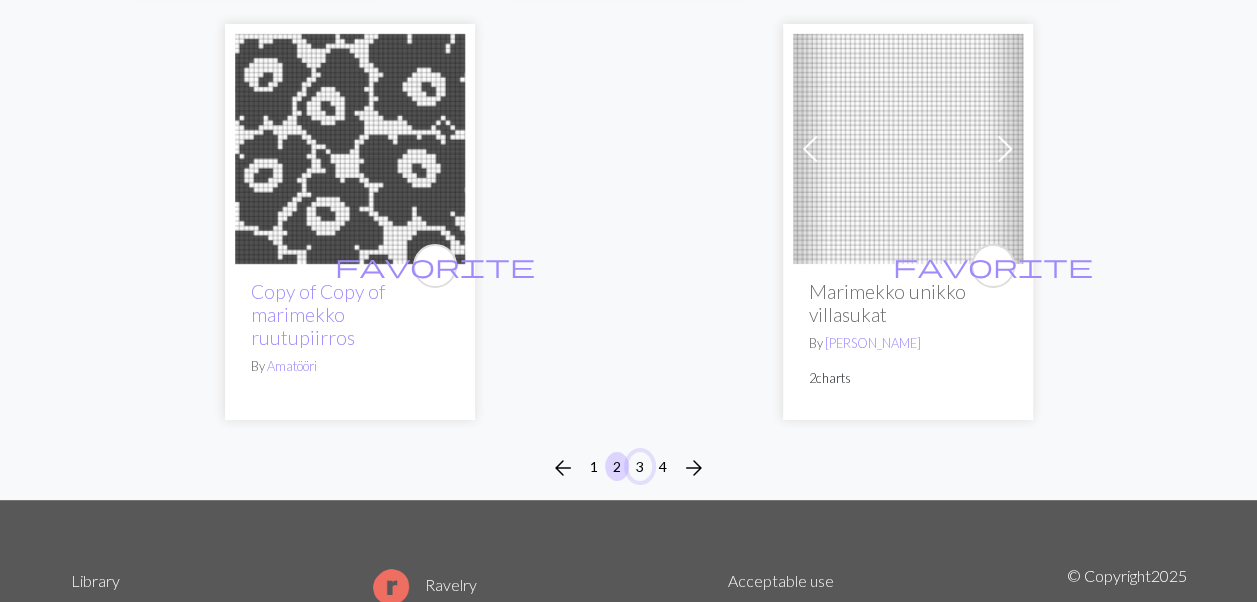 click on "3" at bounding box center [640, 466] 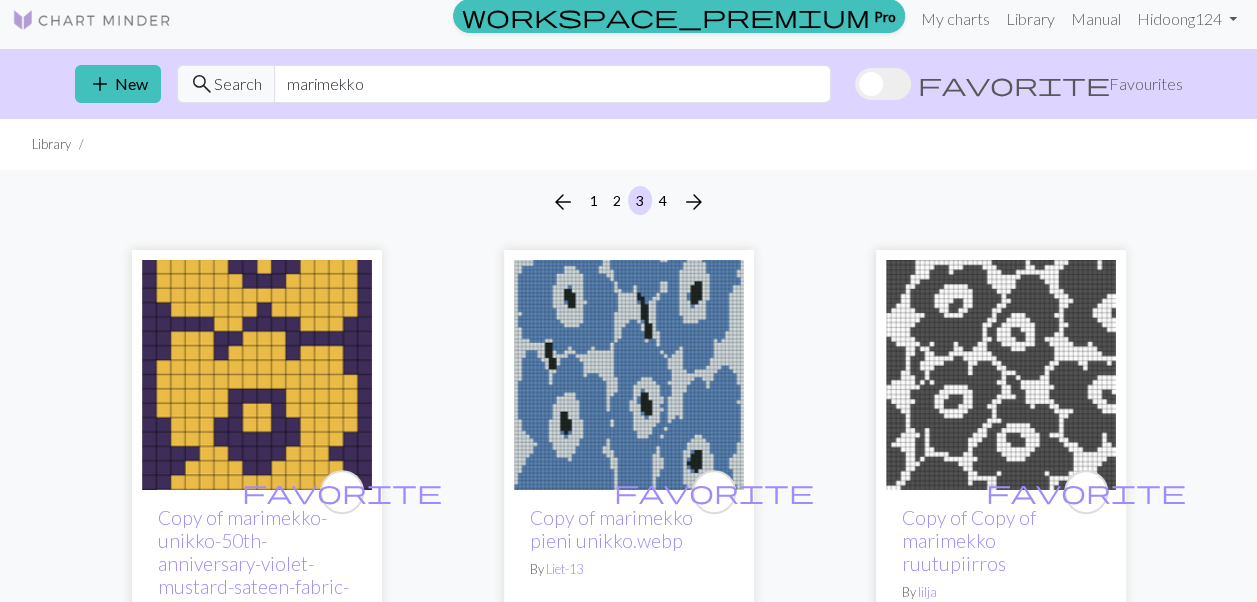 scroll, scrollTop: 0, scrollLeft: 0, axis: both 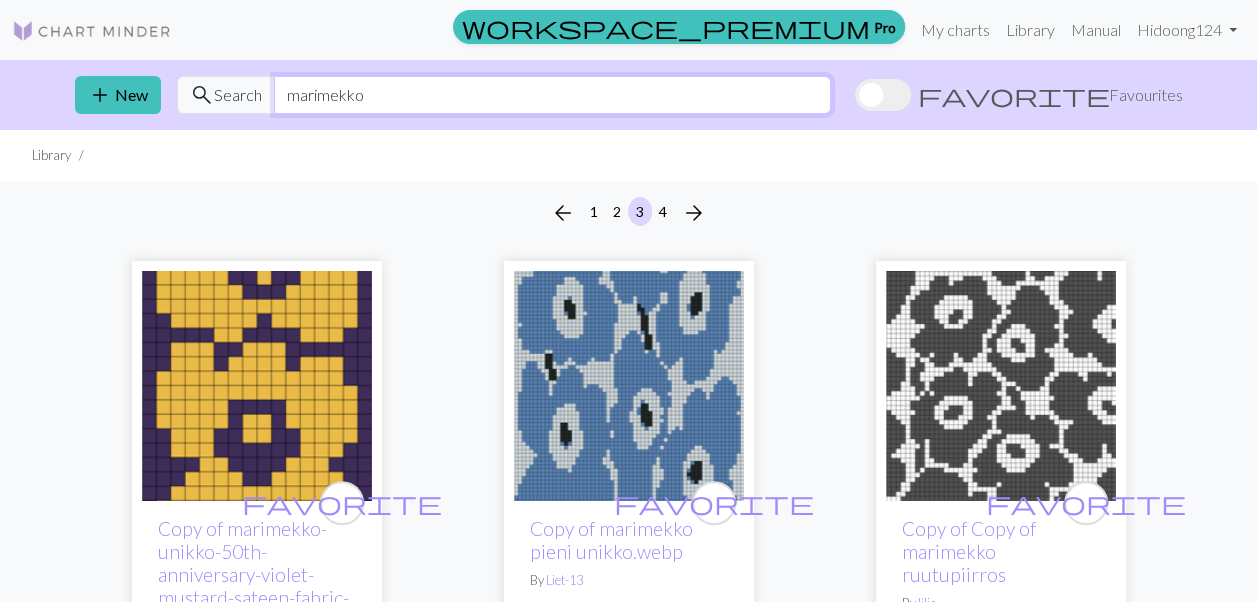 click on "marimekko" at bounding box center (552, 95) 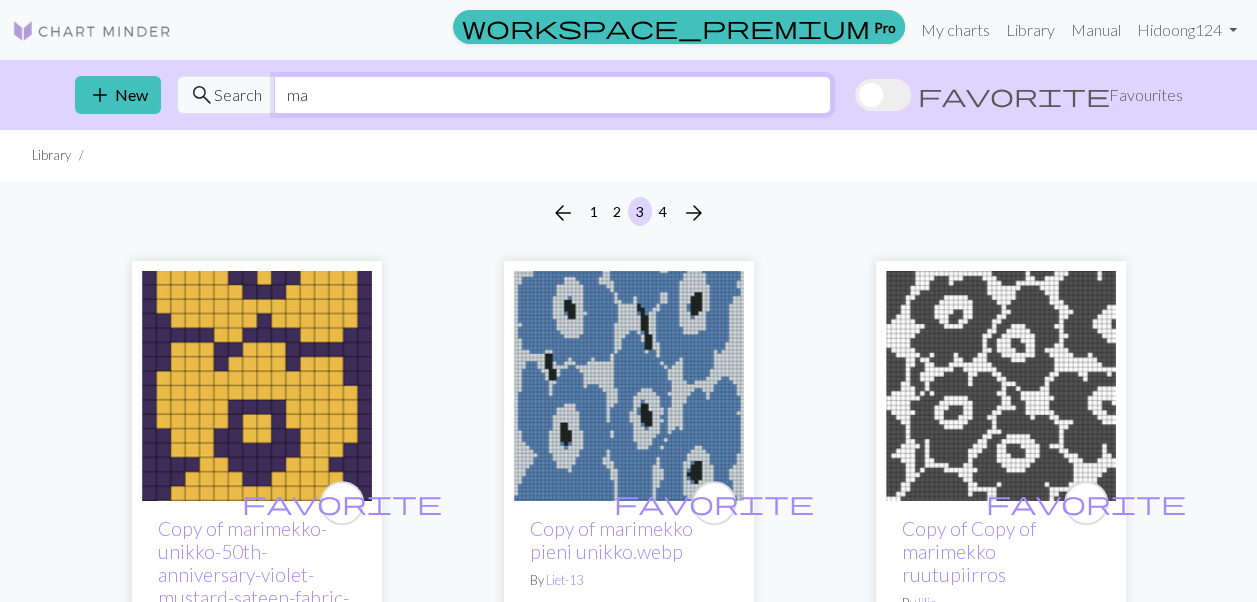 type on "m" 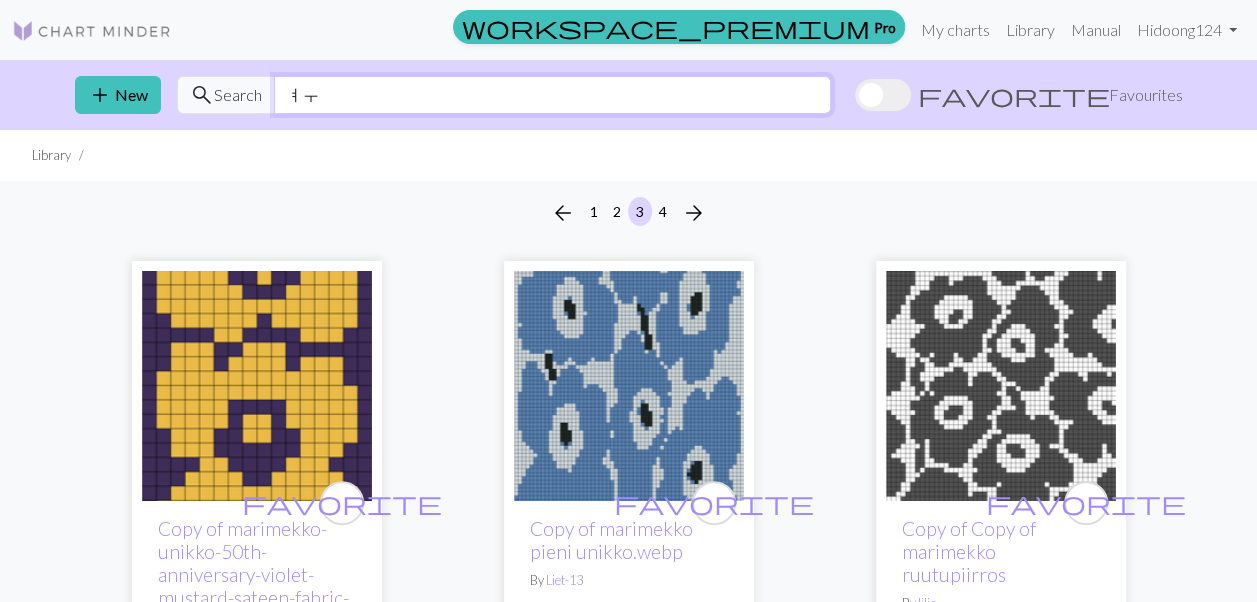 type on "ㅕ" 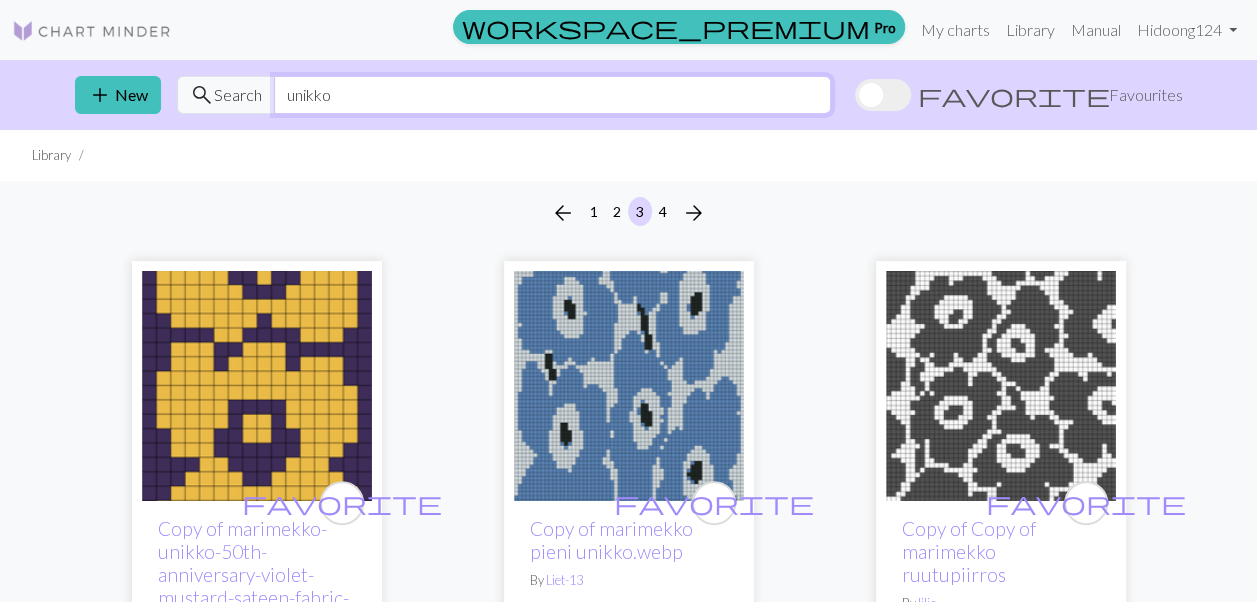 type on "unikko" 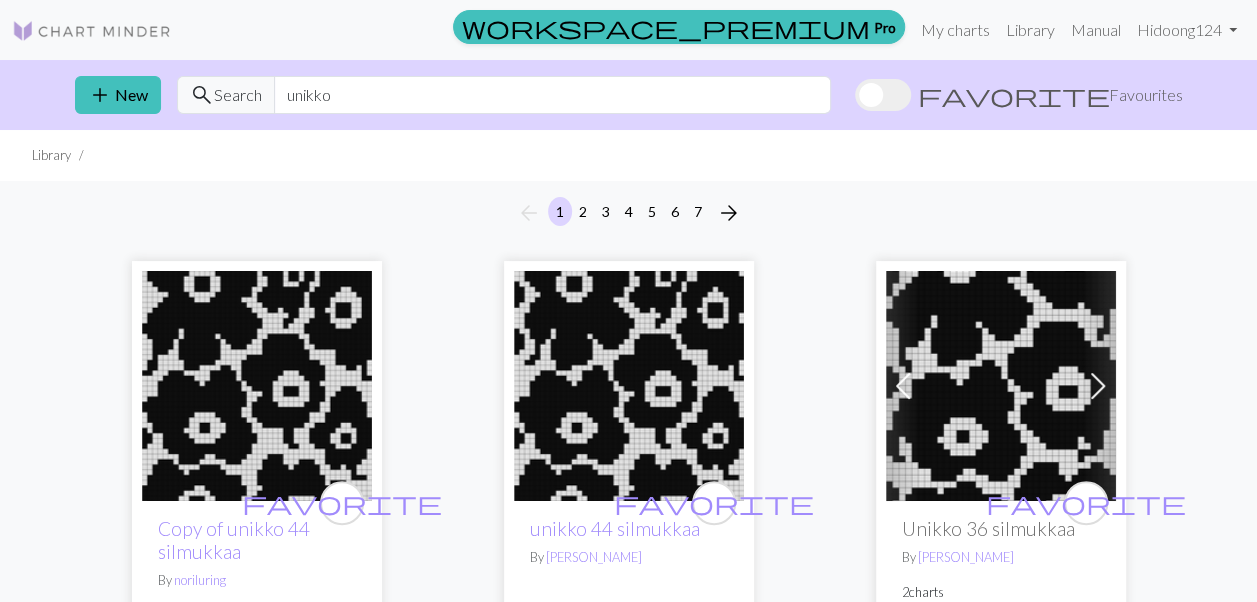click on "favorite Copy of unikko 44 silmukkaa By   noriluring favorite unikko 44 silmukkaa By   [PERSON_NAME] Previous Next favorite Unikko 36 silmukkaa By   [PERSON_NAME] 2  charts Previous Next favorite Copy of Unikko By   OldBones28 4  charts Previous Next favorite Copy of Marimekko unikko By   OldBones28 2  charts favorite Copy of Copy of Copy of Copy of Copy of Unikko By   Hennm favorite Copy of unikko.png By   Hennm favorite Copy of Copy of oma unikko By   [PERSON_NAME] favorite Copy of Copy of Copy of Copy of Unikko By   Hennm favorite Copy of Copy of Unikko By   Hennm favorite Copy of Copy of mustavalkoinen unikko By   [PERSON_NAME] favorite Copy of unikko By   [PERSON_NAME] favorite Unikko virkkaus By   Tuija favorite Copy of Copy of Unikko 60sts By   Hen-i Previous Next favorite Copy of Unikko iso By   Hen-i 3  charts favorite Copy of Copy of Copy of Unikko 60sts By   Hen-i Previous Next favorite Copy of Copy of Copy of Unikko villaukat By   Hen-i 2  charts Previous Next favorite Copy of Copy of Unikko villaukat By   2" at bounding box center (629, 3838) 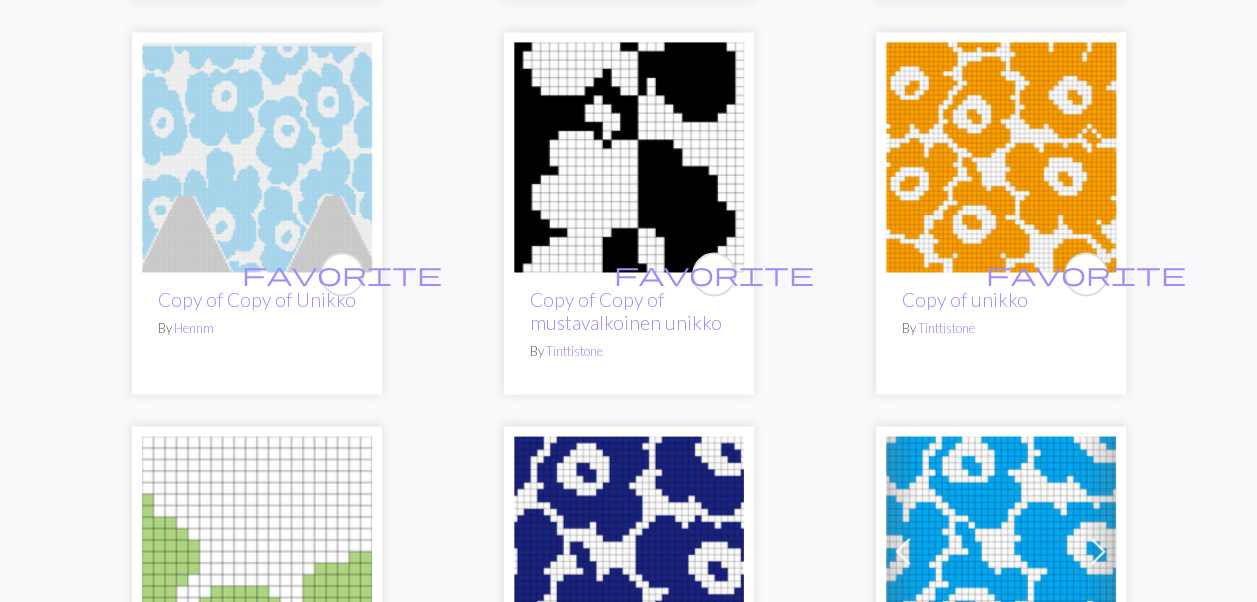 scroll, scrollTop: 1480, scrollLeft: 0, axis: vertical 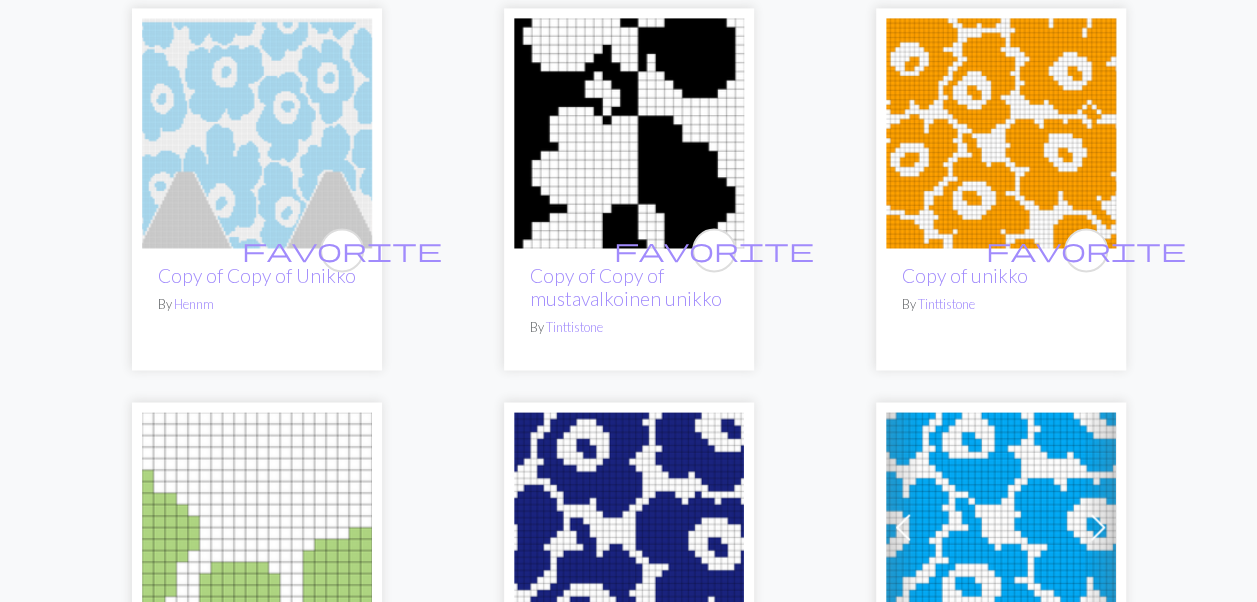 click at bounding box center [1001, 133] 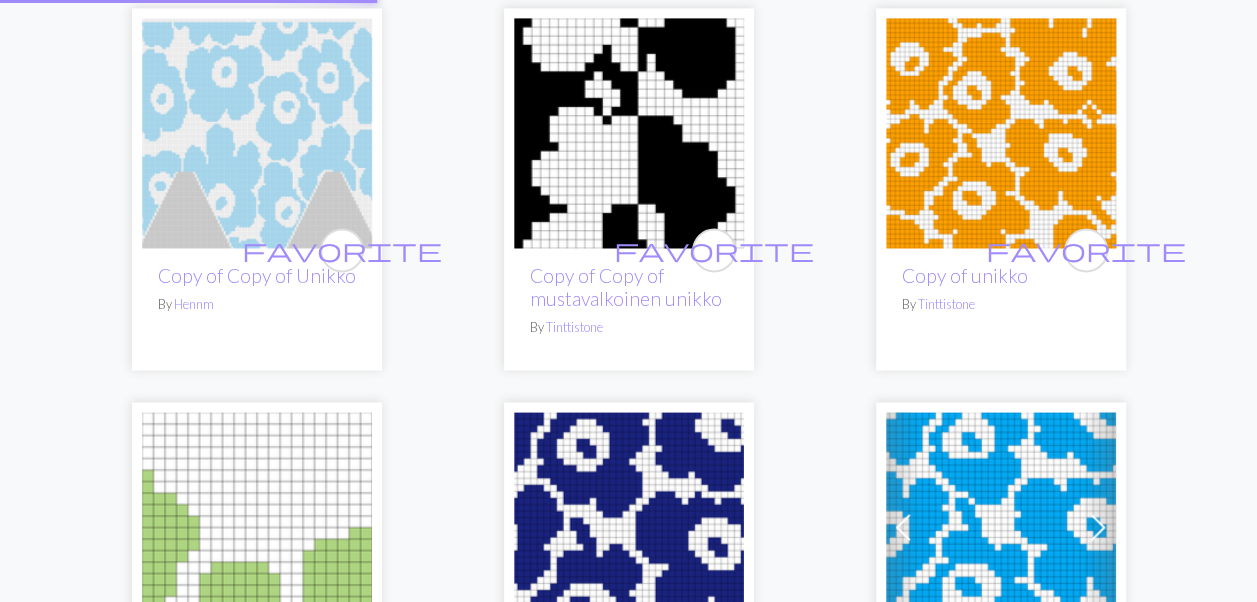 scroll, scrollTop: 0, scrollLeft: 0, axis: both 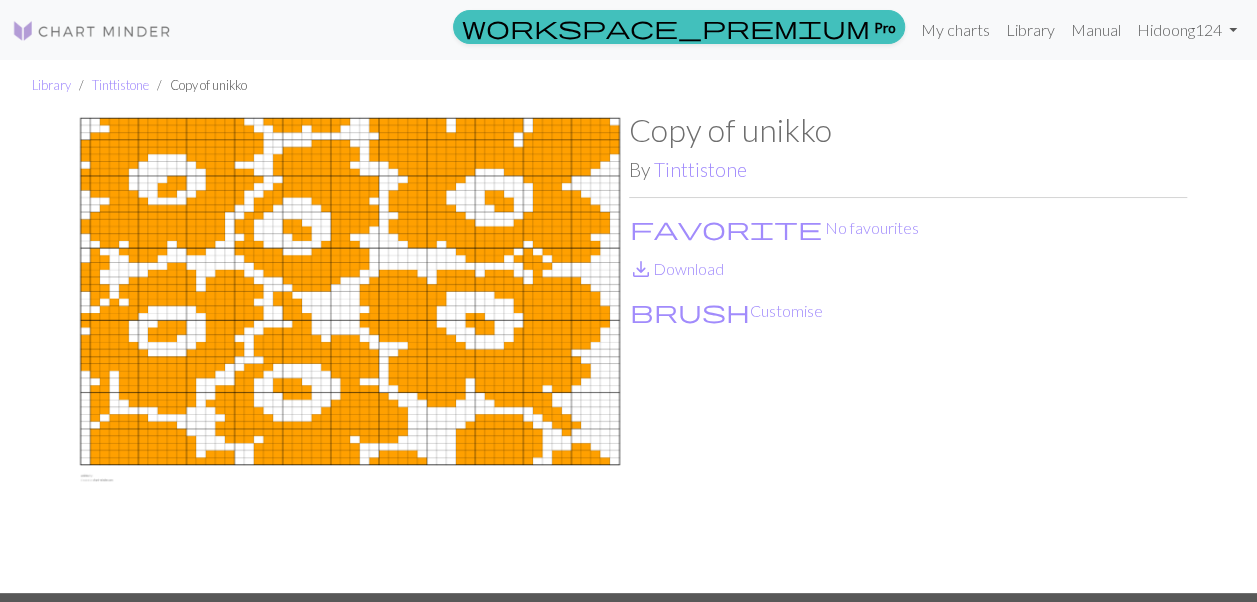 click on "Copy of unikko By   [PERSON_NAME] favorite   No favourites save_alt  Download brush Customise" at bounding box center [908, 352] 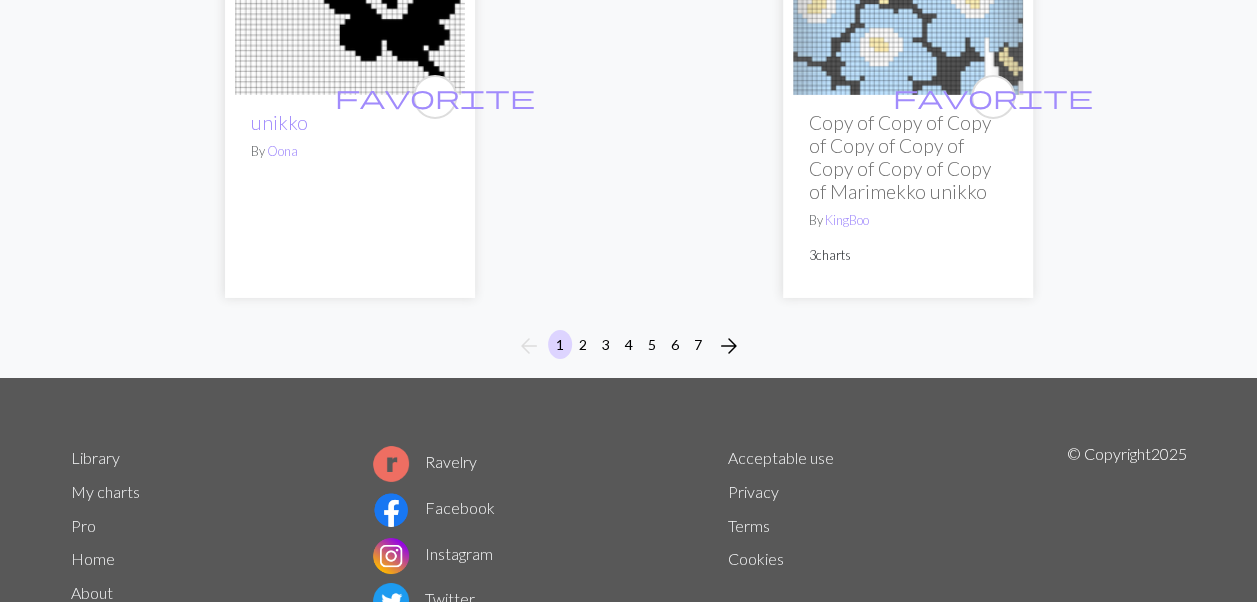 scroll, scrollTop: 7158, scrollLeft: 0, axis: vertical 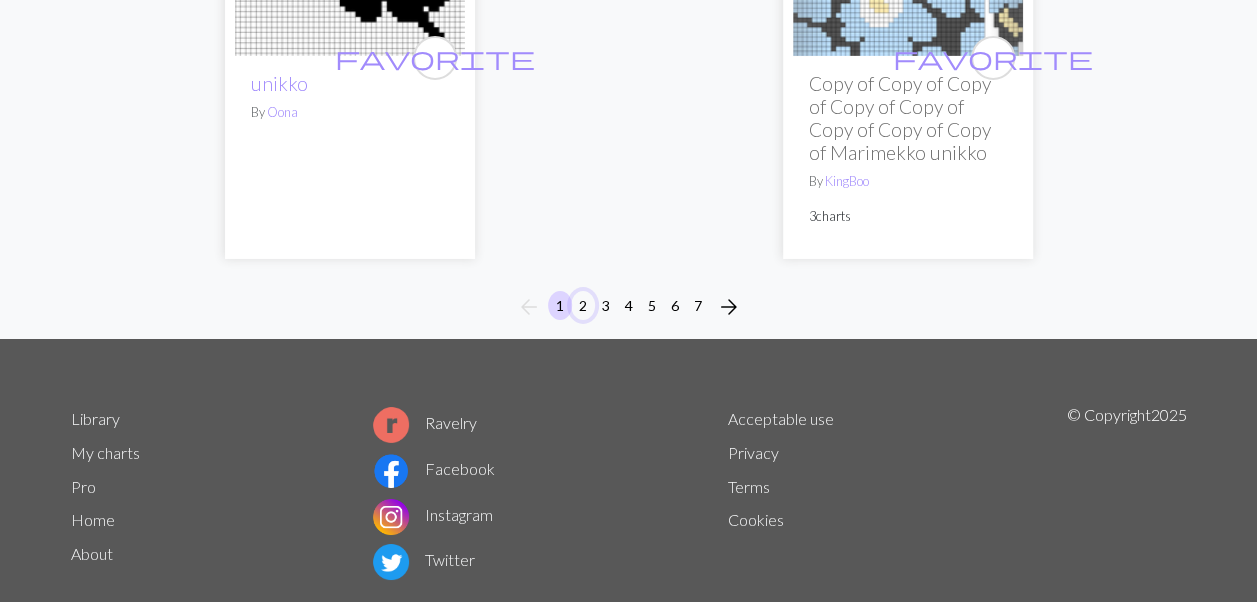 click on "2" at bounding box center (583, 305) 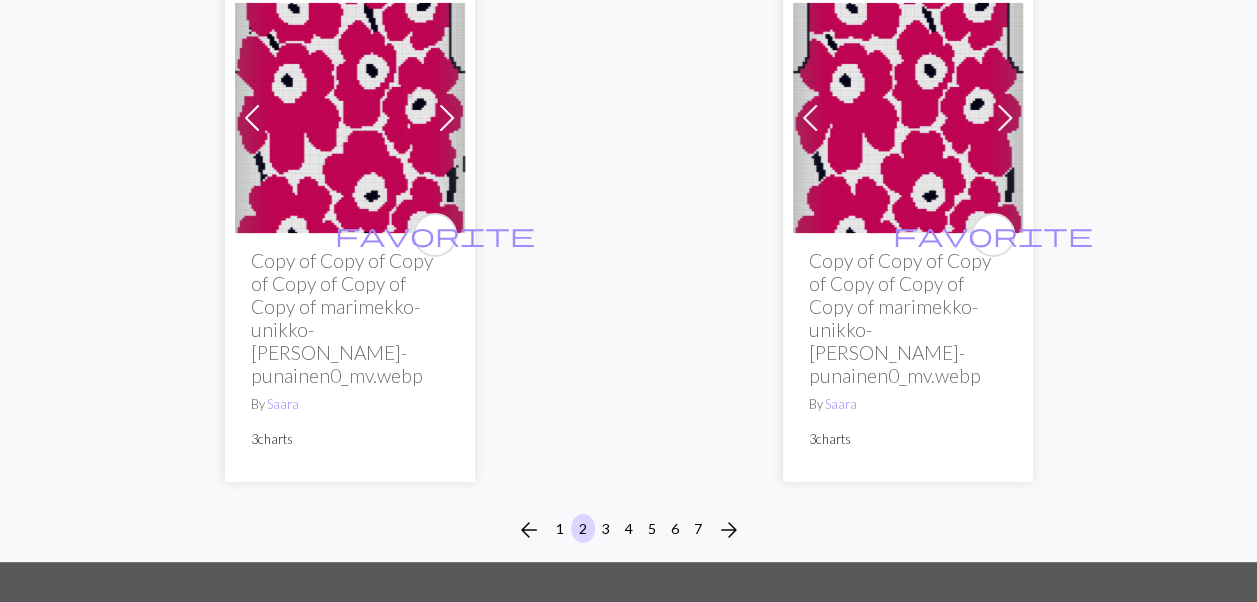 scroll, scrollTop: 7360, scrollLeft: 0, axis: vertical 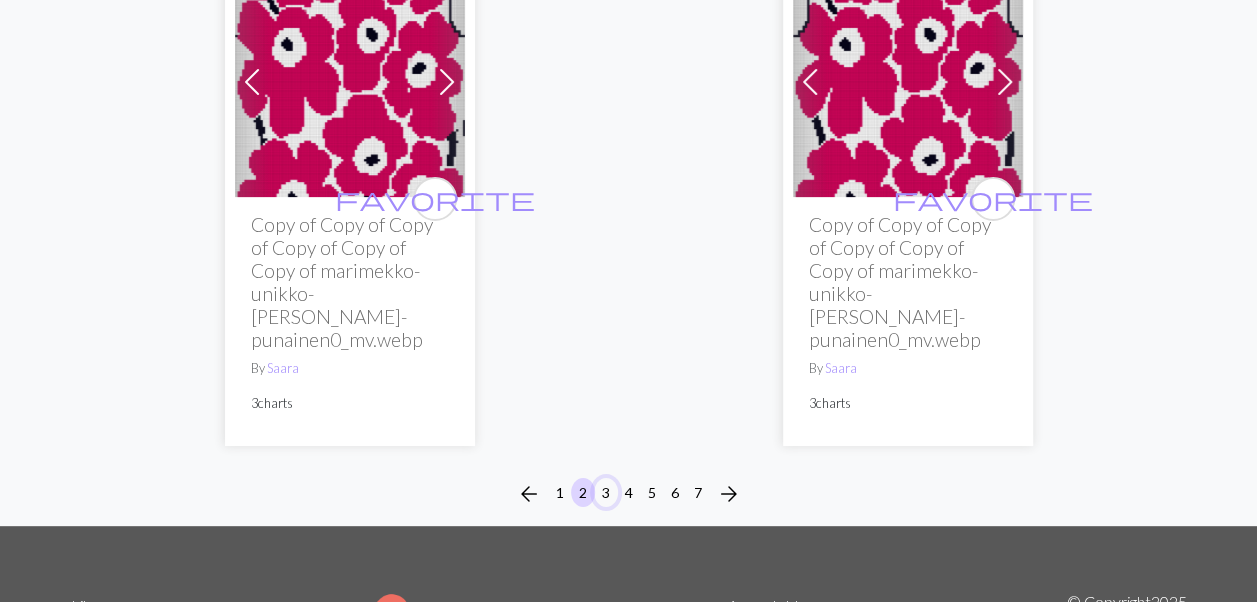 click on "3" at bounding box center [606, 492] 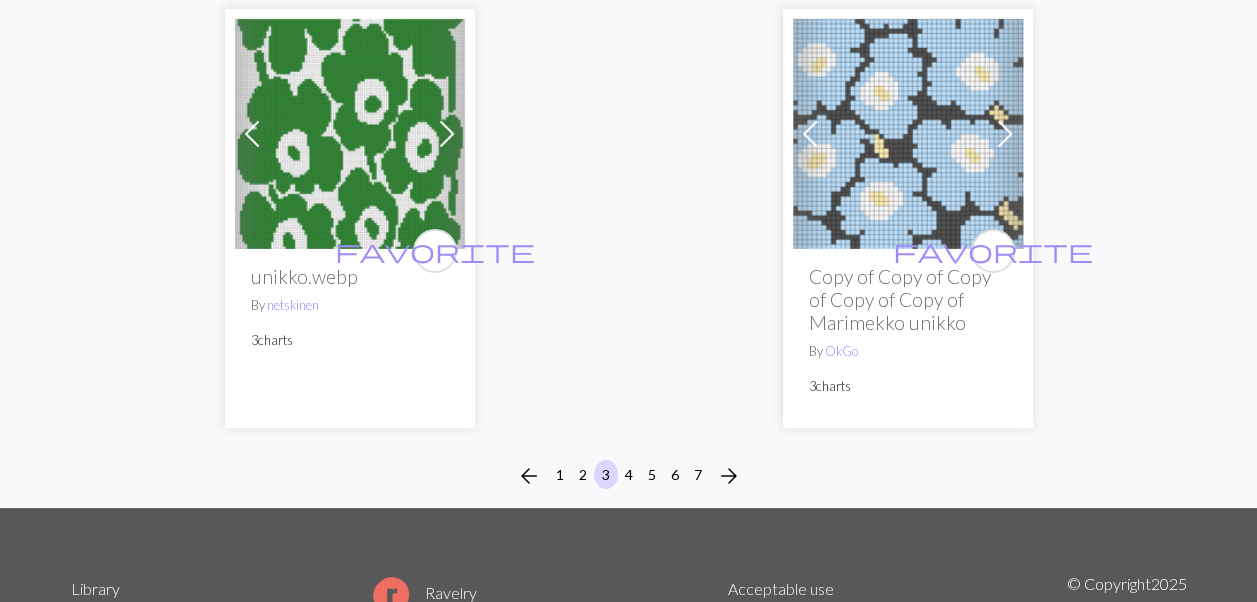 scroll, scrollTop: 7225, scrollLeft: 0, axis: vertical 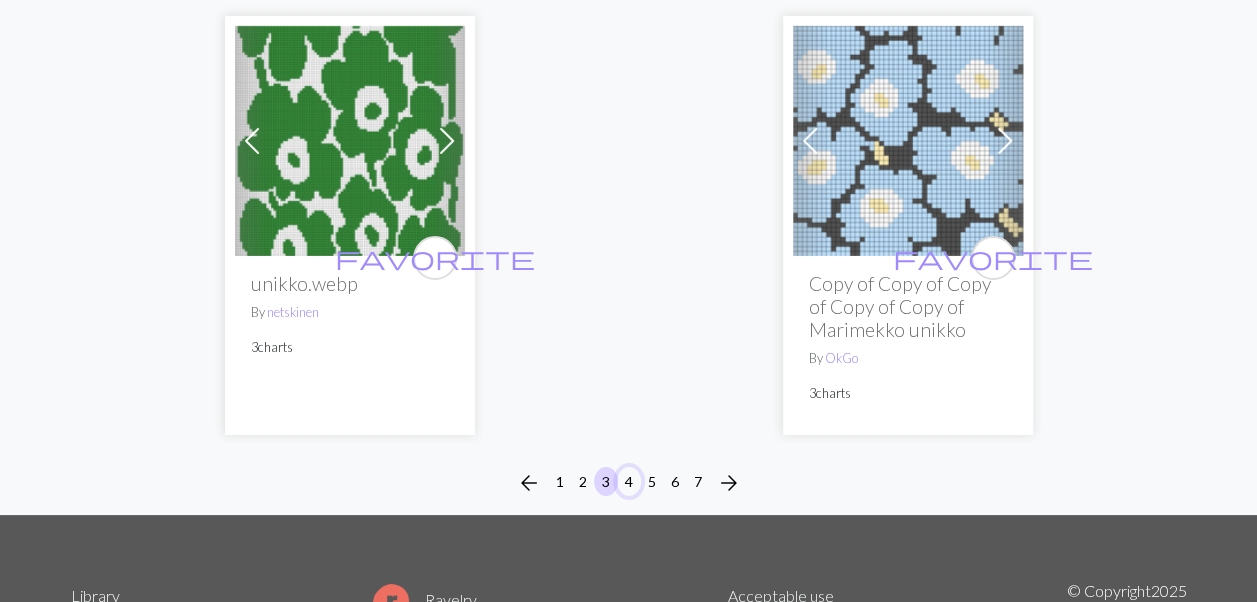 click on "4" at bounding box center (629, 481) 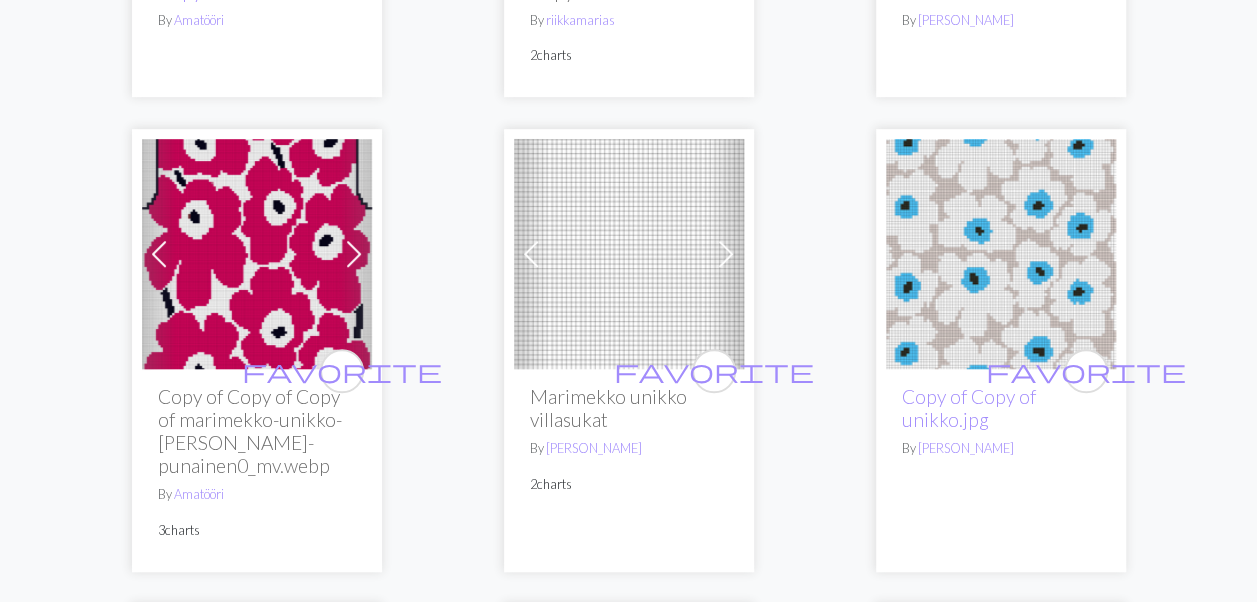 scroll, scrollTop: 4360, scrollLeft: 0, axis: vertical 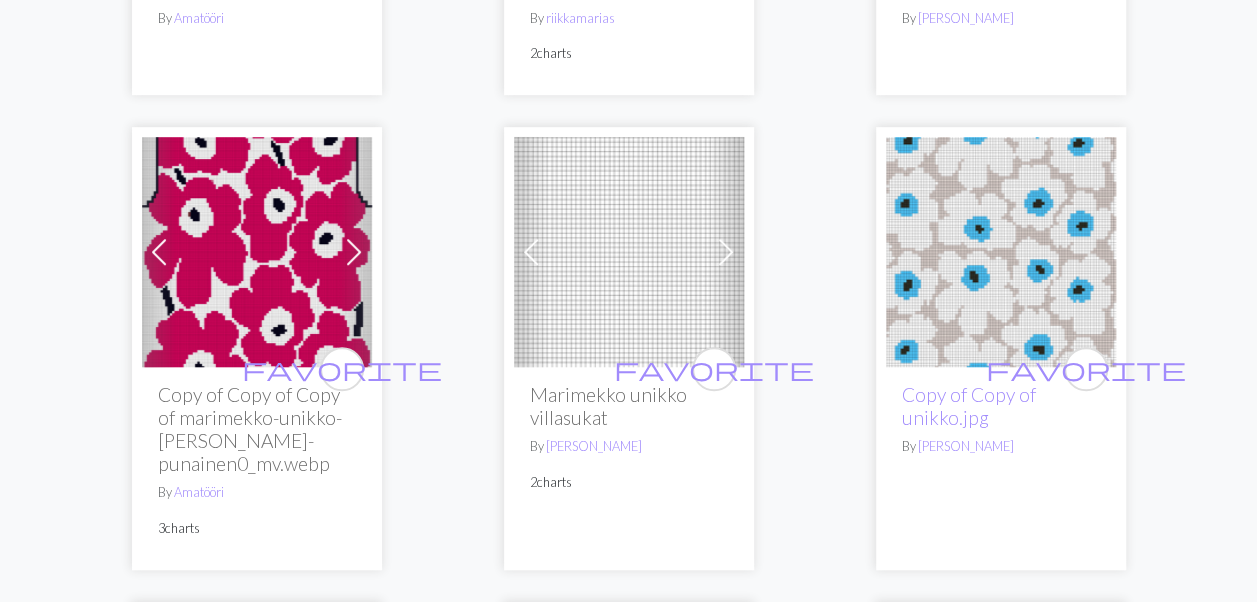 click at bounding box center (1001, 252) 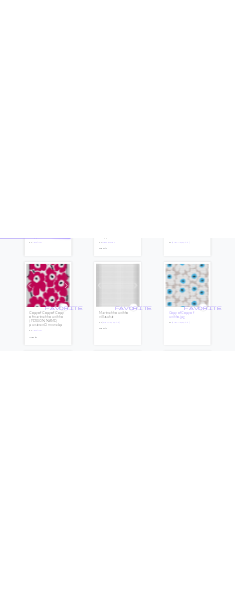 scroll, scrollTop: 0, scrollLeft: 0, axis: both 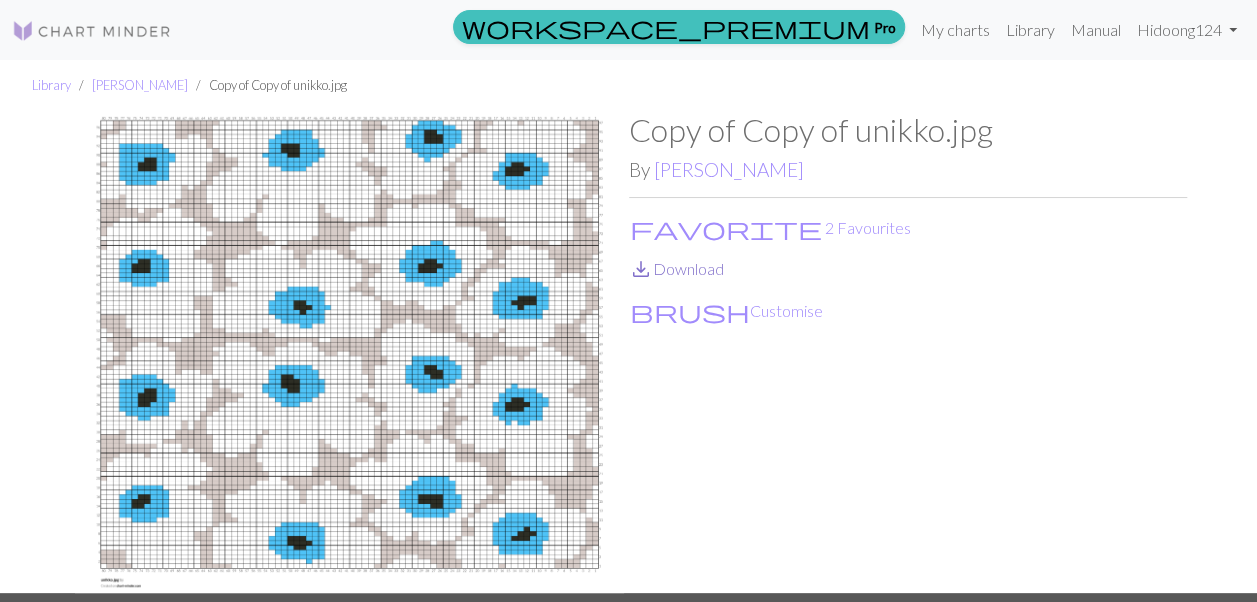 click on "save_alt  Download" at bounding box center [676, 268] 